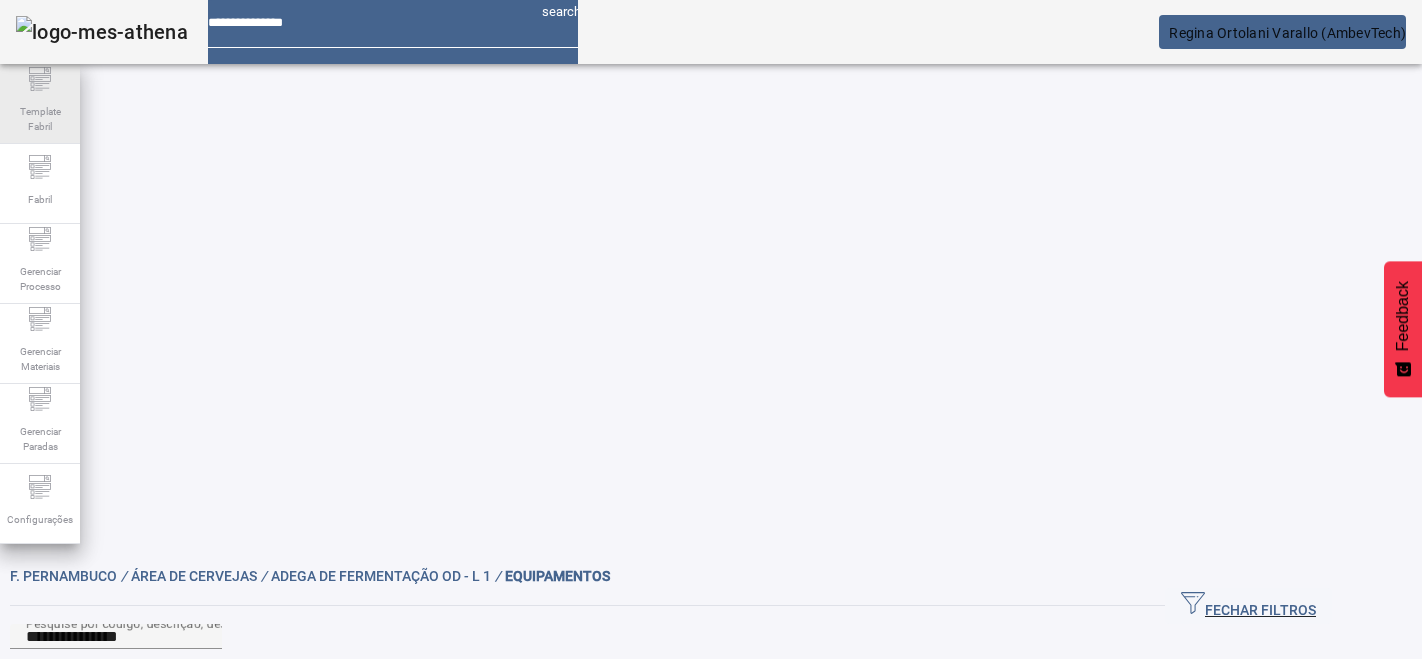 scroll, scrollTop: 0, scrollLeft: 0, axis: both 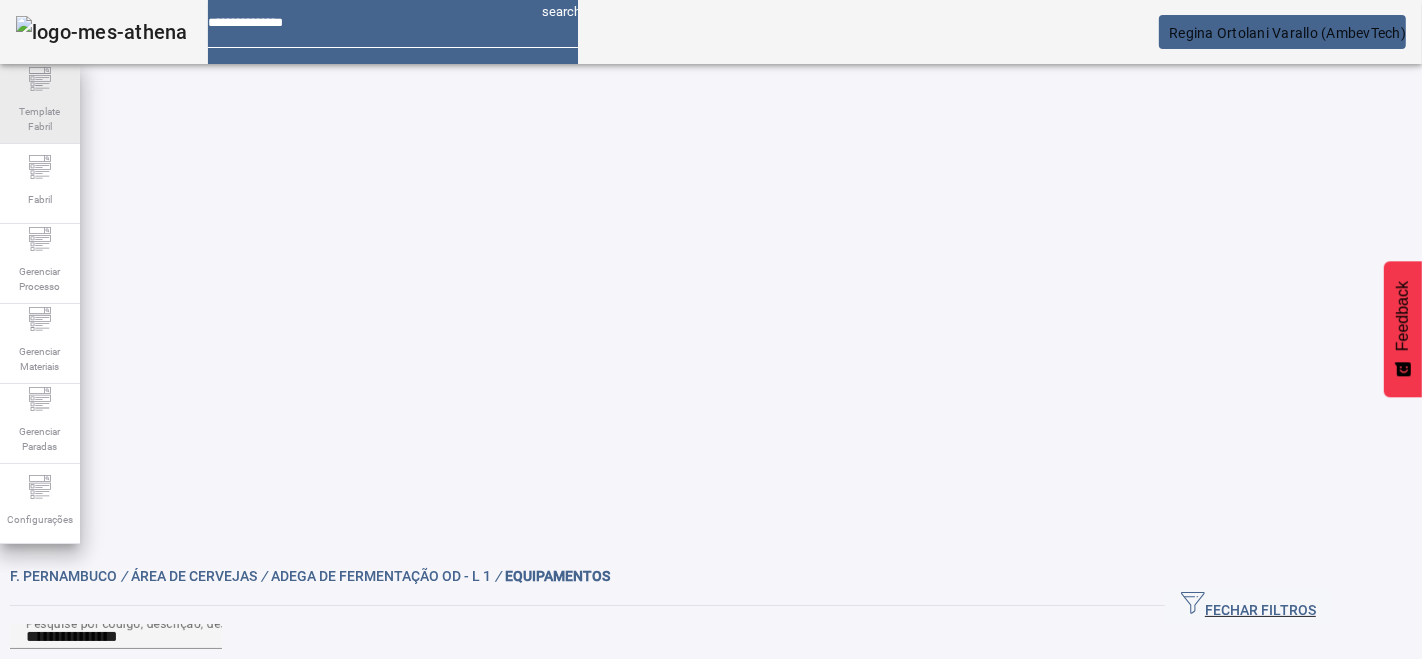 click on "Template Fabril" 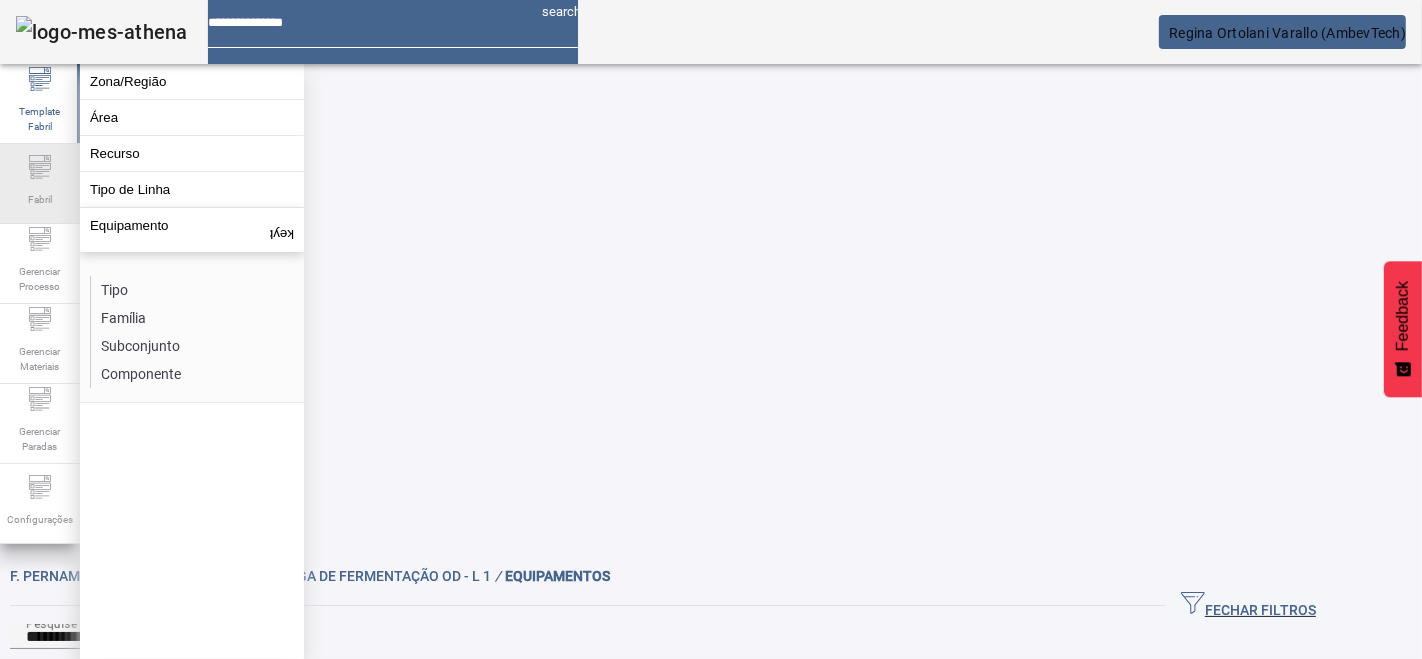 click on "Fabril" 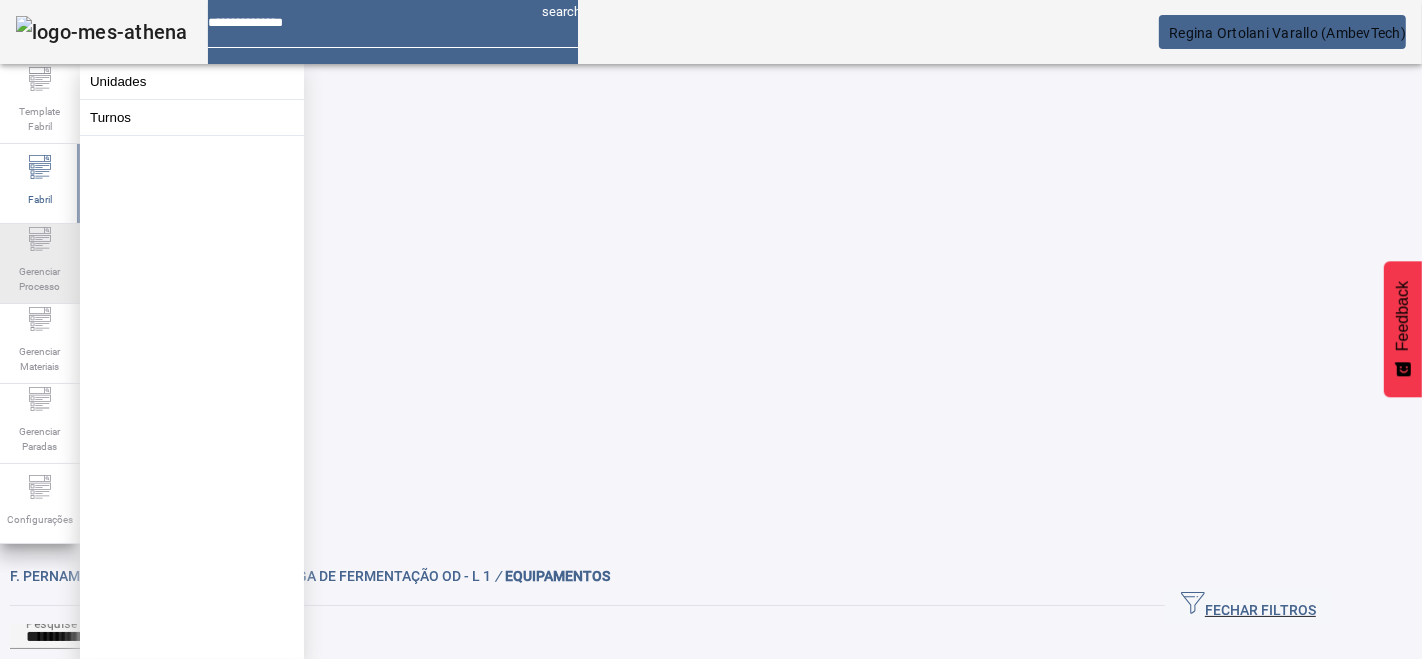 click on "Gerenciar Processo" 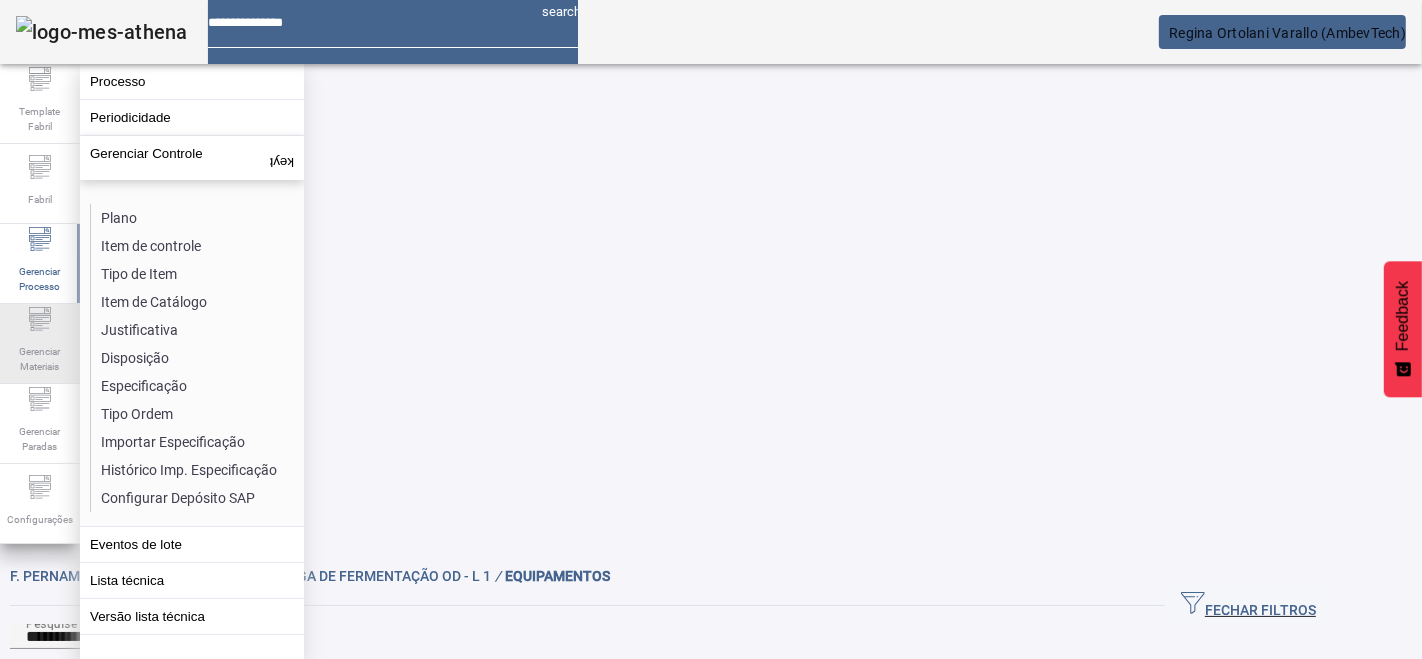 click 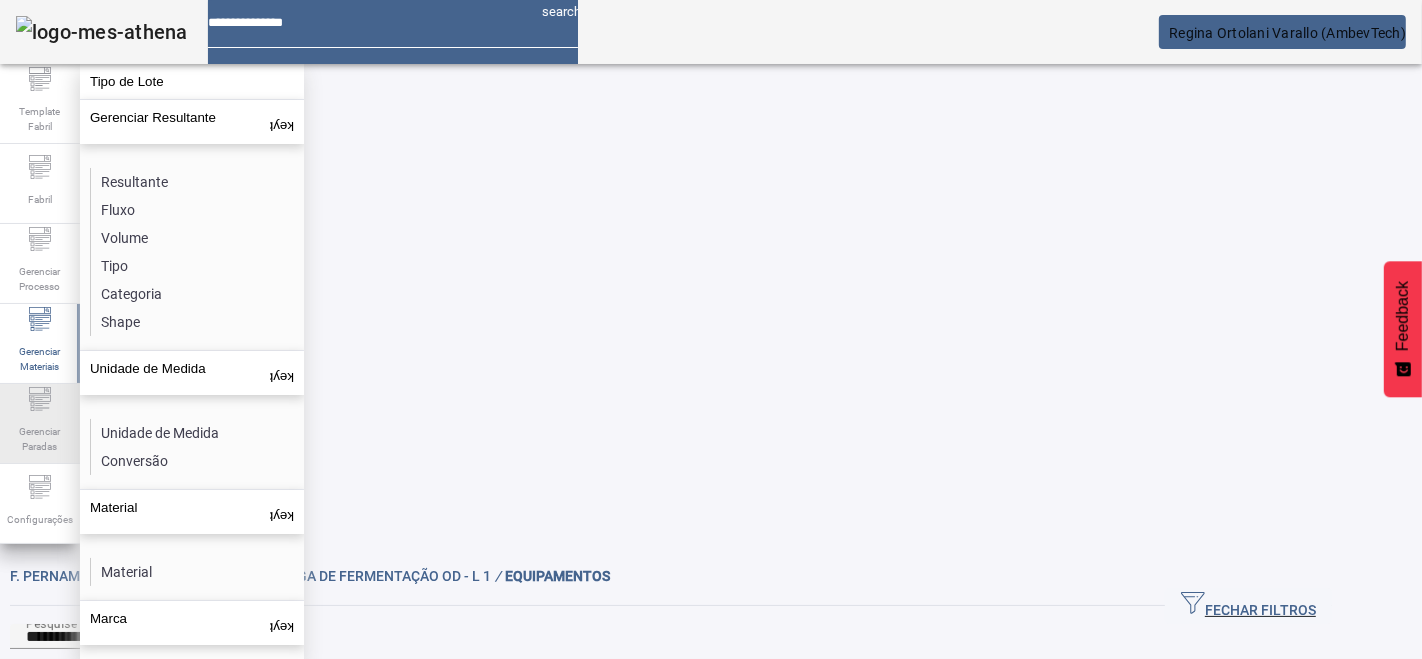 click on "Gerenciar Paradas" 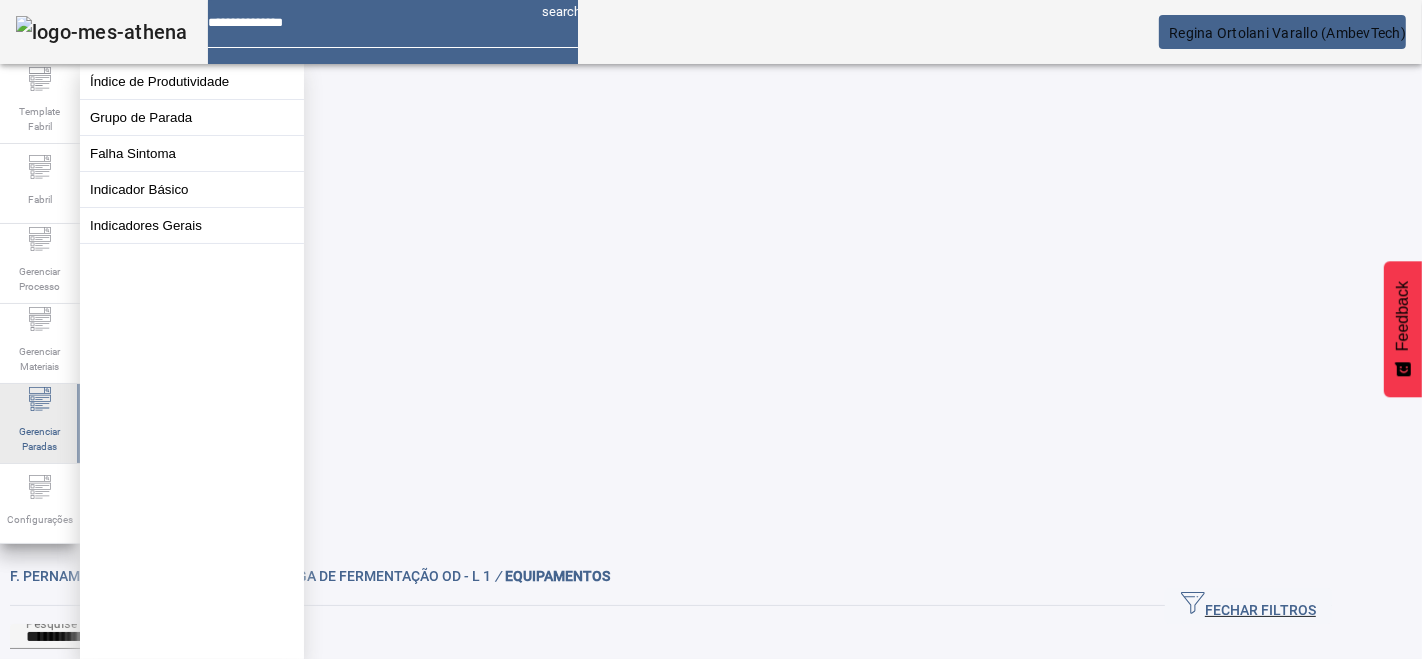 drag, startPoint x: 22, startPoint y: 481, endPoint x: 25, endPoint y: 457, distance: 24.186773 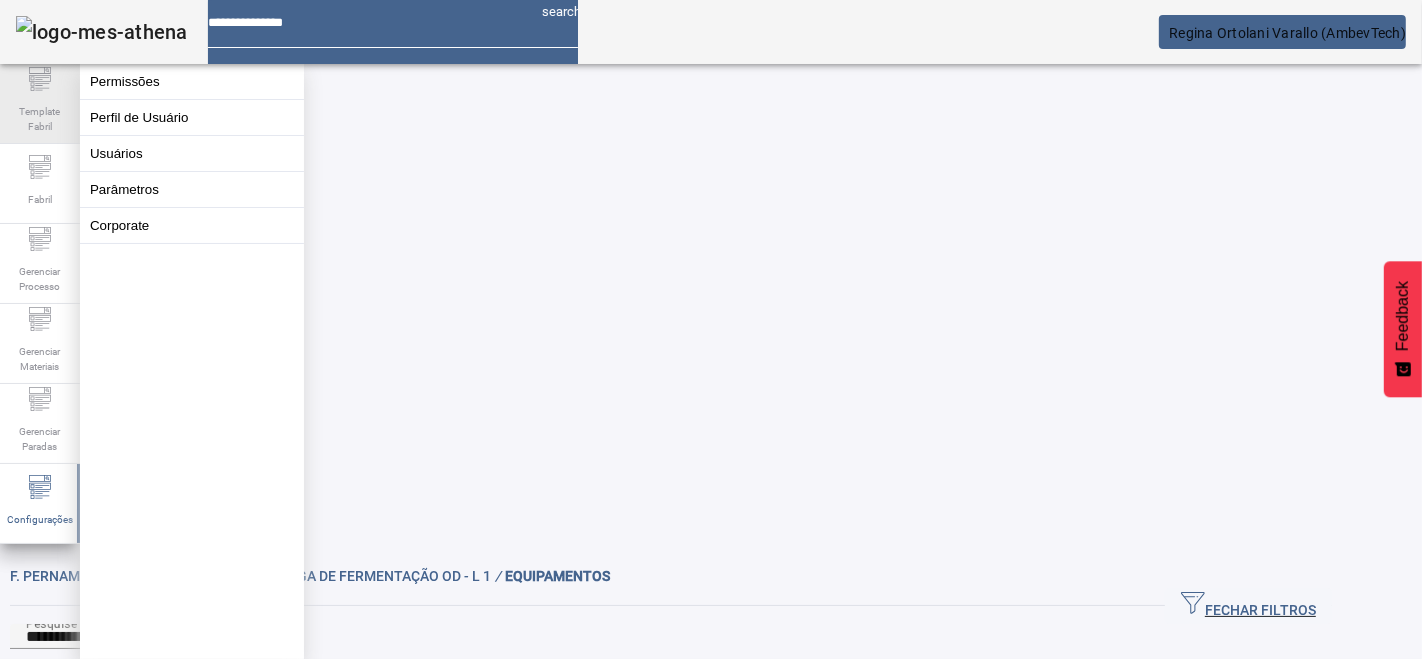 click on "Template Fabril" 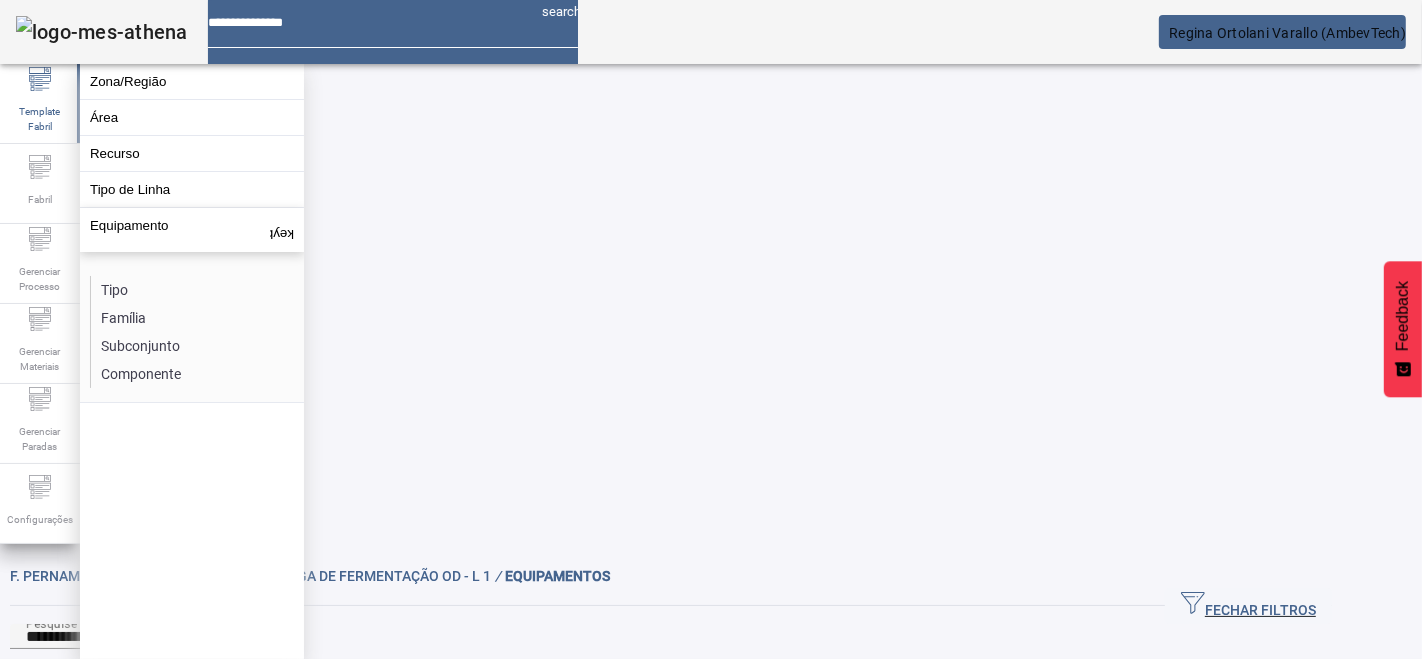 click 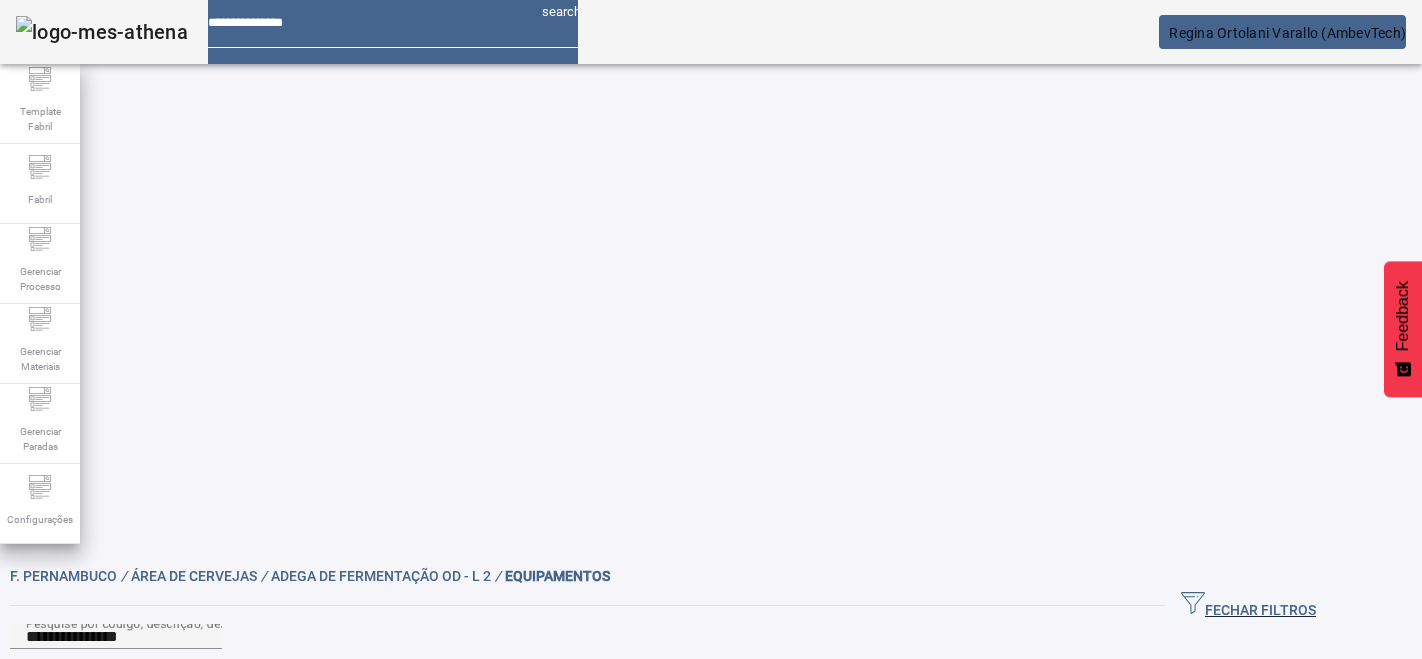 scroll, scrollTop: 0, scrollLeft: 0, axis: both 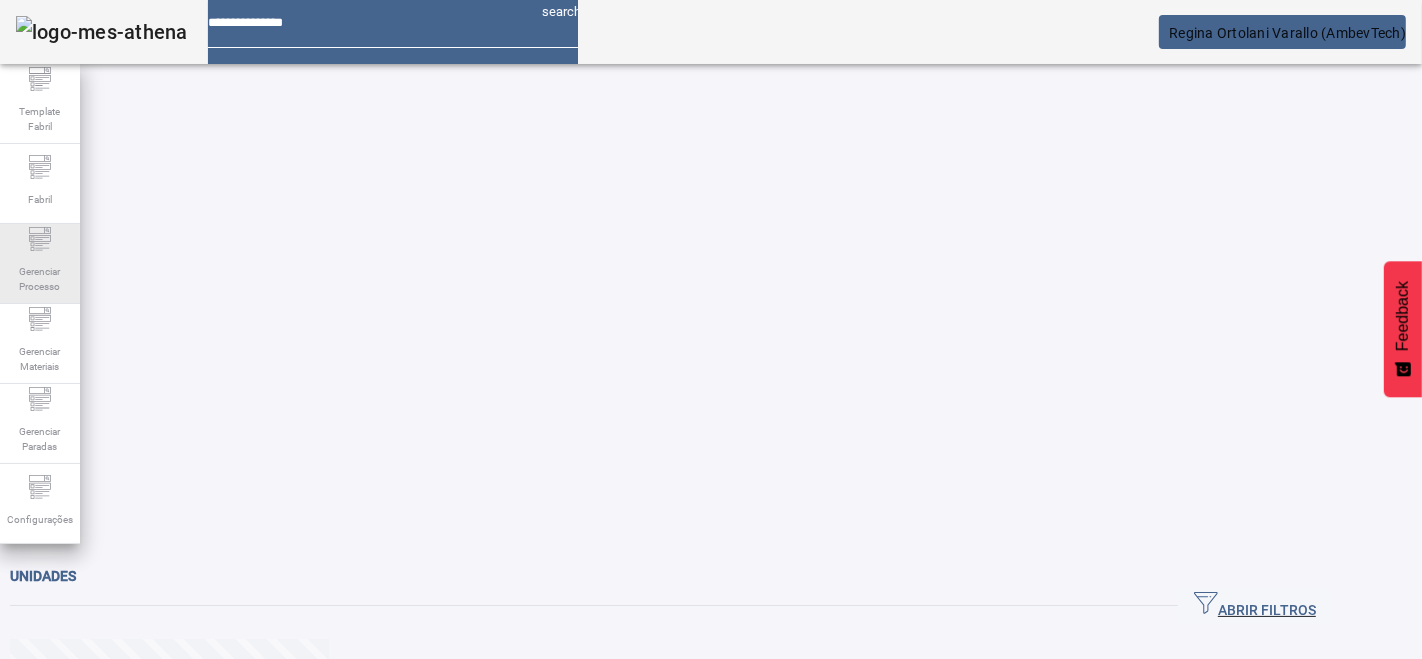 click on "Gerenciar Processo" 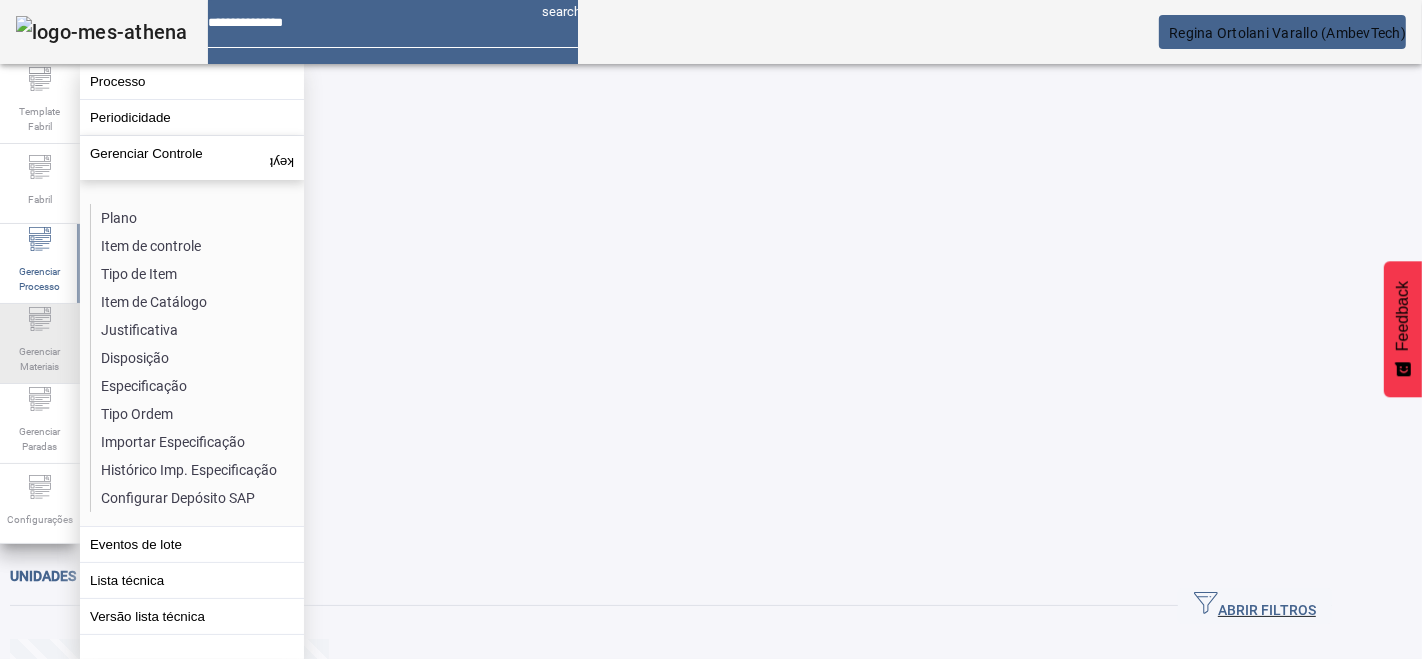 click on "Gerenciar Materiais" 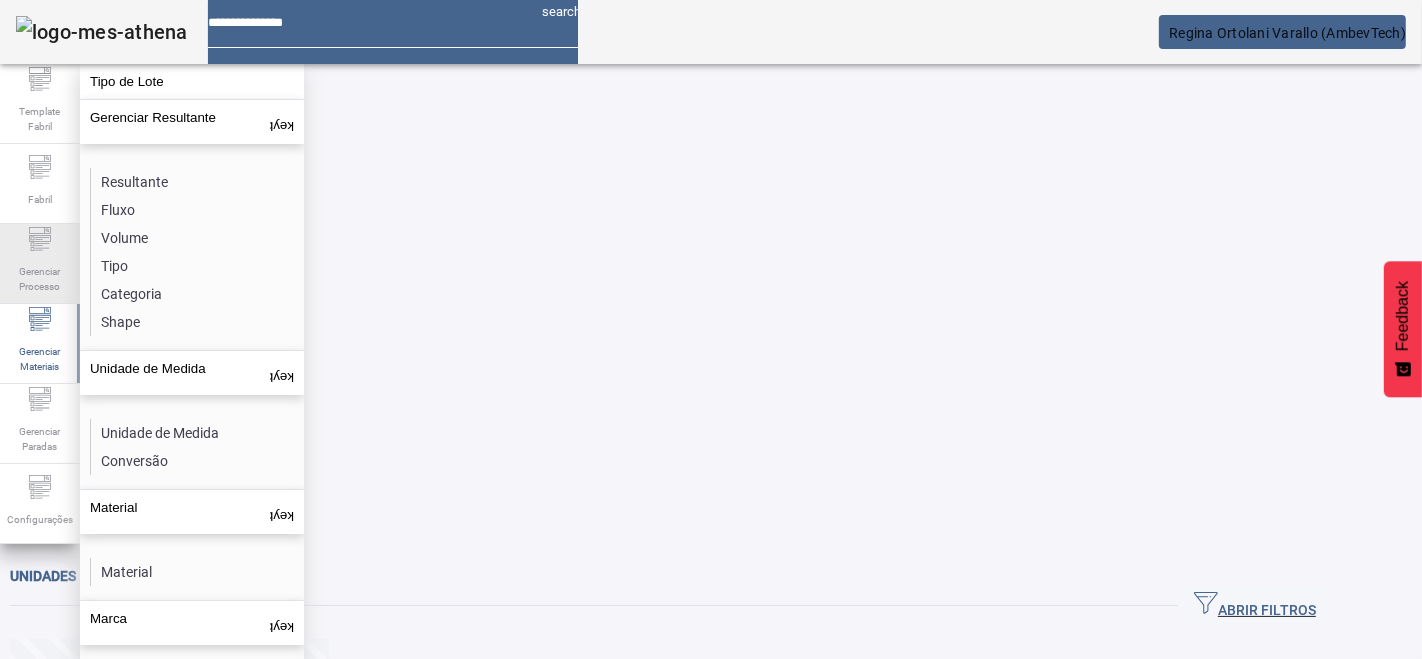 click on "Gerenciar Processo" 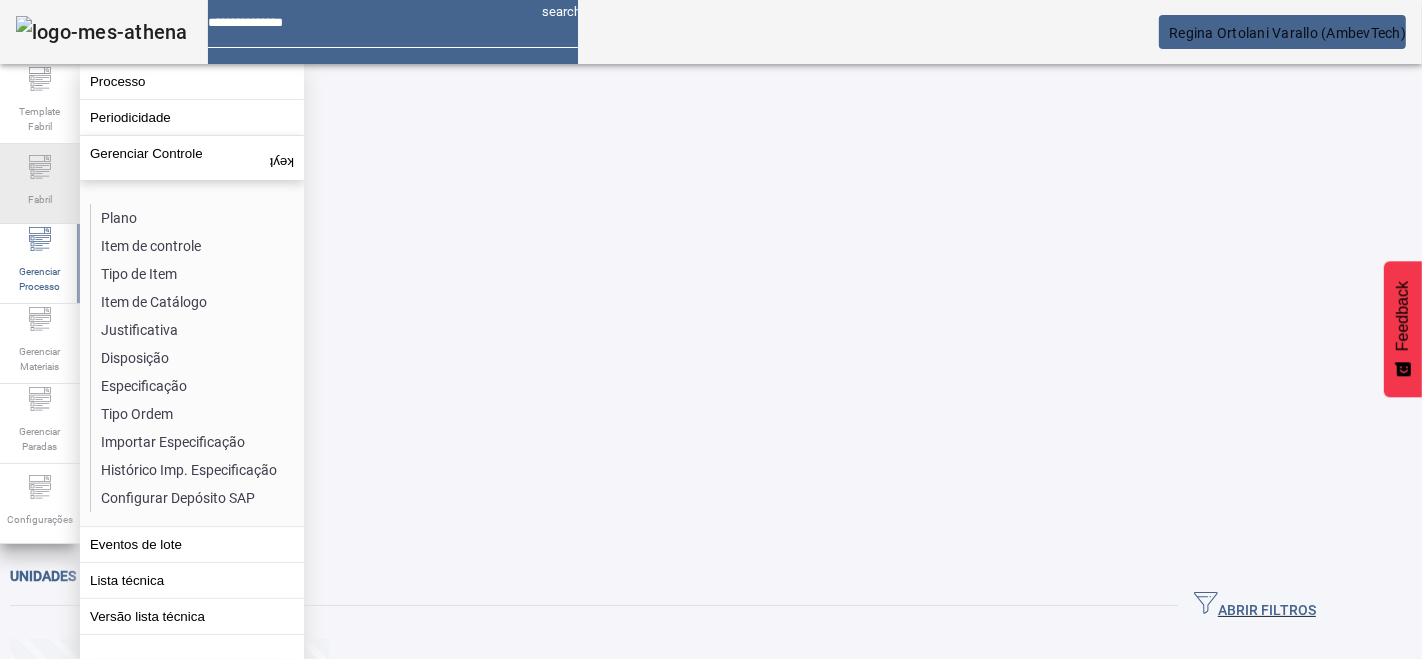 click on "Fabril" 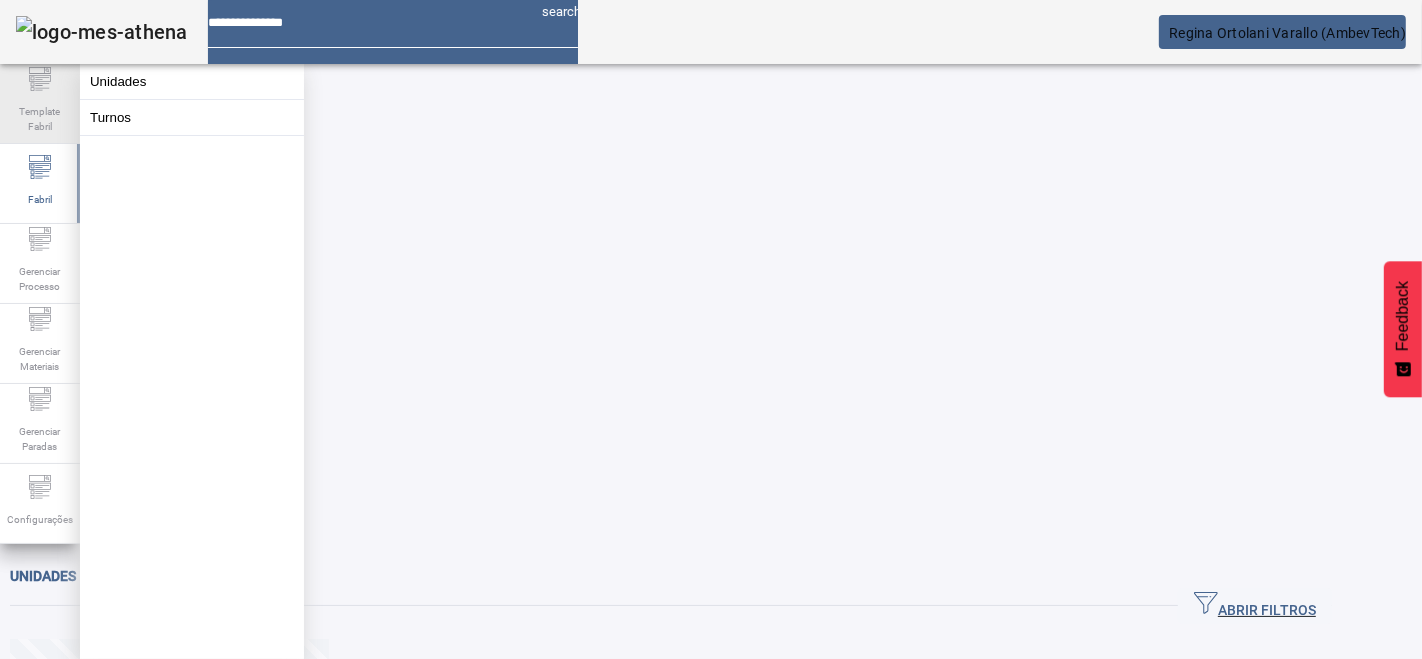 click on "Template Fabril" 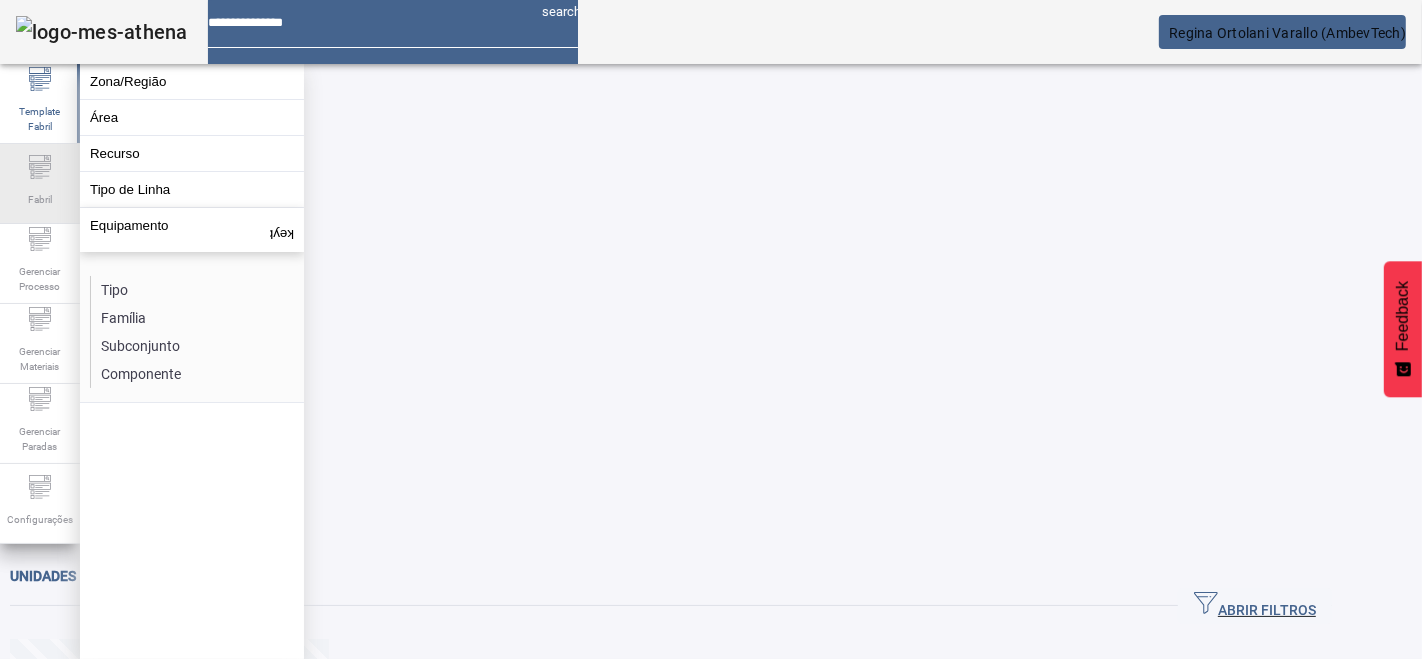 click on "Fabril" 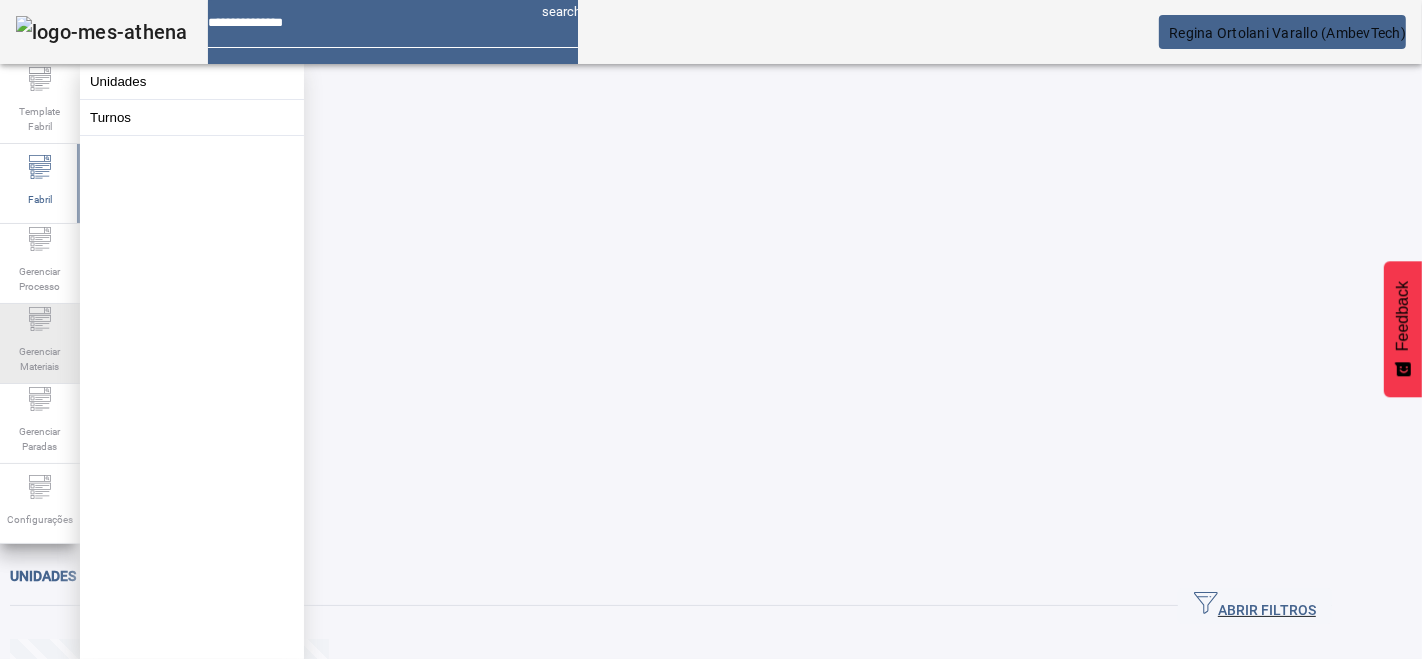 click on "Gerenciar Materiais" 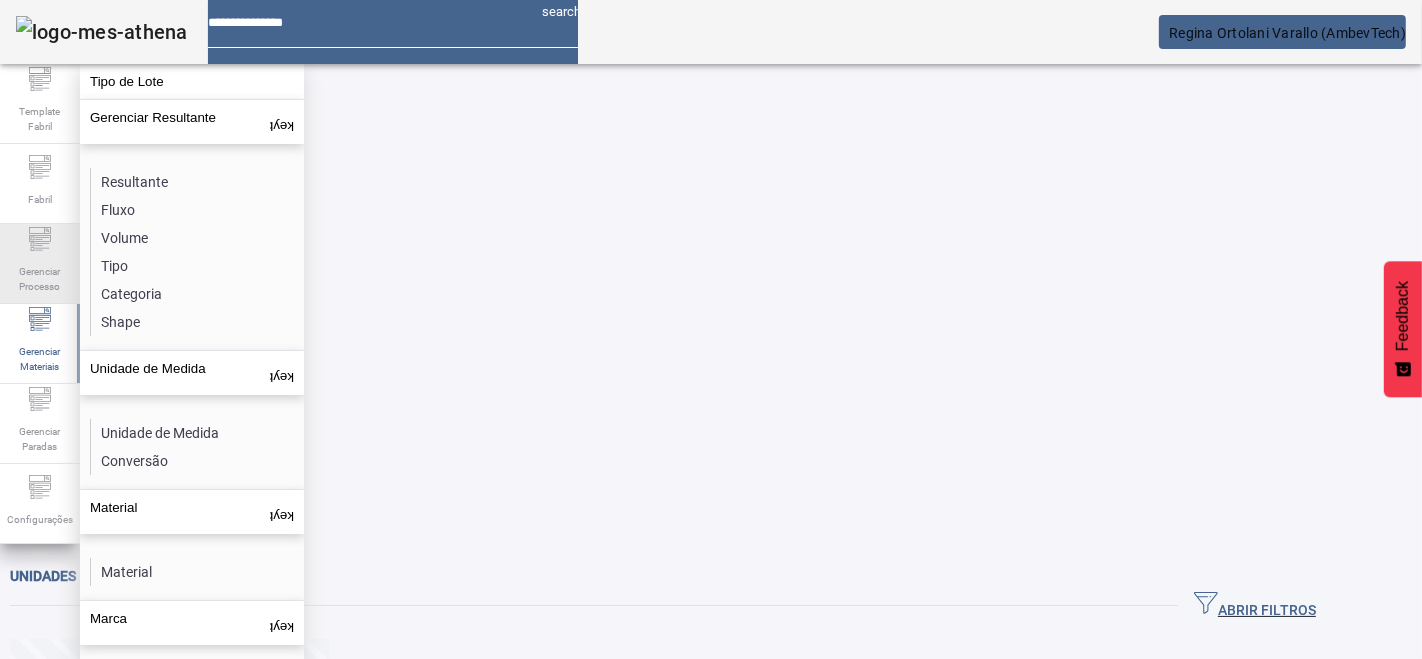 click on "Gerenciar Processo" 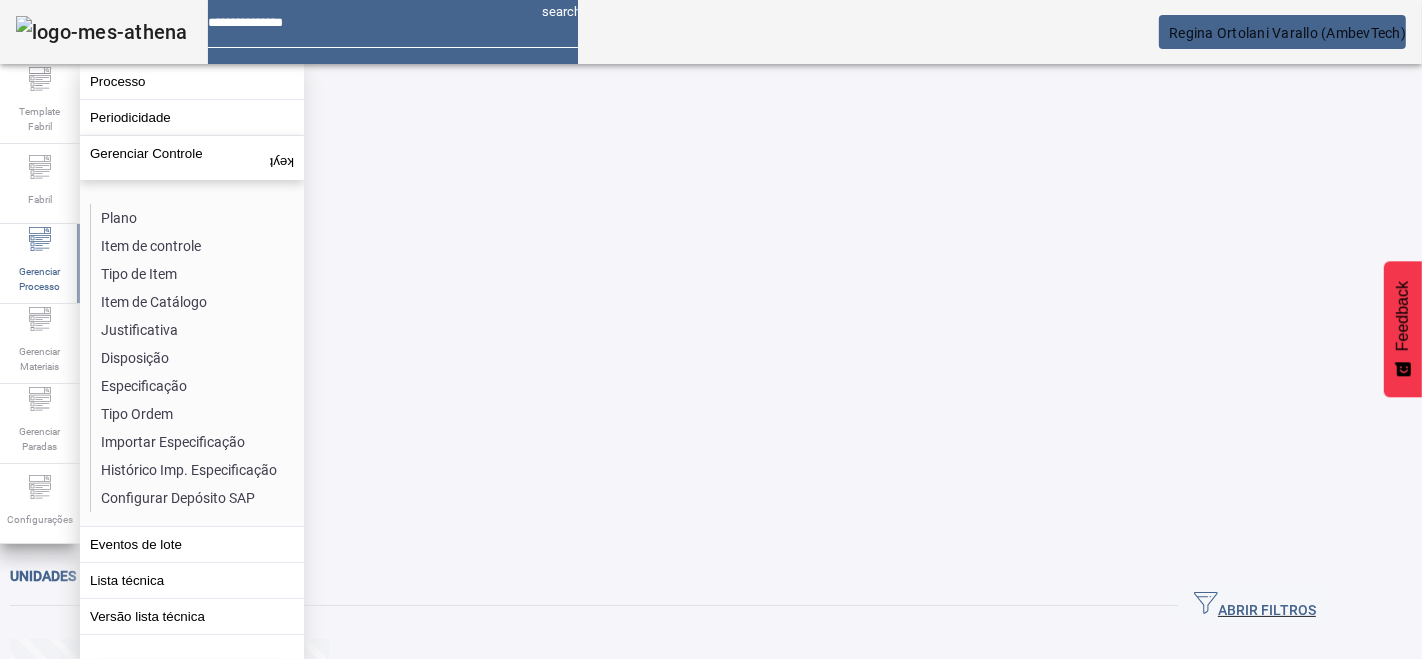 click 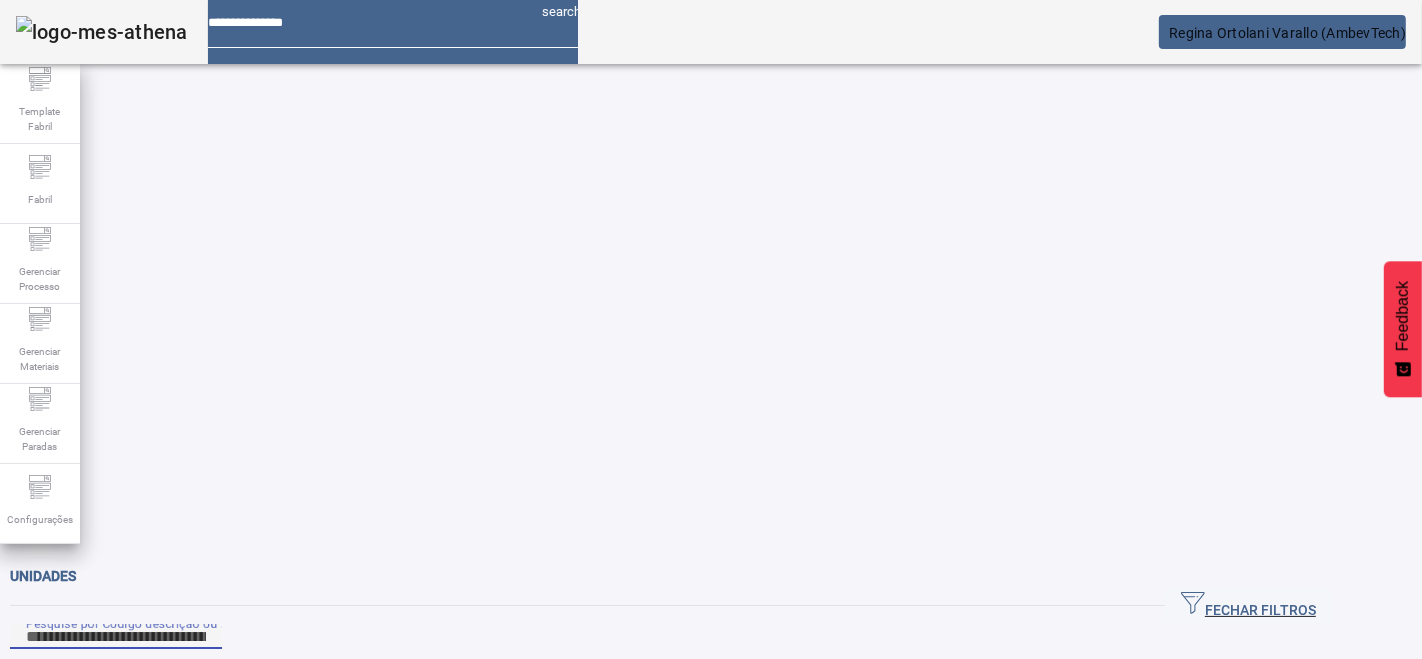 click on "Pesquise por Código descrição ou sigla" at bounding box center (116, 637) 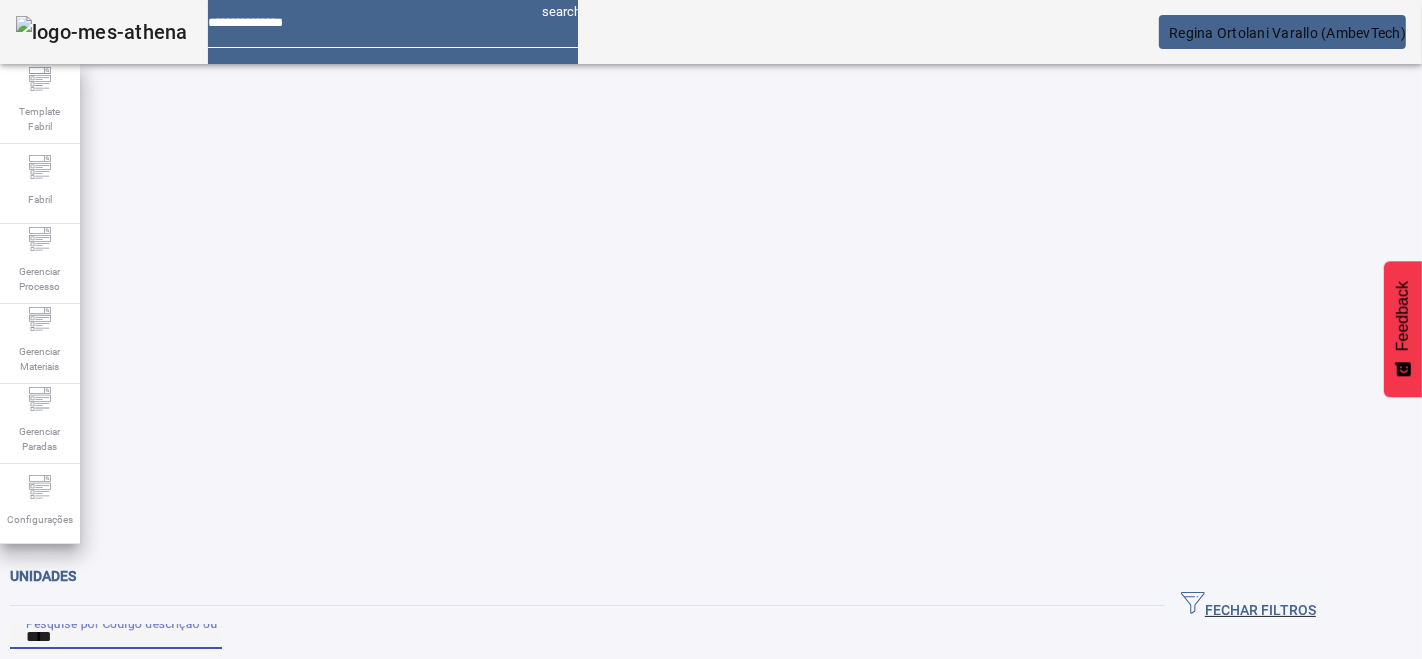 type on "****" 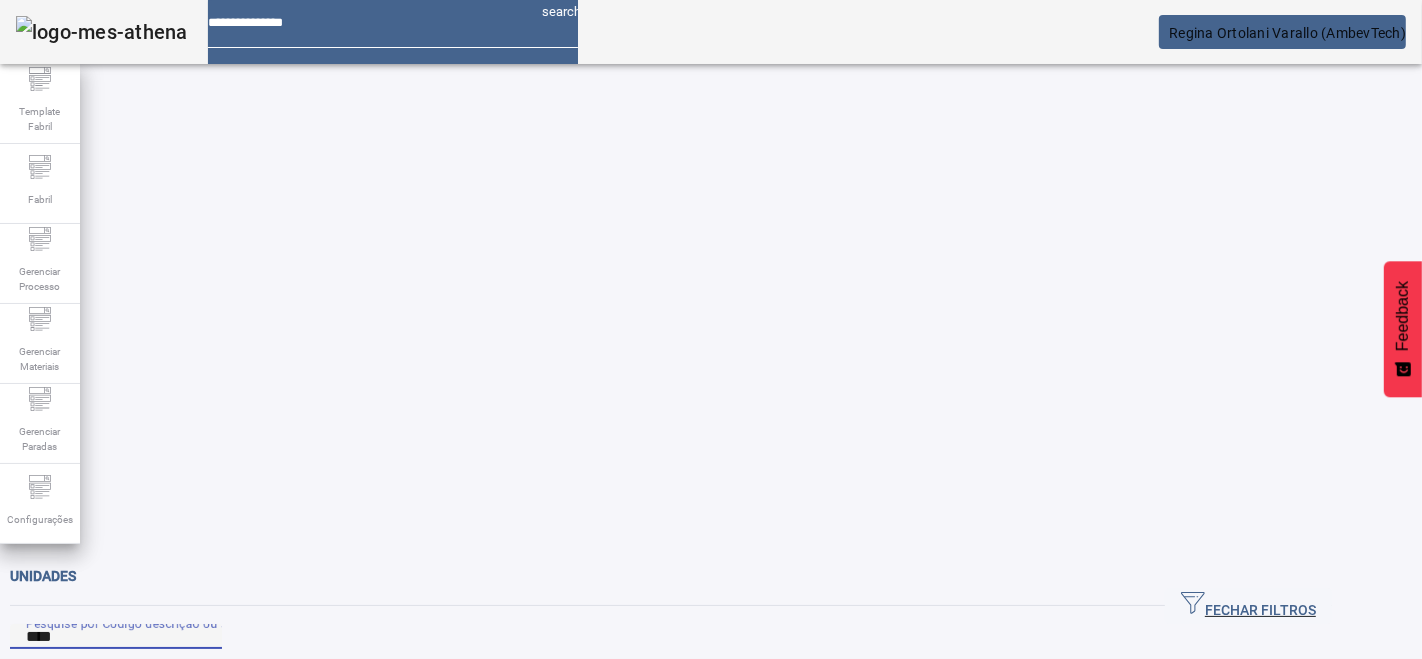 click at bounding box center [643, 828] 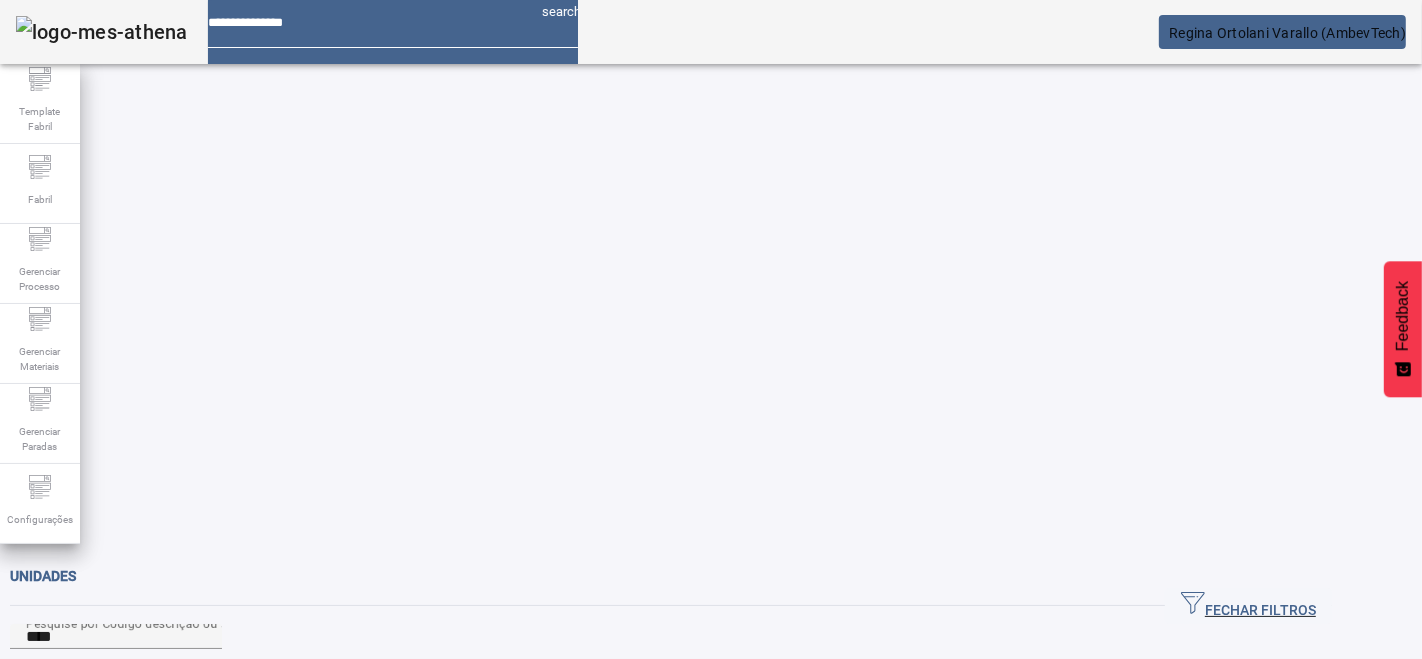 click on "ÁREAS" at bounding box center [43, 691] 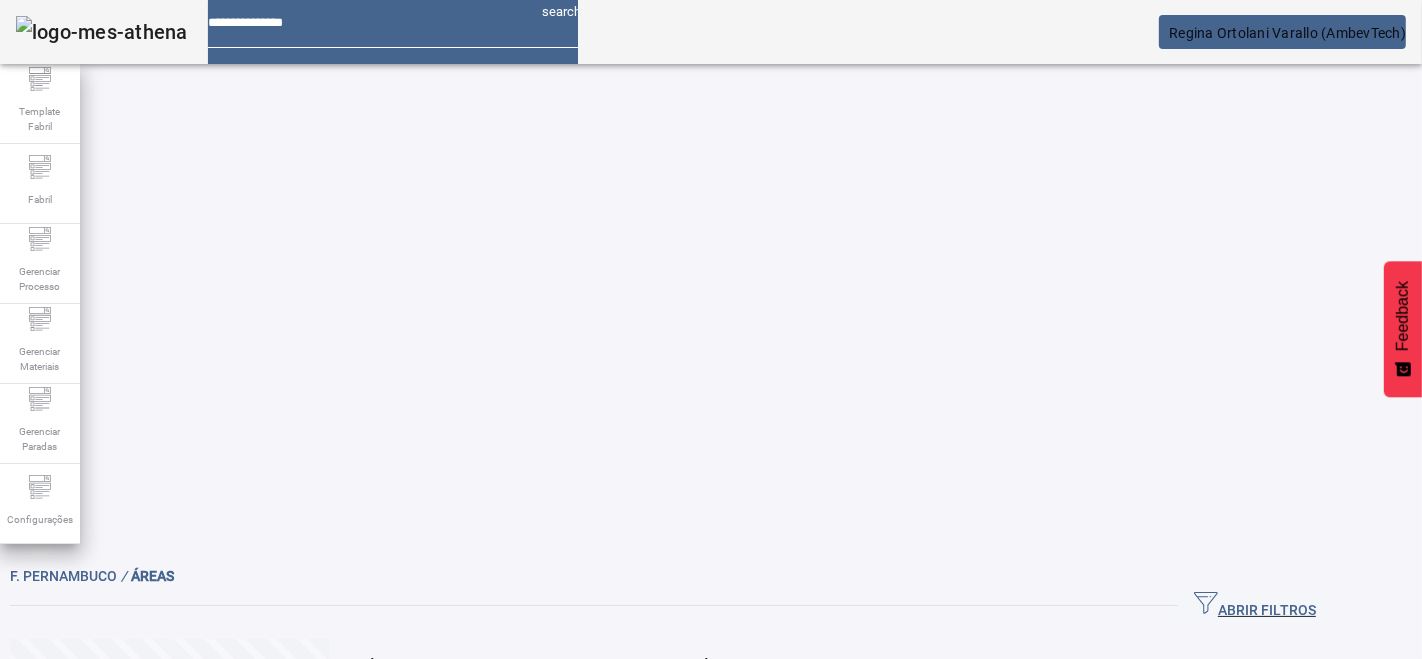 click at bounding box center [643, 743] 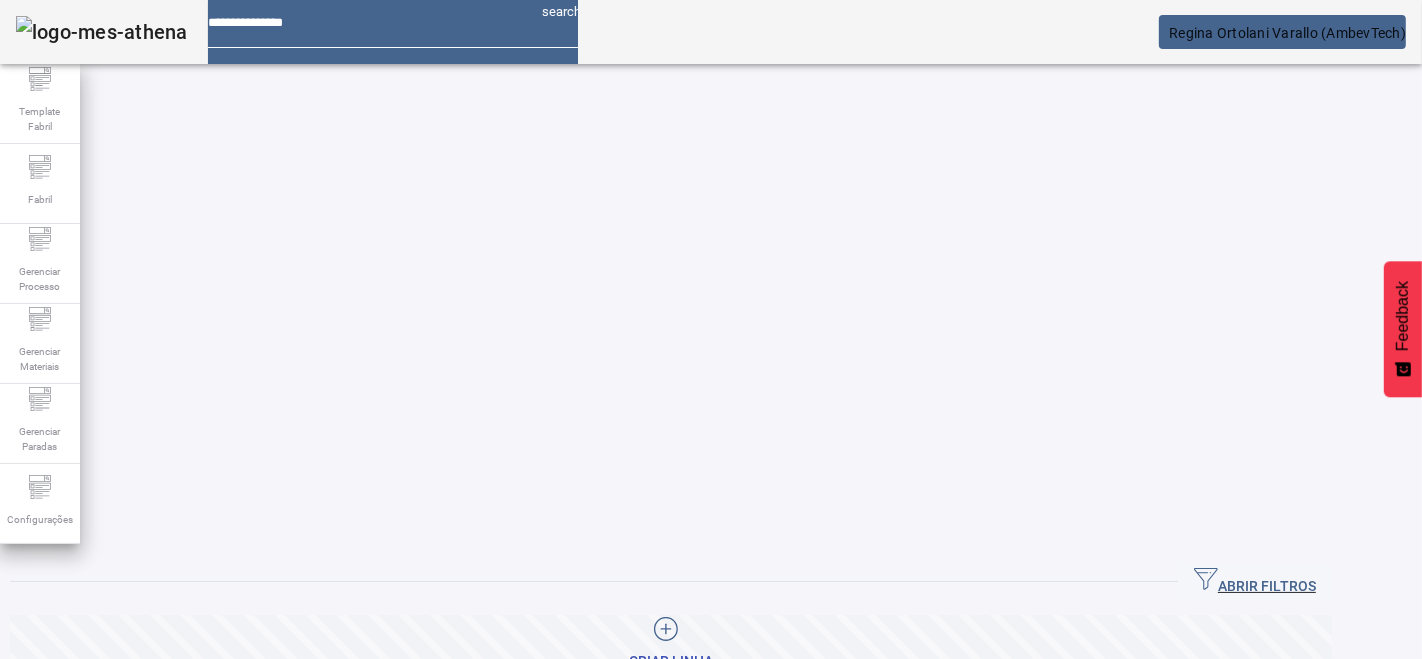 click on "ABRIR FILTROS" 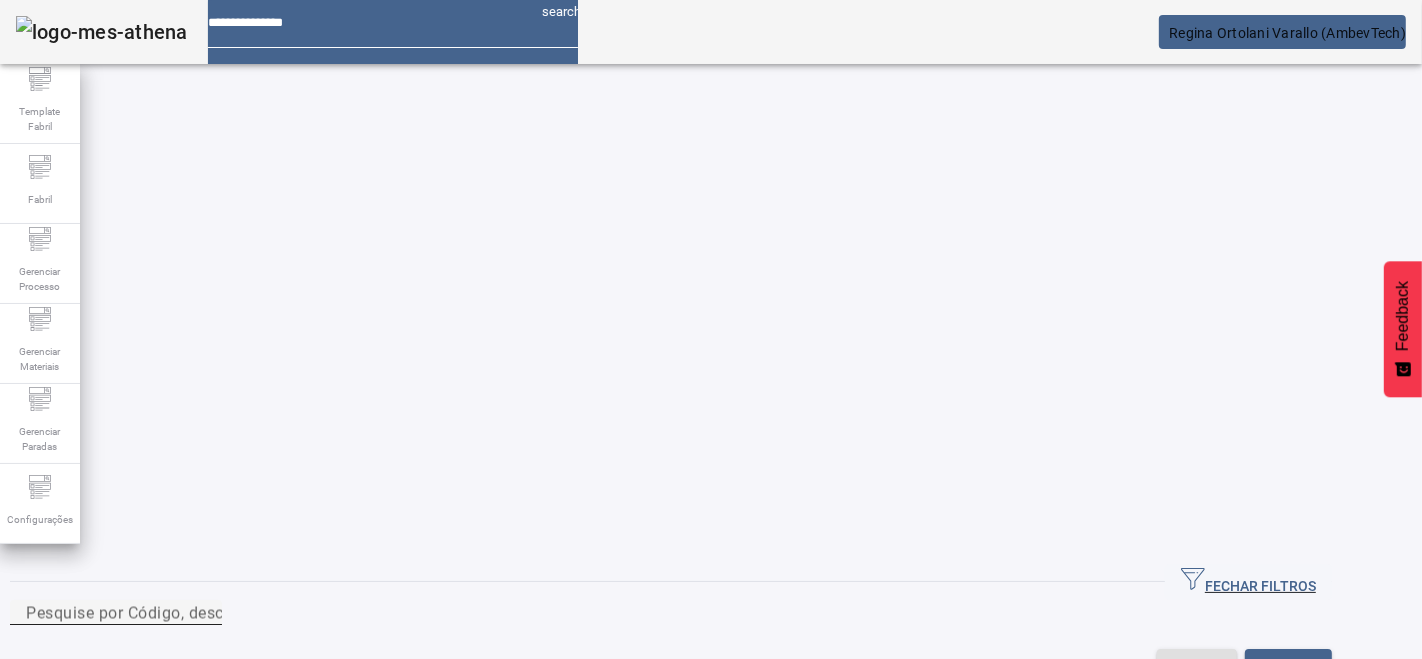 click on "Pesquise por
Código,
descrição,
descrição abreviada
ou
descrição SAP" at bounding box center [291, 612] 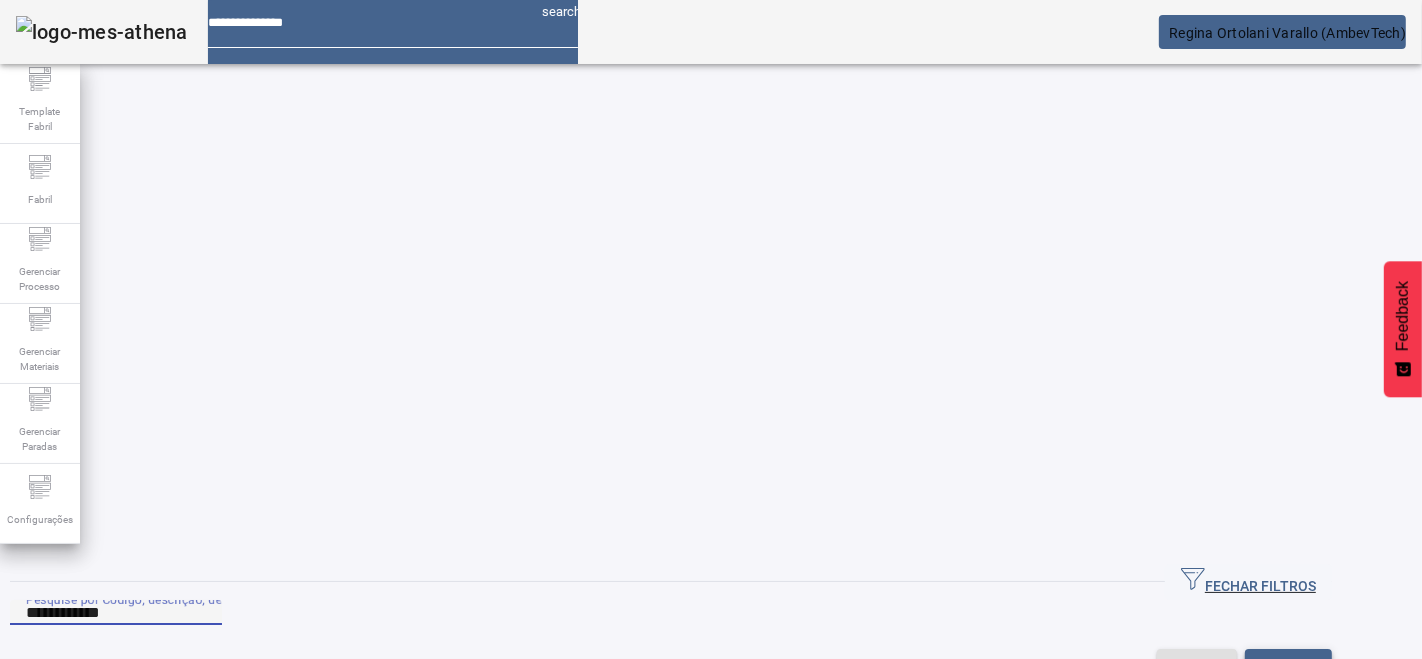 type on "**********" 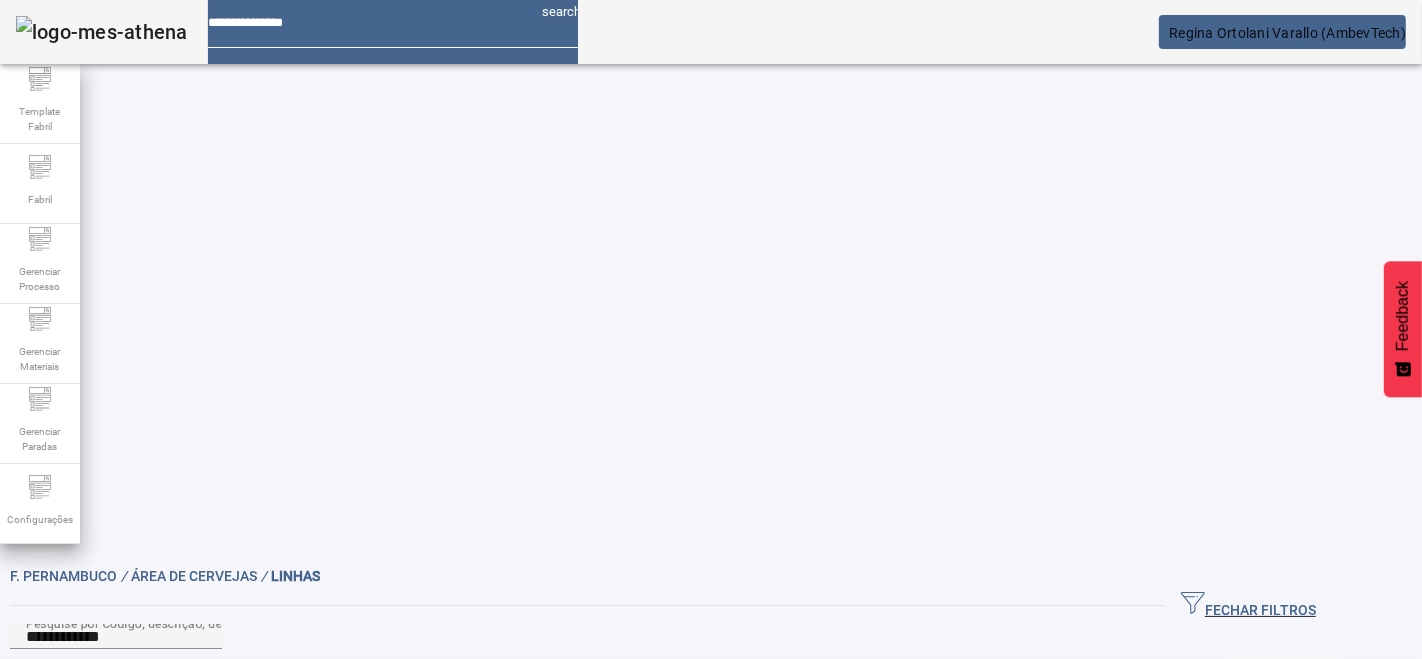 click at bounding box center [1266, 887] 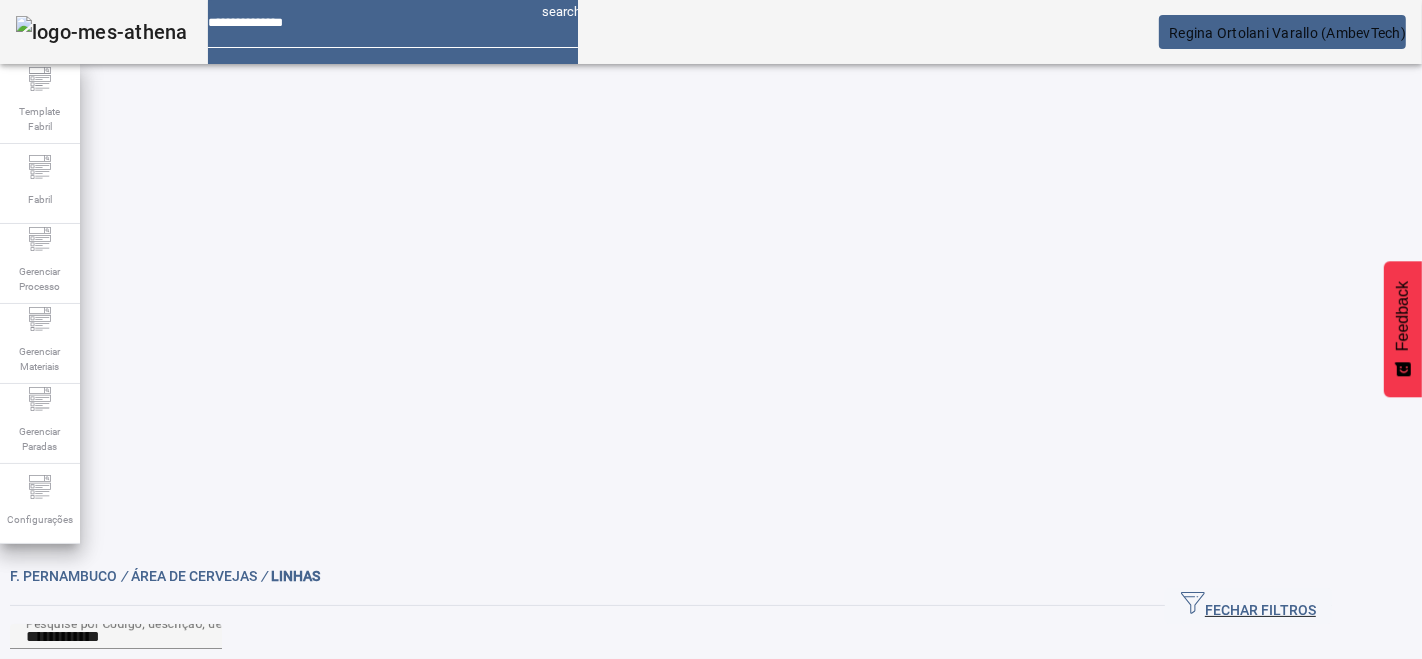 click on "EQUIPAMENTO" at bounding box center (74, 739) 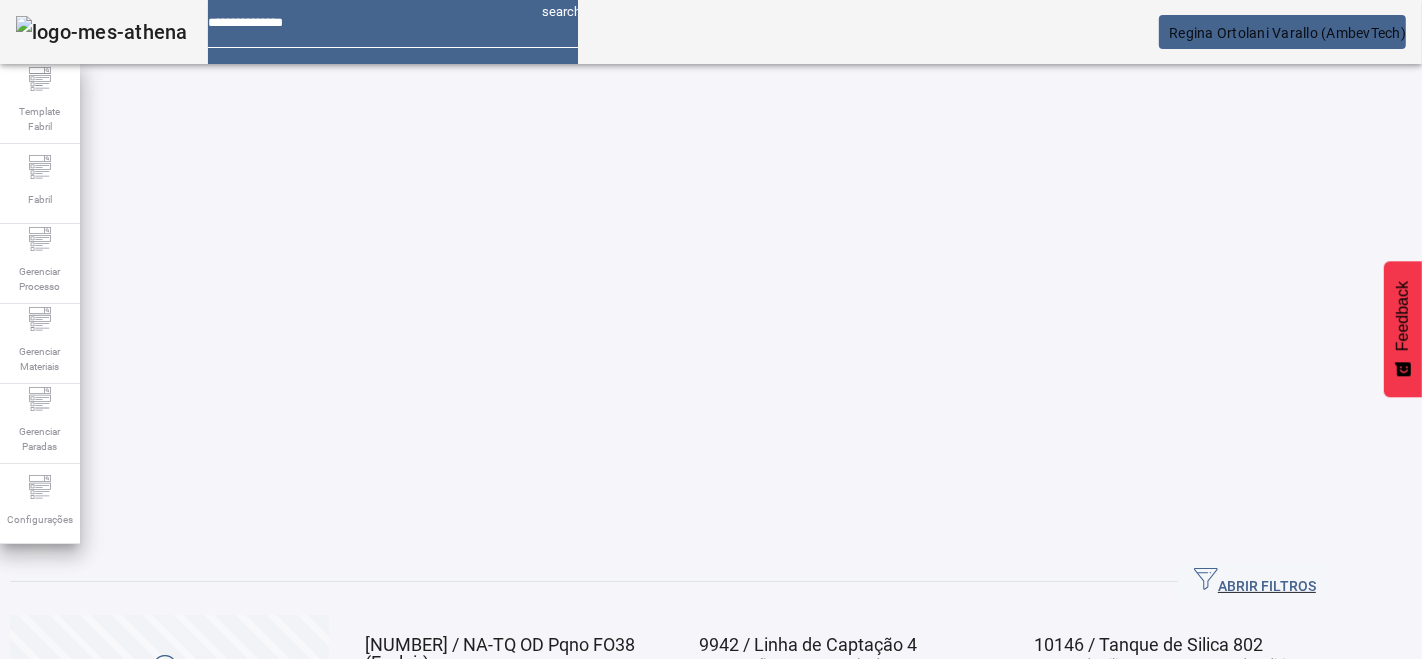 click 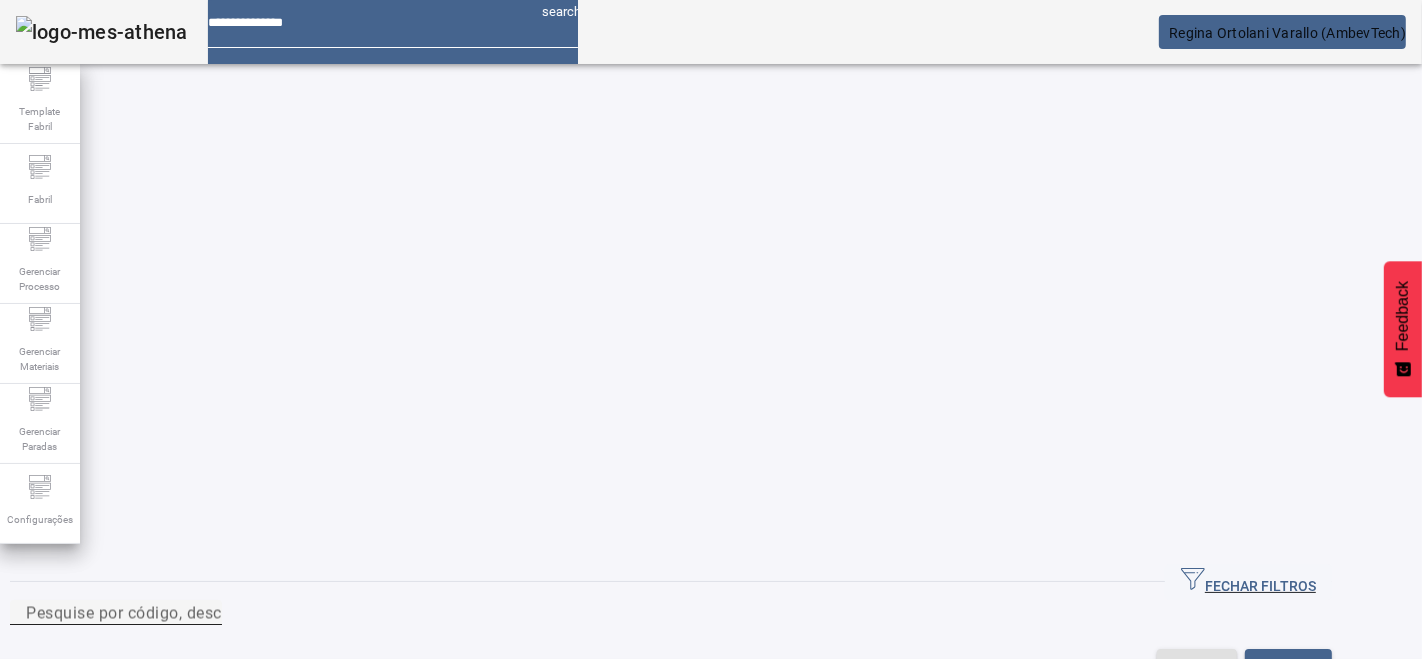 click on "Pesquise por
código,
descrição,
descrição abreviada,
capacidade
ou
ano de fabricação" at bounding box center [352, 612] 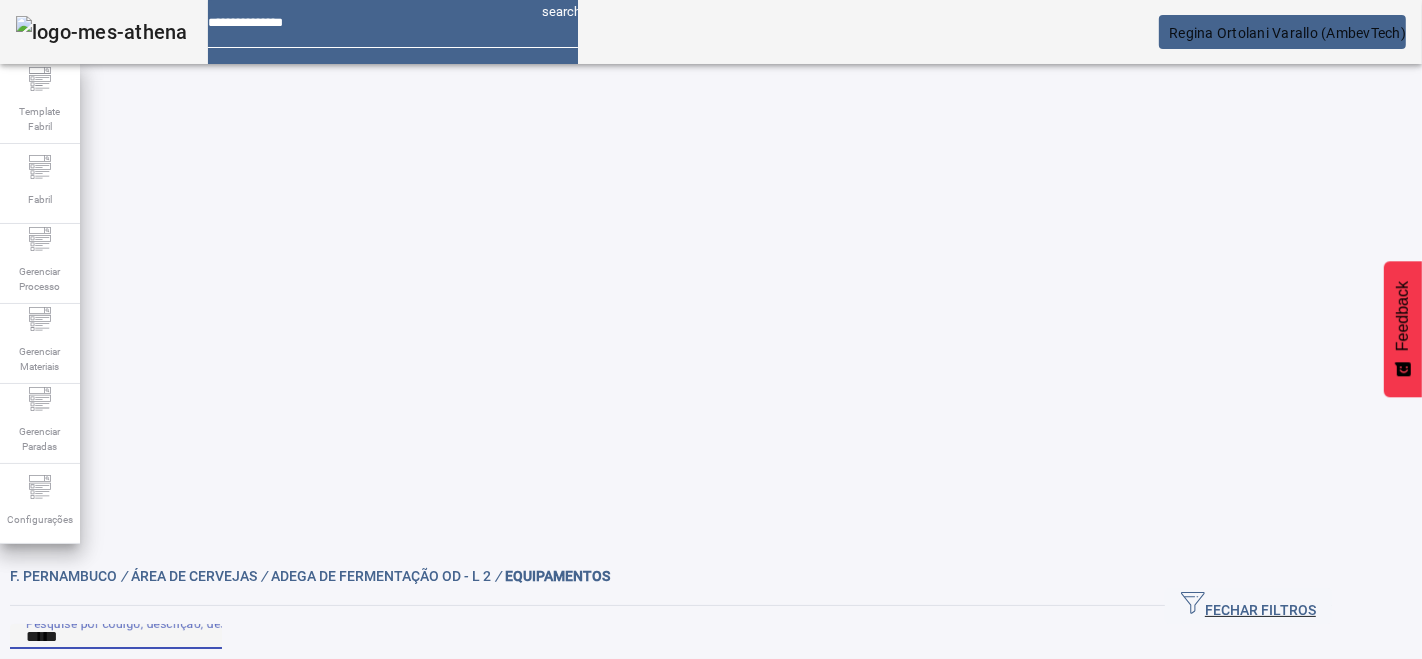 type on "*****" 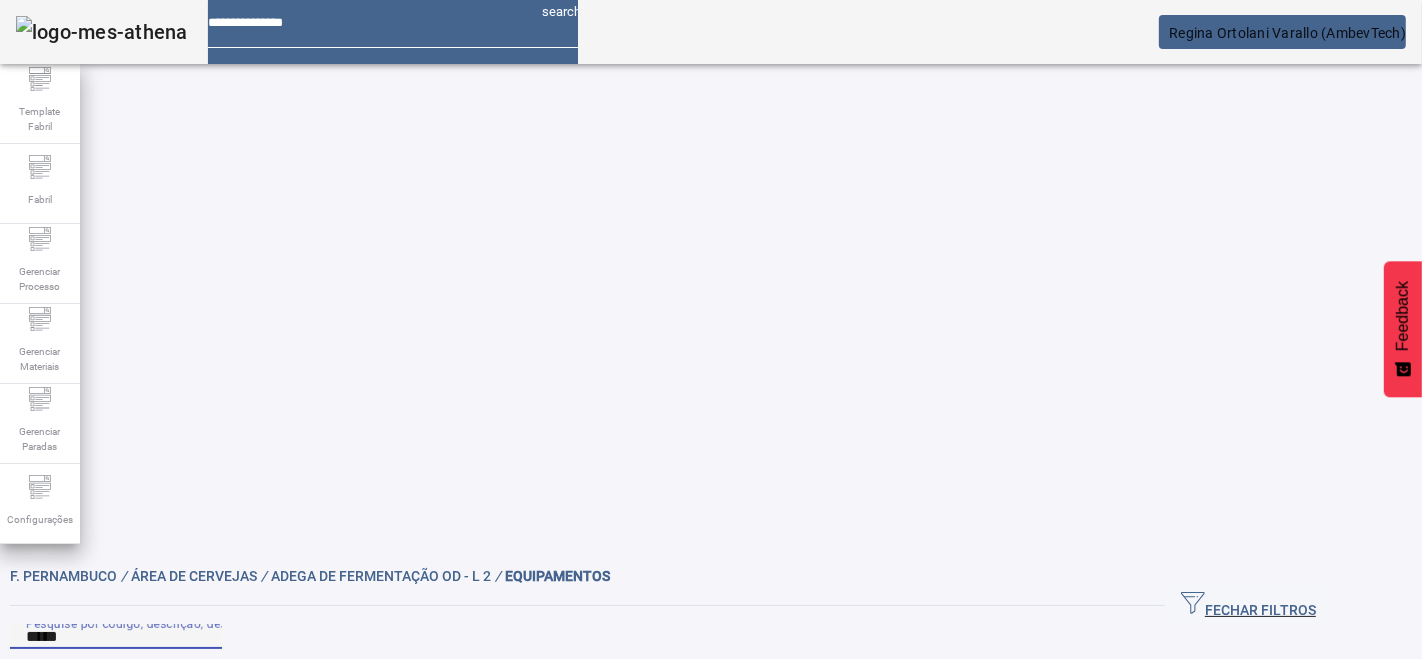 click on "EDITAR" at bounding box center (388, 828) 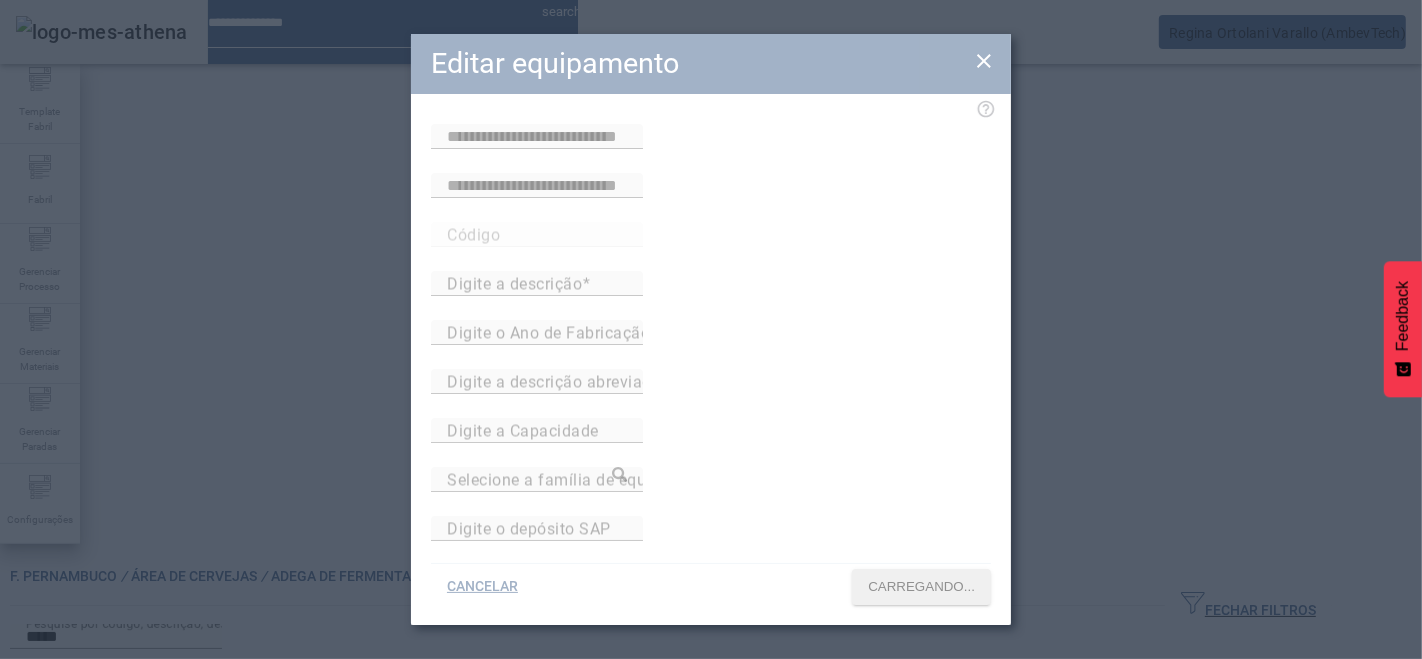 type on "**********" 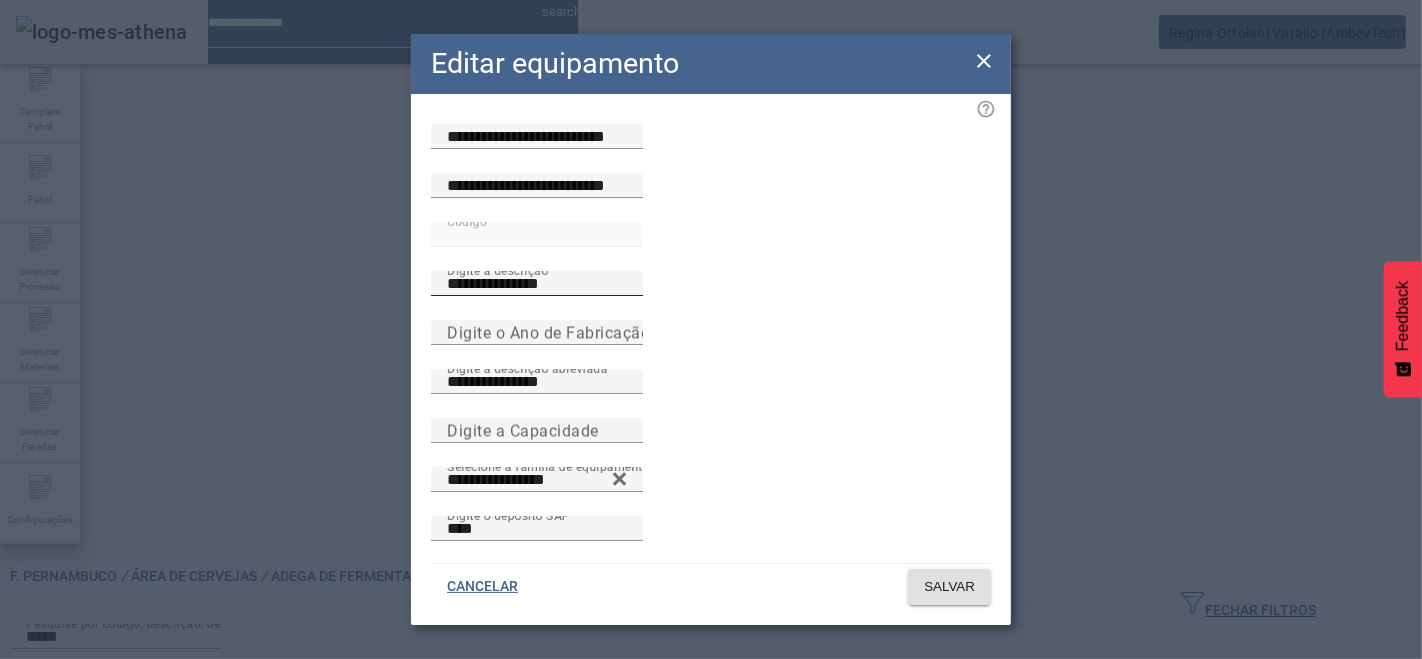 click on "**********" at bounding box center [537, 284] 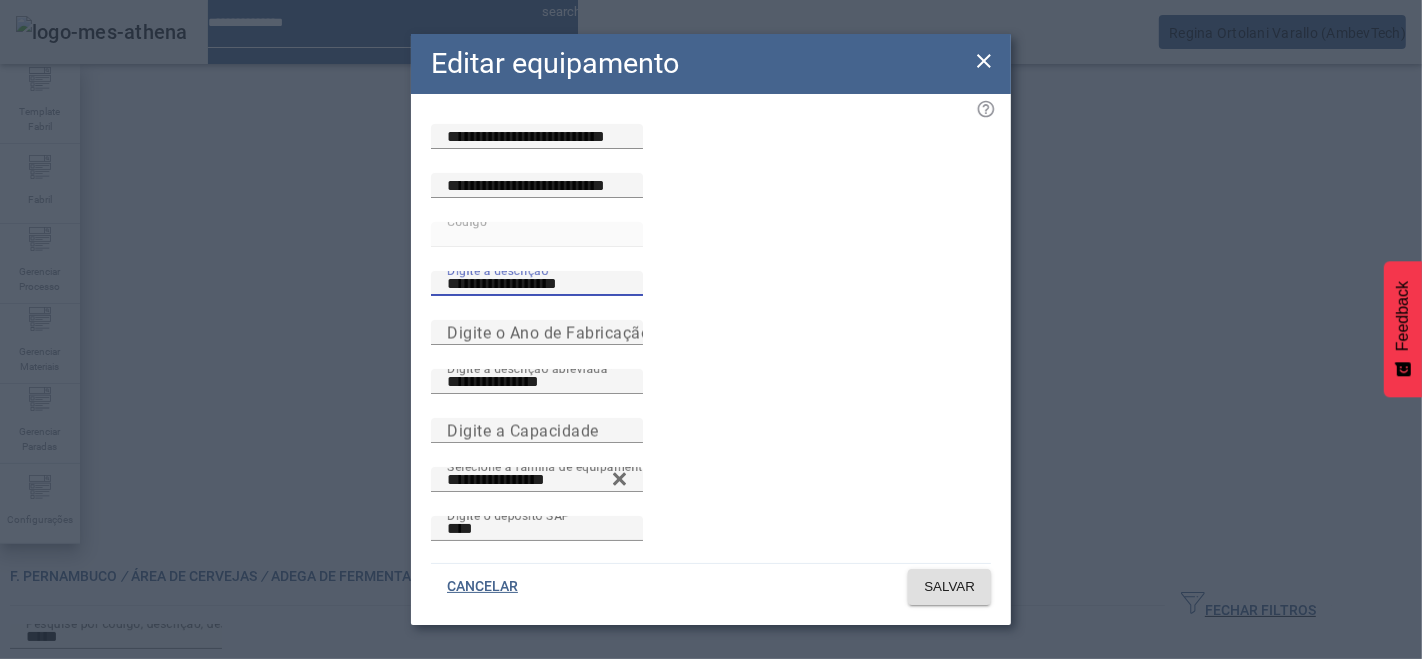 click on "**********" at bounding box center [537, 284] 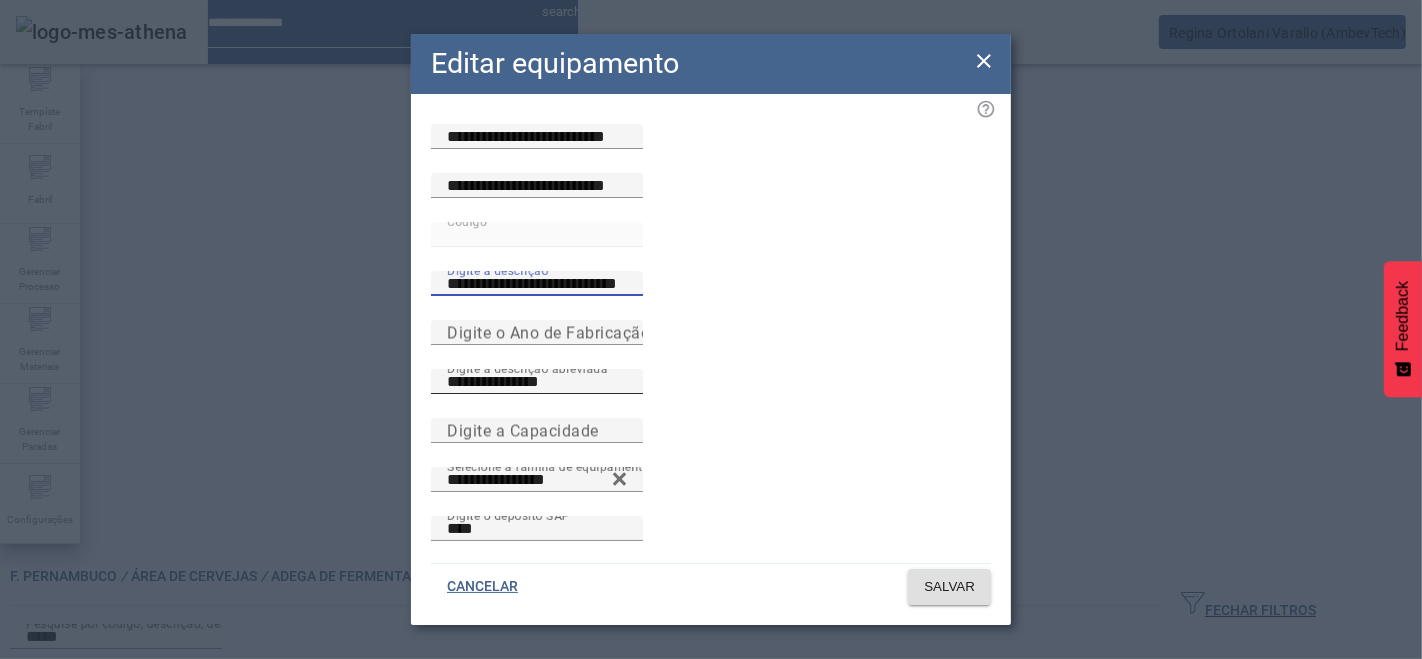 type on "**********" 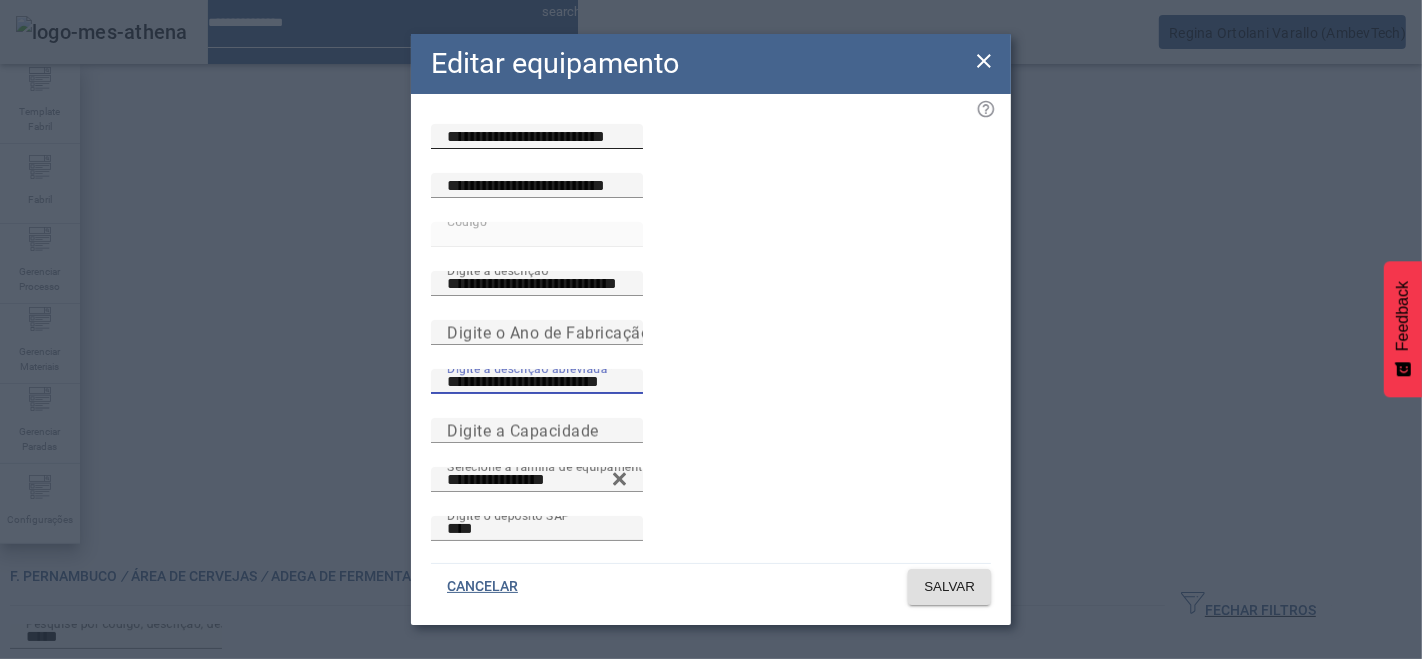 type on "**********" 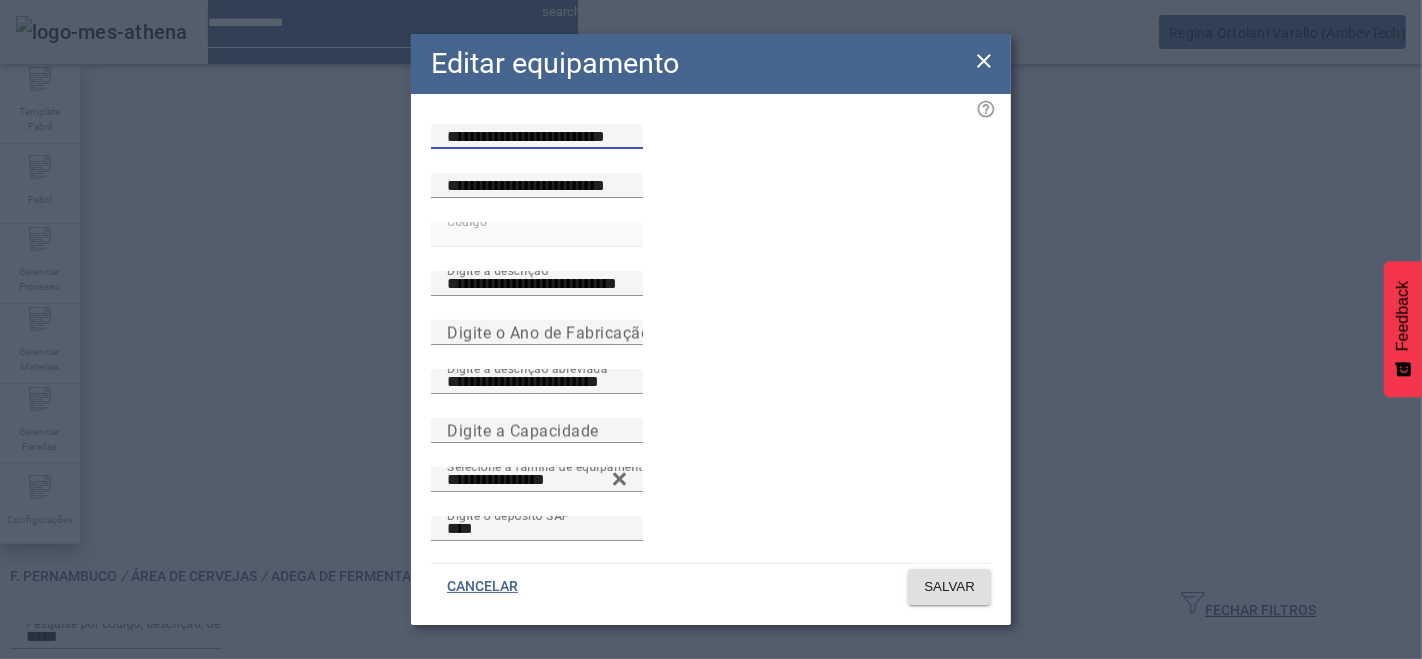 drag, startPoint x: 672, startPoint y: 159, endPoint x: 105, endPoint y: 210, distance: 569.289 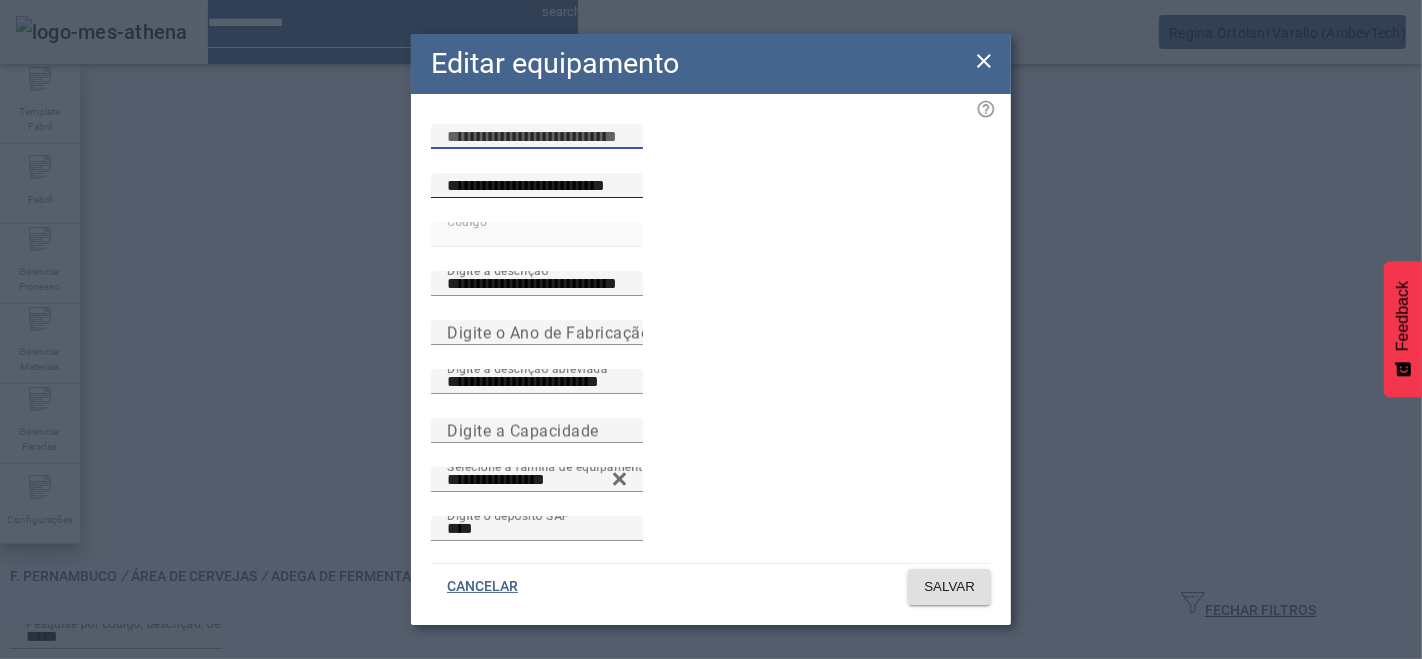 type 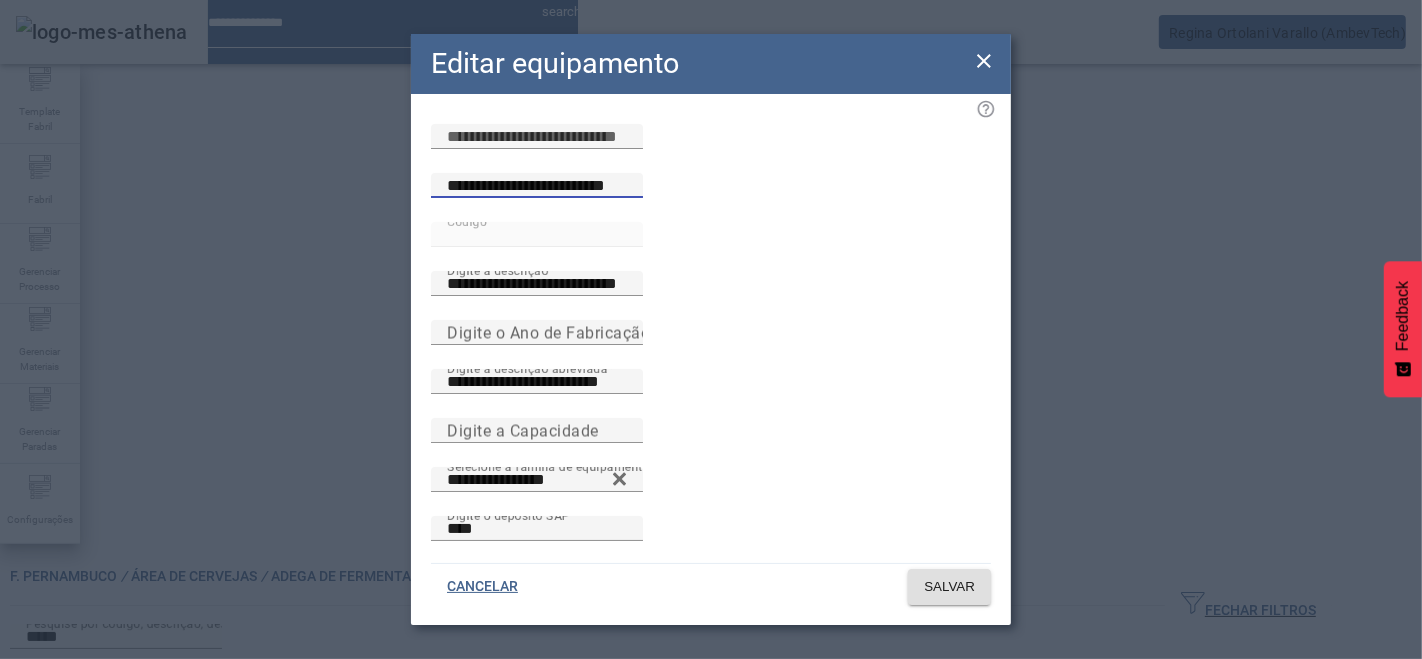 drag, startPoint x: 704, startPoint y: 224, endPoint x: 297, endPoint y: 232, distance: 407.0786 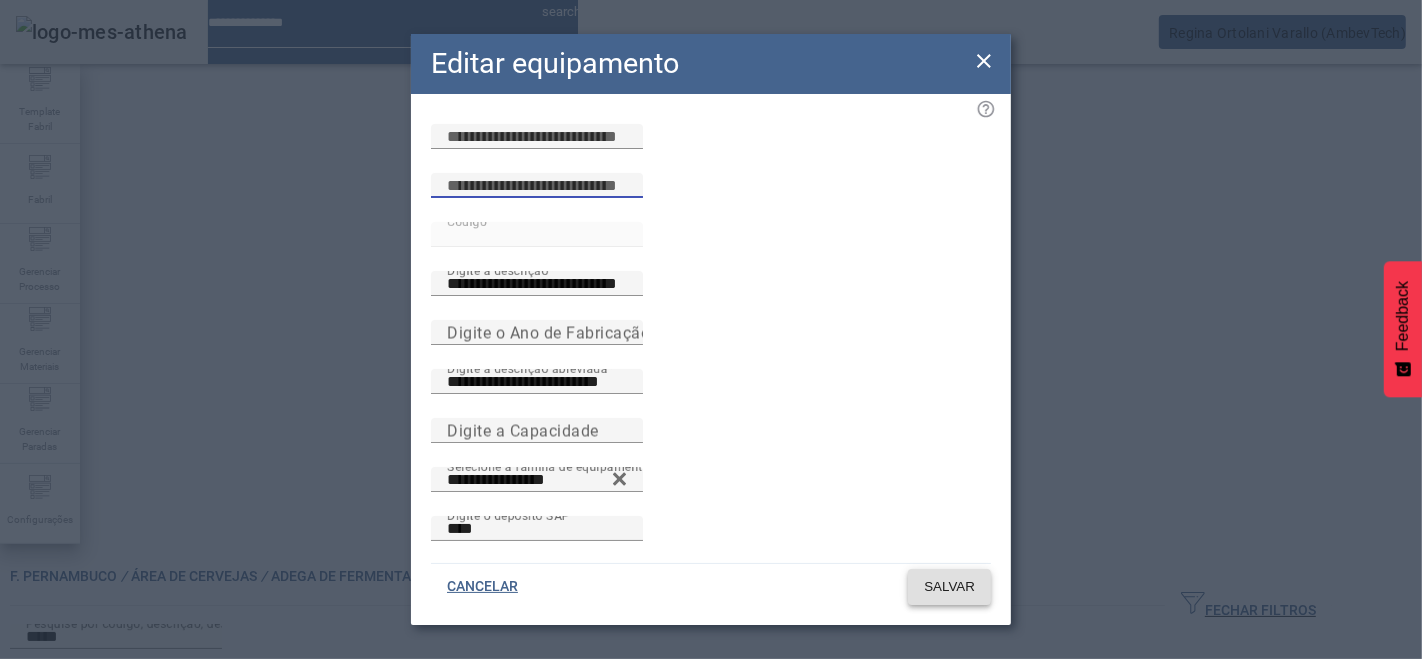 type 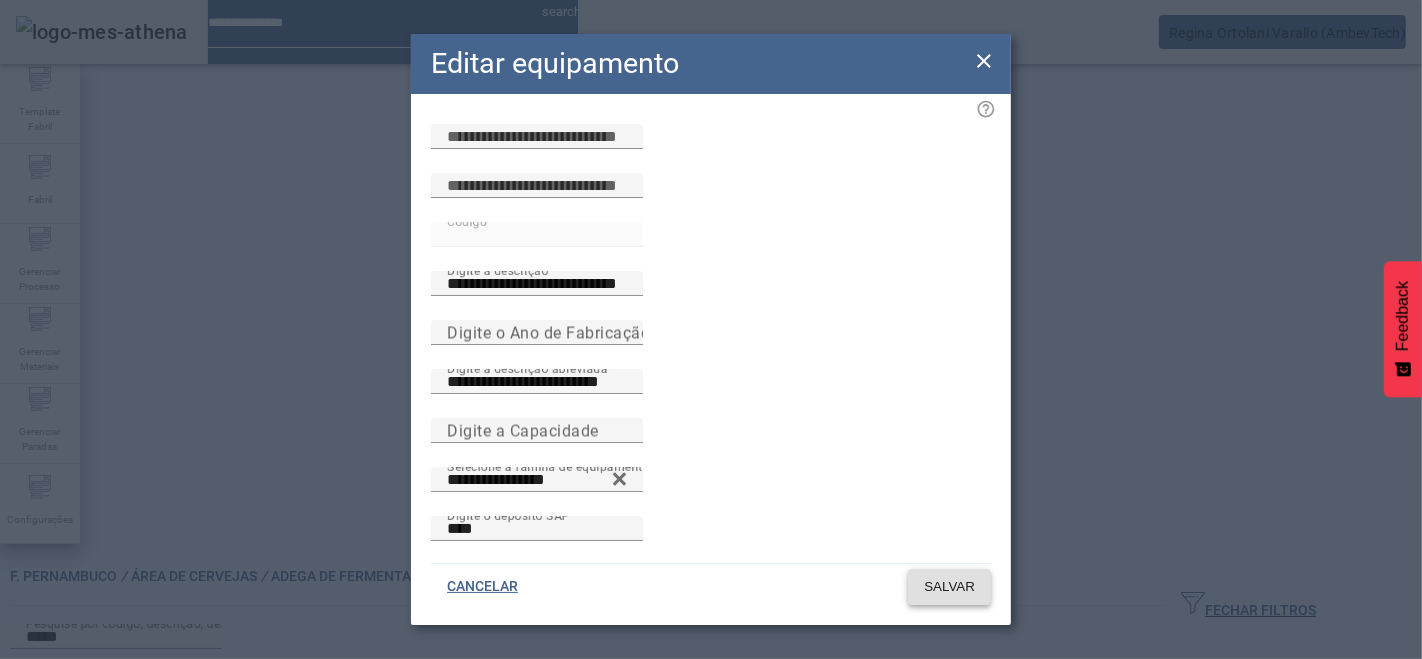 click on "SALVAR" 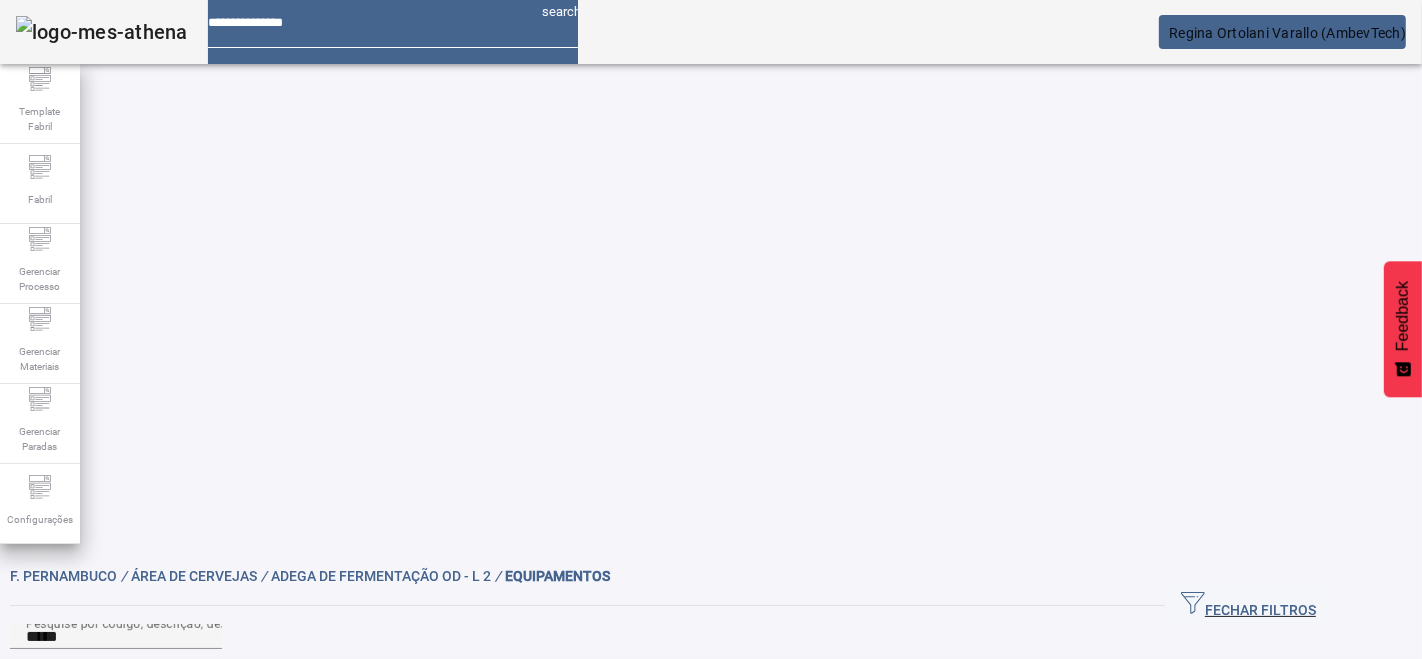 click on "F. [STATE] /  Área de Cervejas /  Adega de Fermentação OD - L 2 / EQUIPAMENTOS FECHAR FILTROS  Pesquise por
código,
descrição,
descrição abreviada,
capacidade
ou
ano de fabricação
***** LIMPAR FILTRAR  CRIAR EQUIPAMENTO  [NUMBER] / NA-TQ OD Gnde FO57 (Excluir) TQ OD Gnde FO57 (Excluir) /  /  / Tanque OD Grande EDITAR REMOVER  more_vert Versão:  ()" 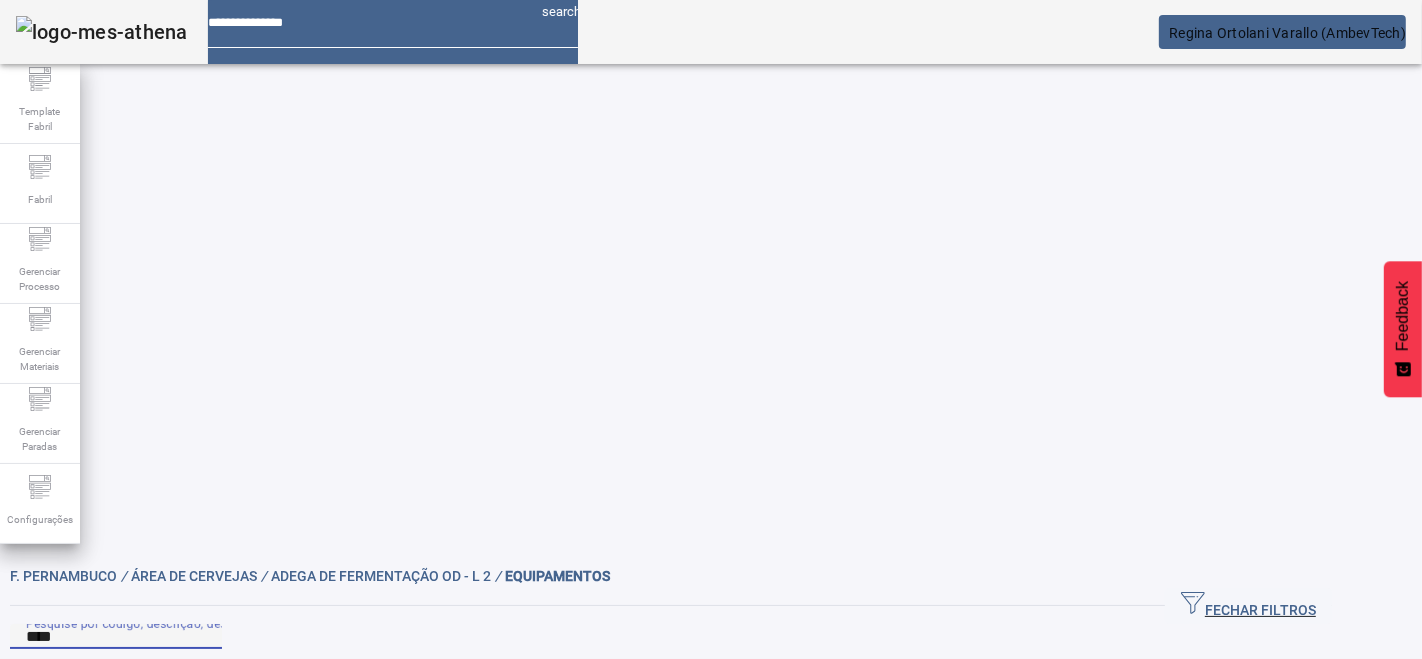 type on "****" 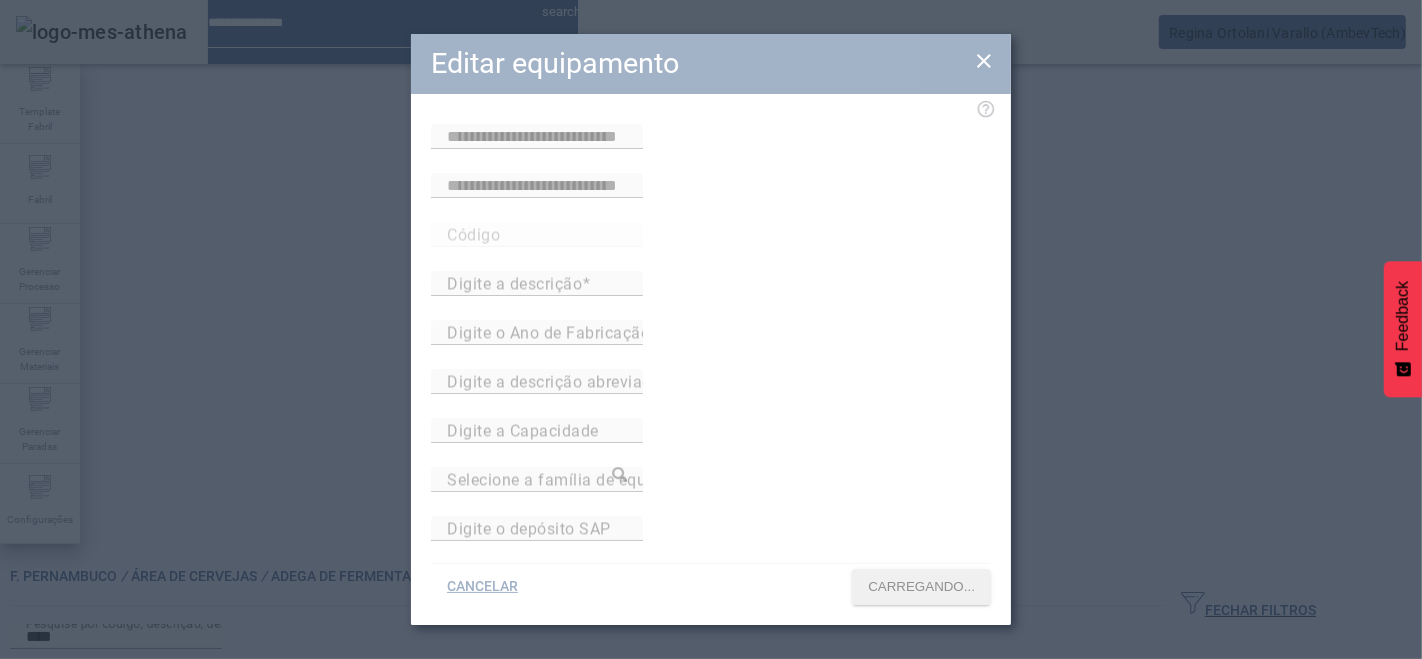 type on "**********" 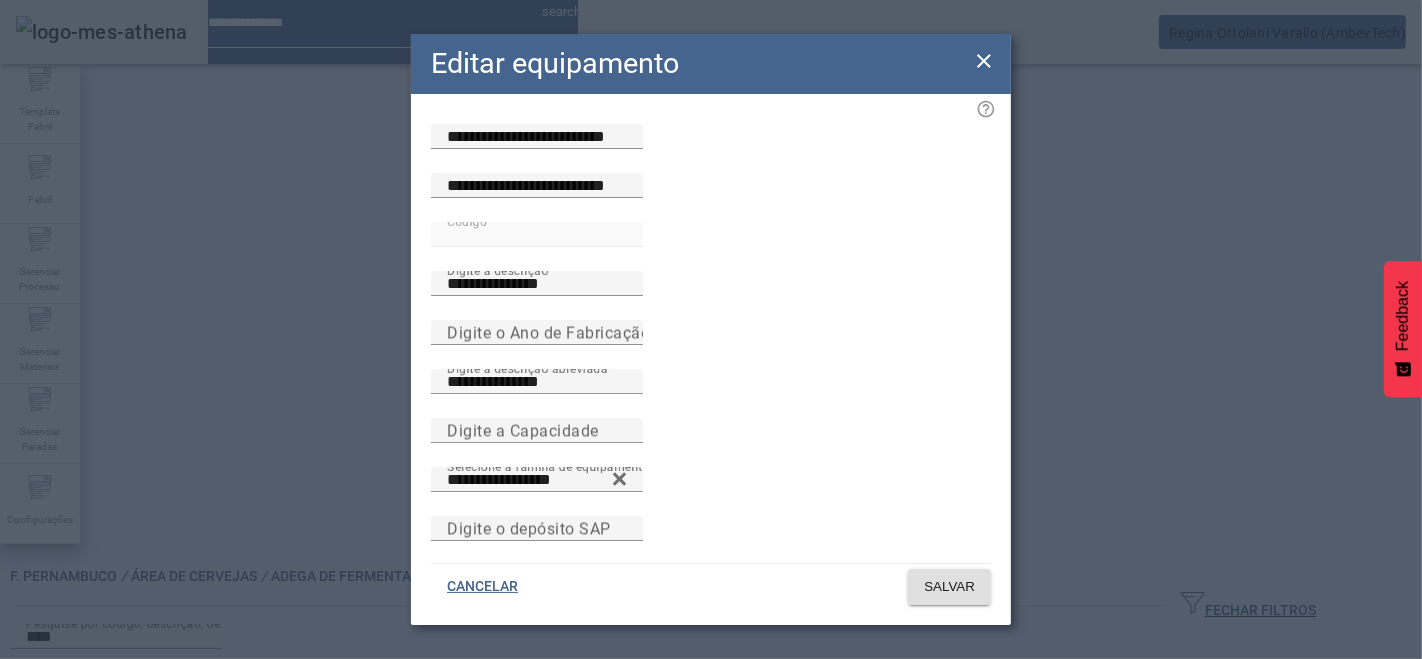 drag, startPoint x: 684, startPoint y: 152, endPoint x: 199, endPoint y: 148, distance: 485.01648 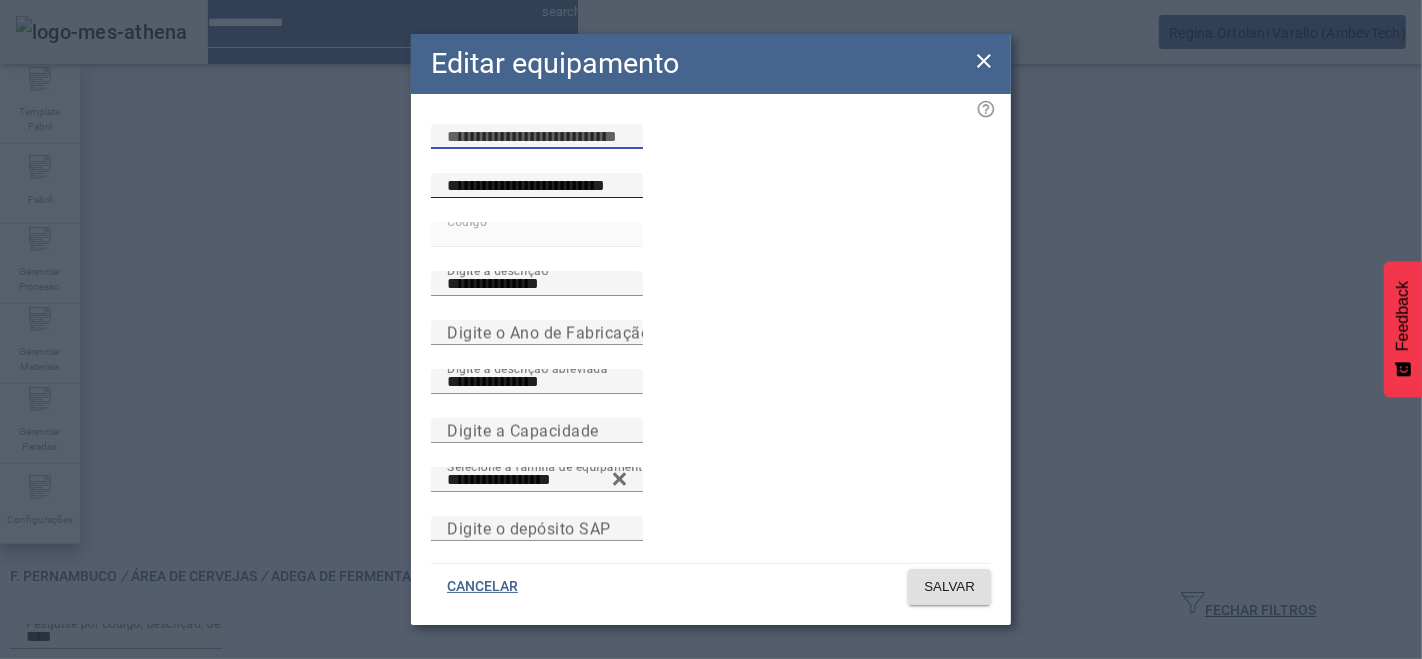 type 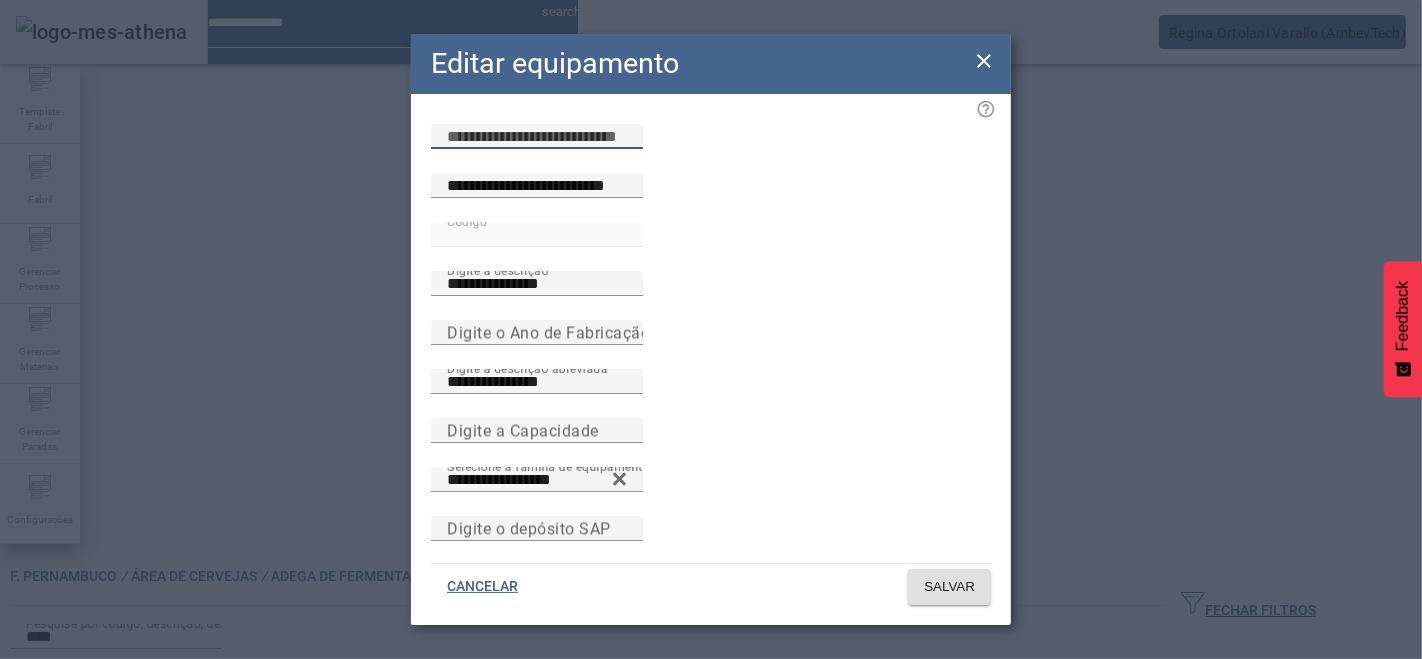 drag, startPoint x: 705, startPoint y: 224, endPoint x: 233, endPoint y: 223, distance: 472.00107 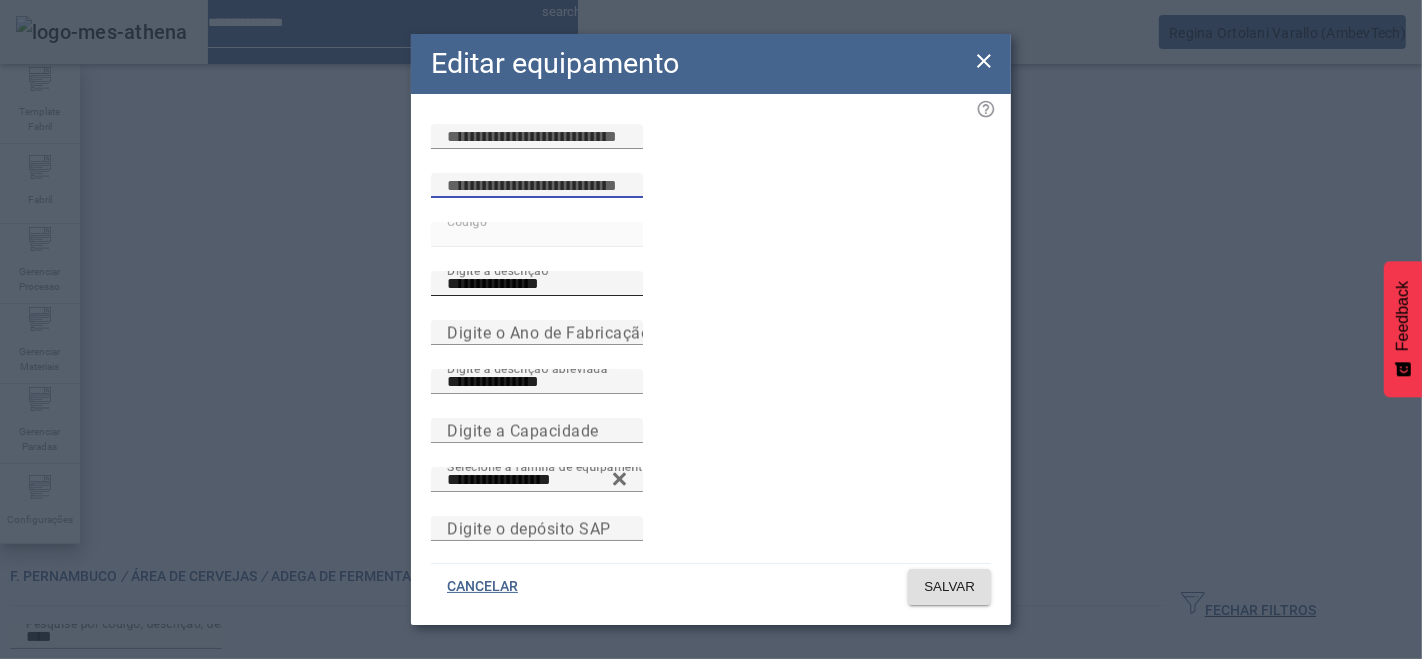 type 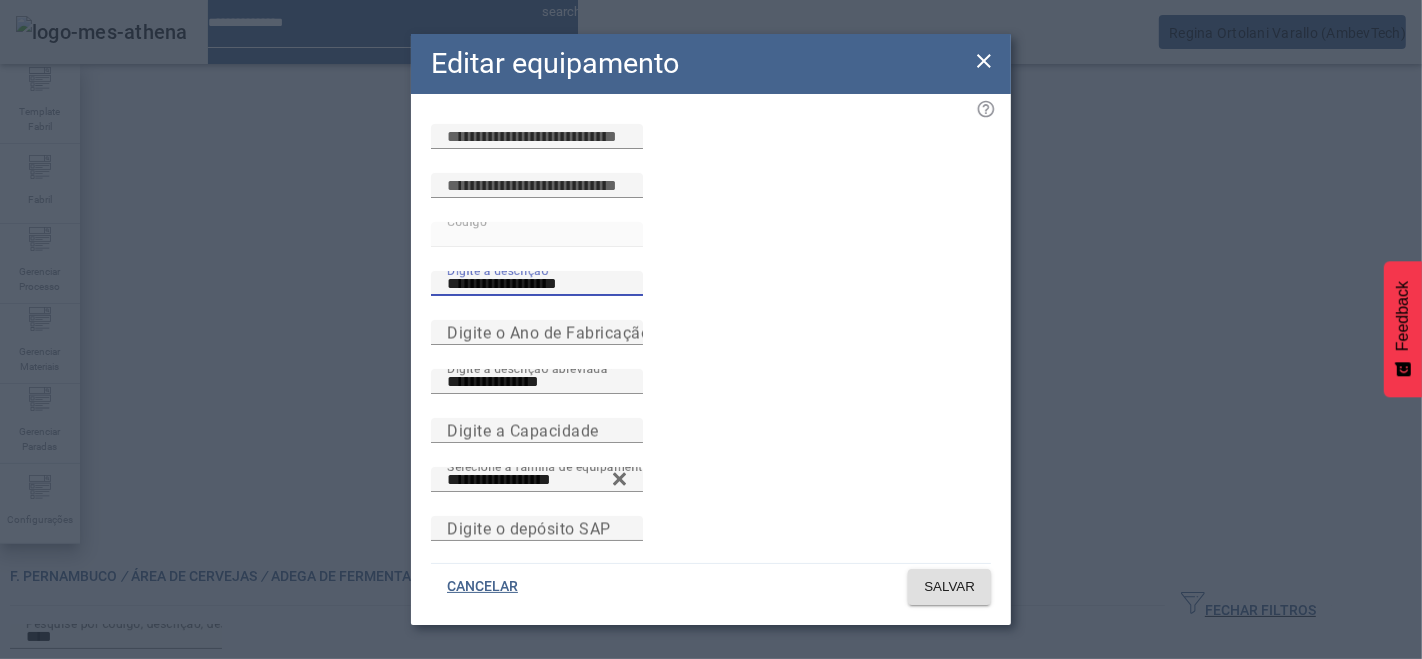 click on "**********" at bounding box center [537, 284] 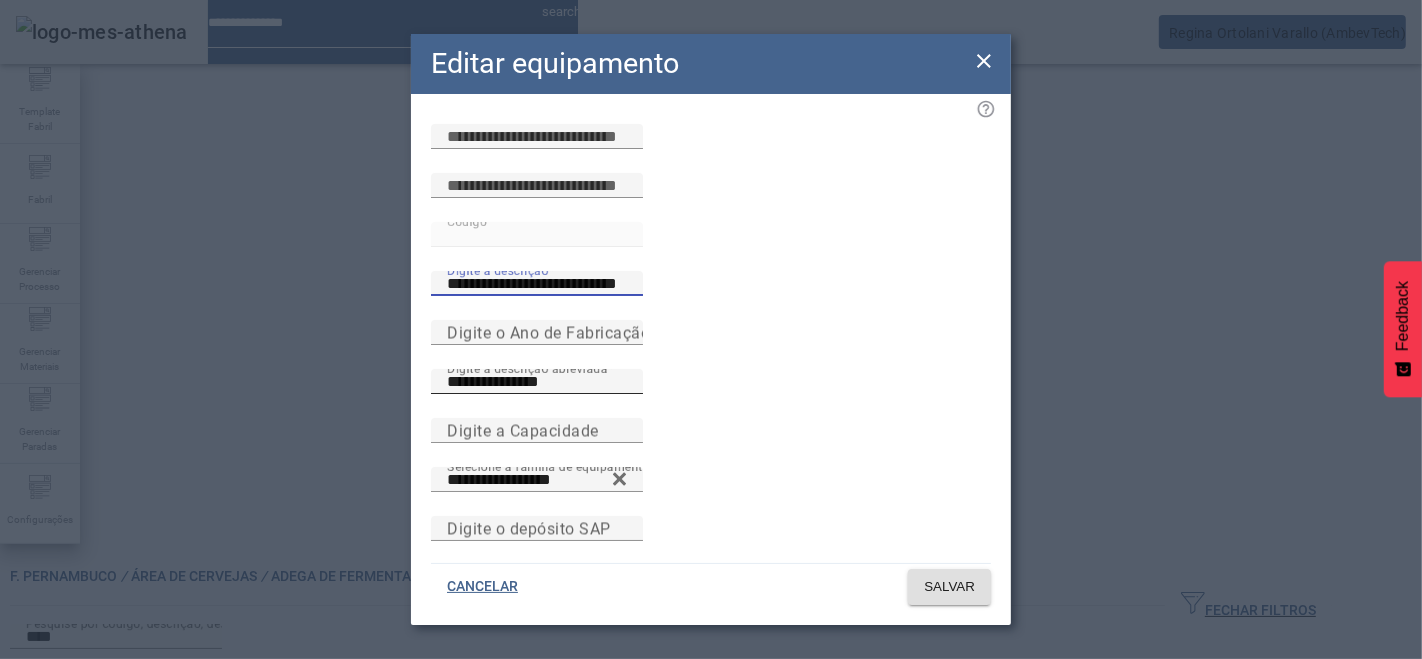 type on "**********" 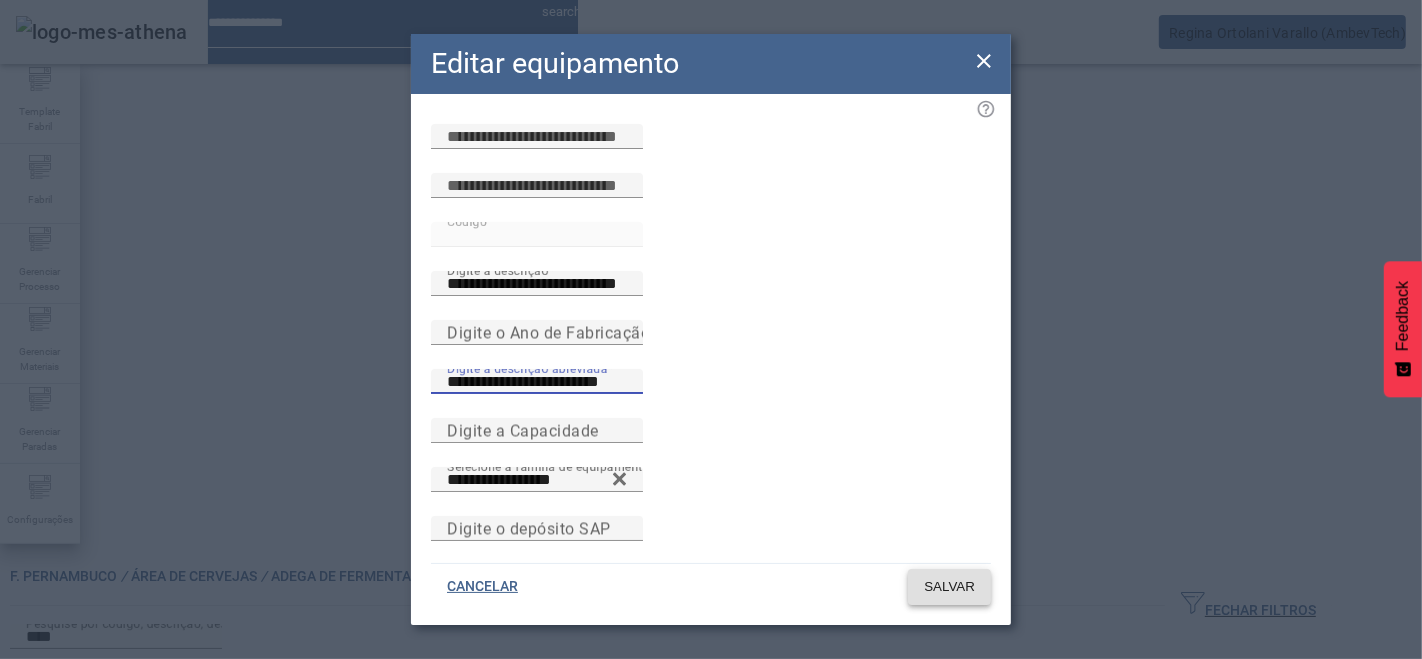 type on "**********" 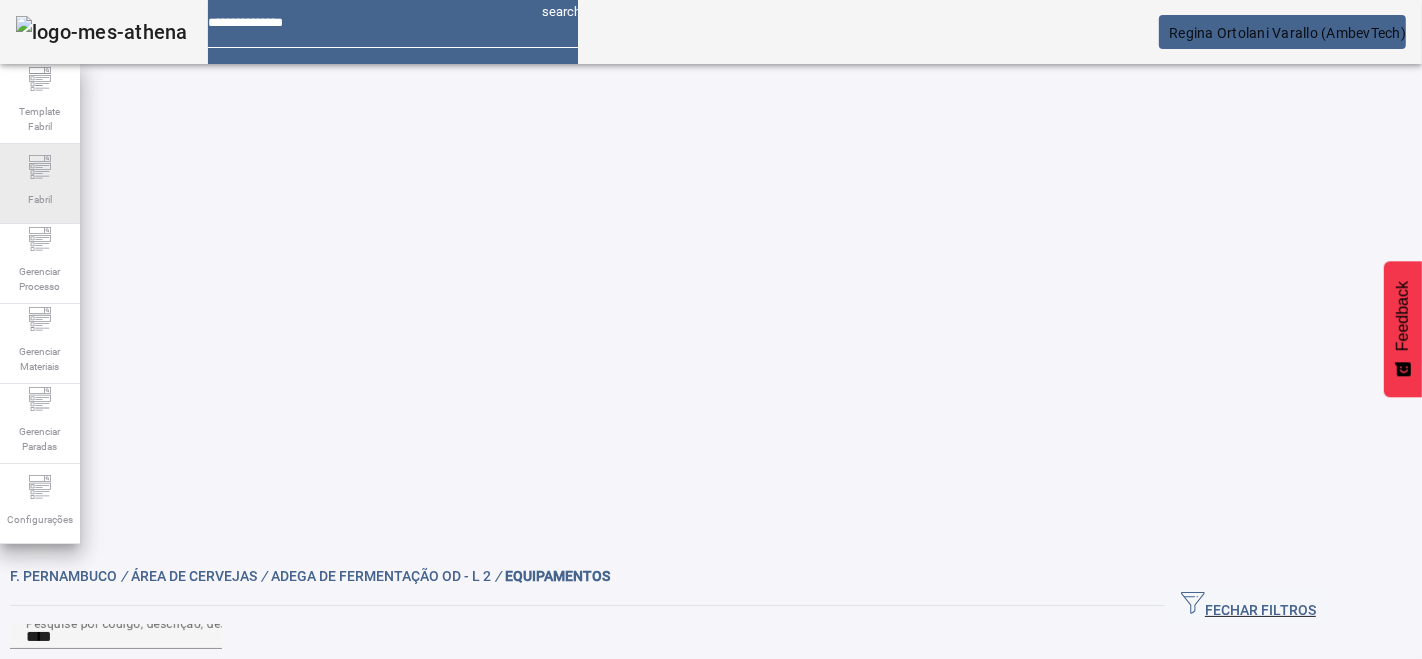 drag, startPoint x: 146, startPoint y: 186, endPoint x: 77, endPoint y: 185, distance: 69.00725 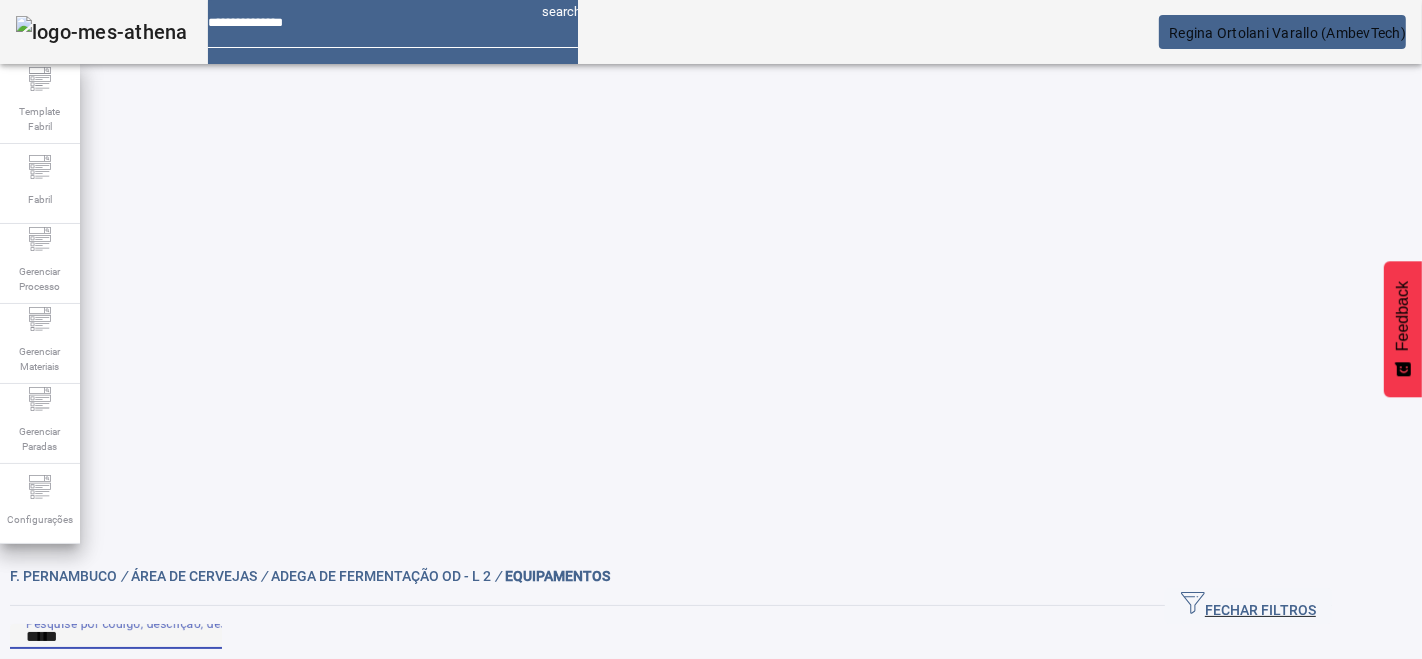 type on "*****" 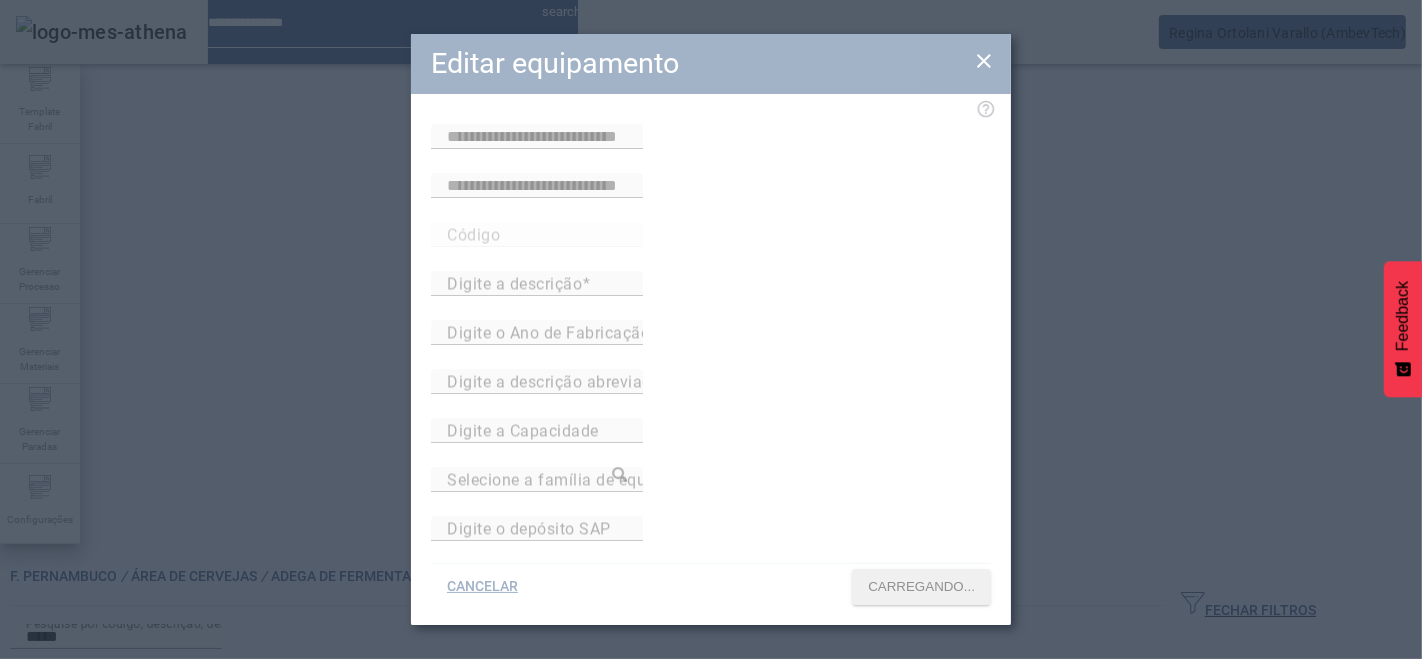 type on "**********" 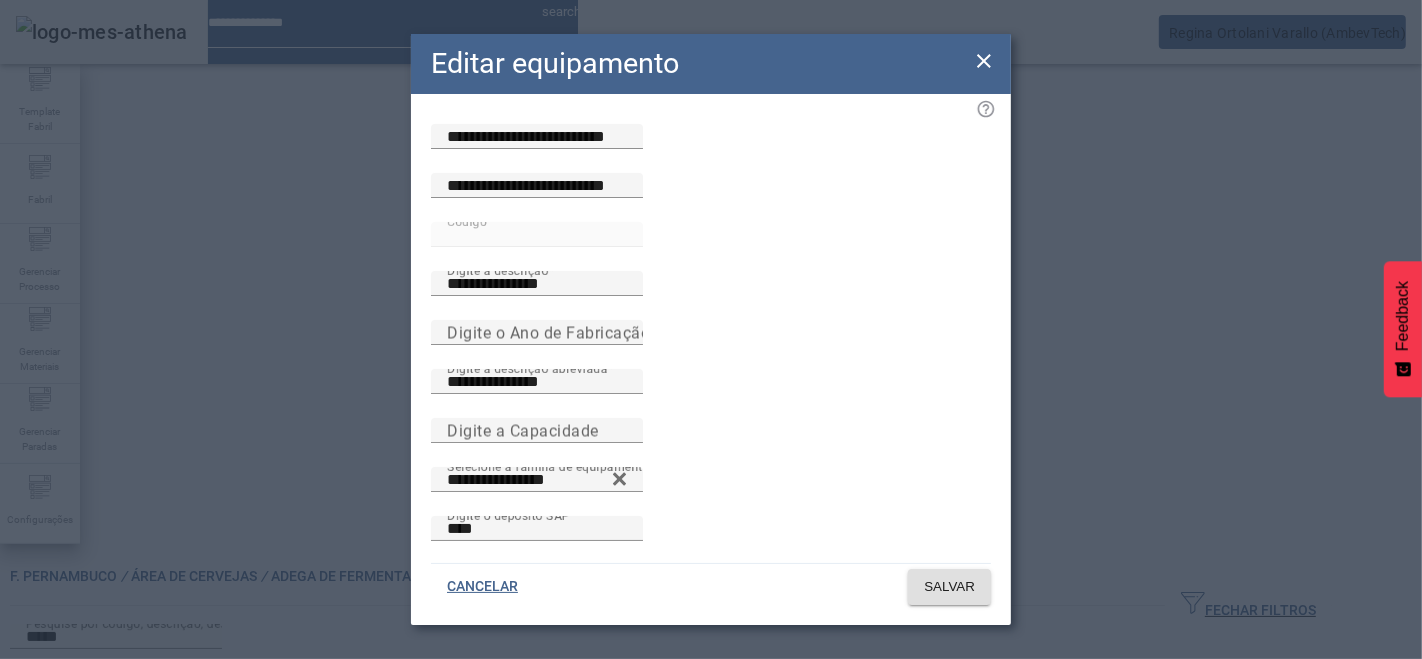 drag, startPoint x: 199, startPoint y: 172, endPoint x: 222, endPoint y: 177, distance: 23.537205 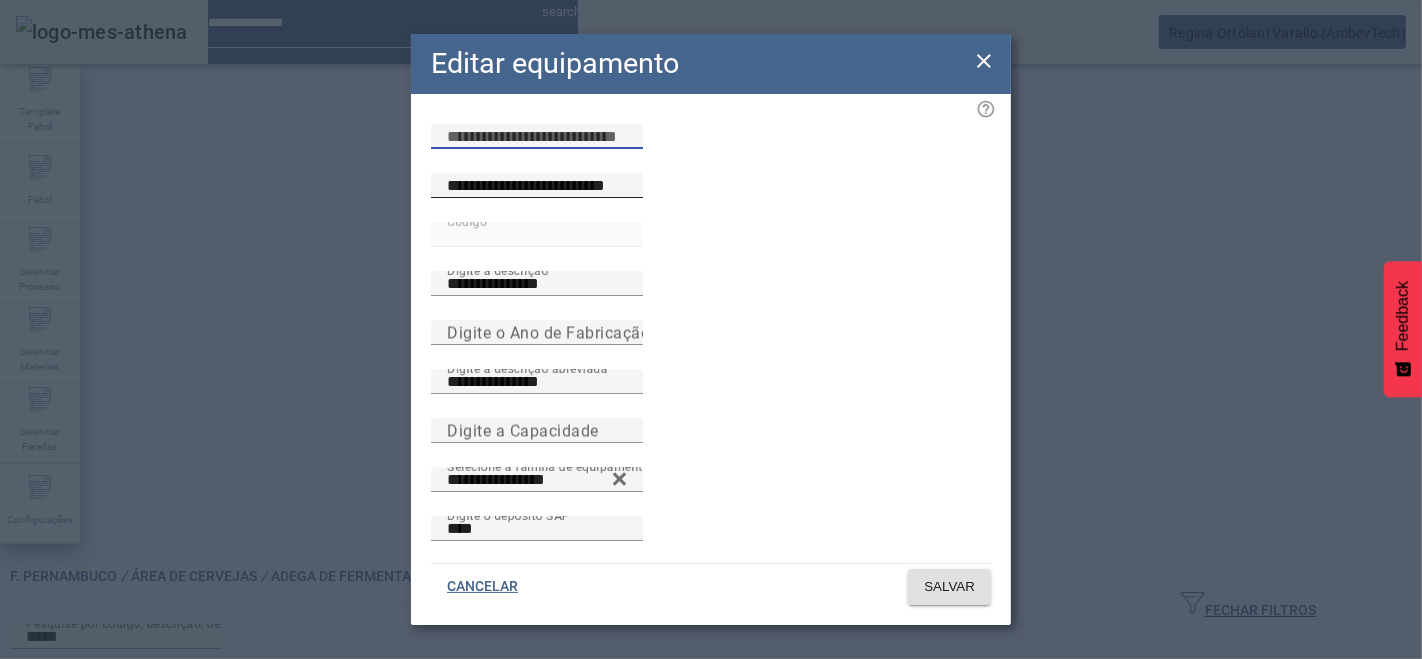 type 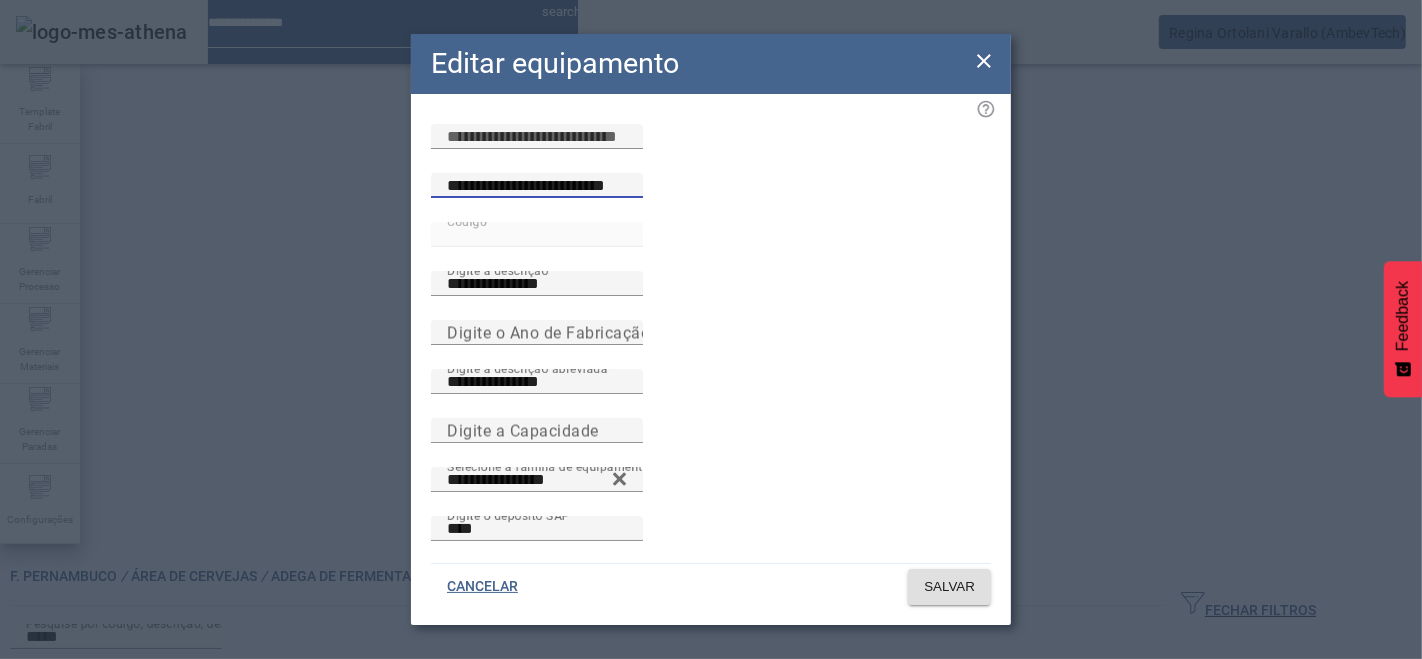 drag, startPoint x: 726, startPoint y: 230, endPoint x: 214, endPoint y: 227, distance: 512.0088 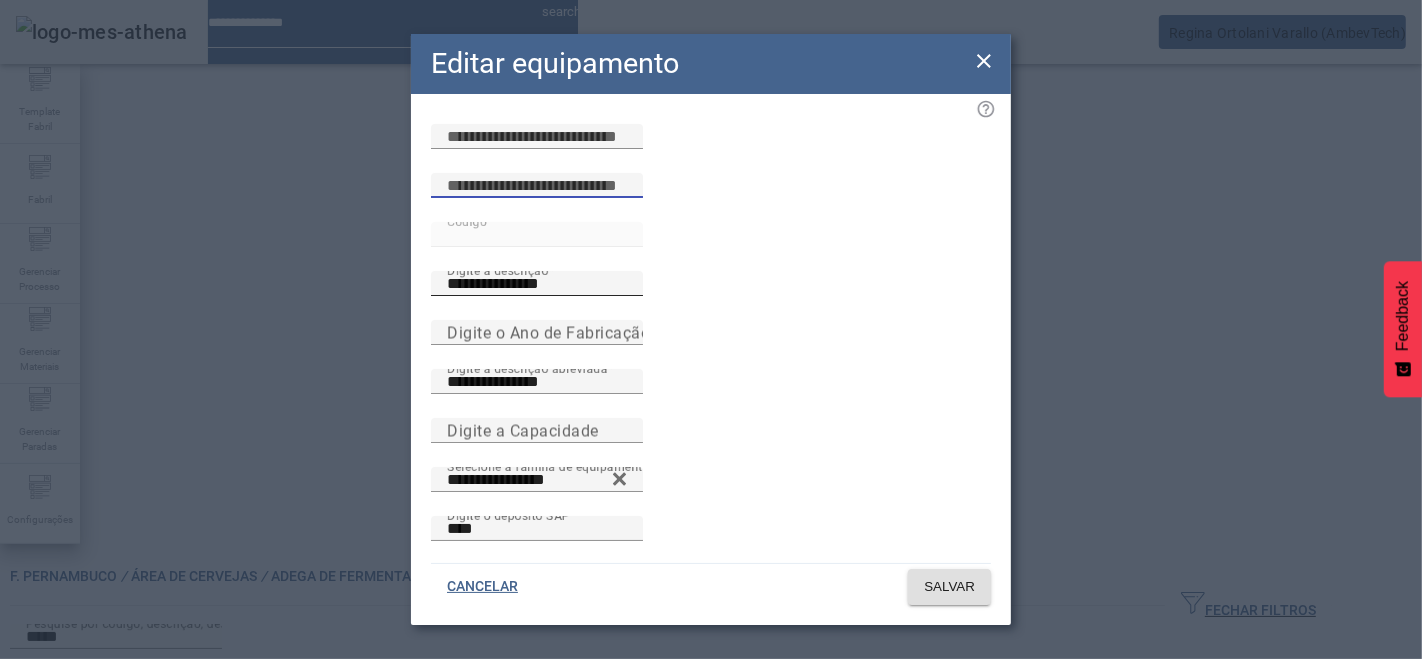type 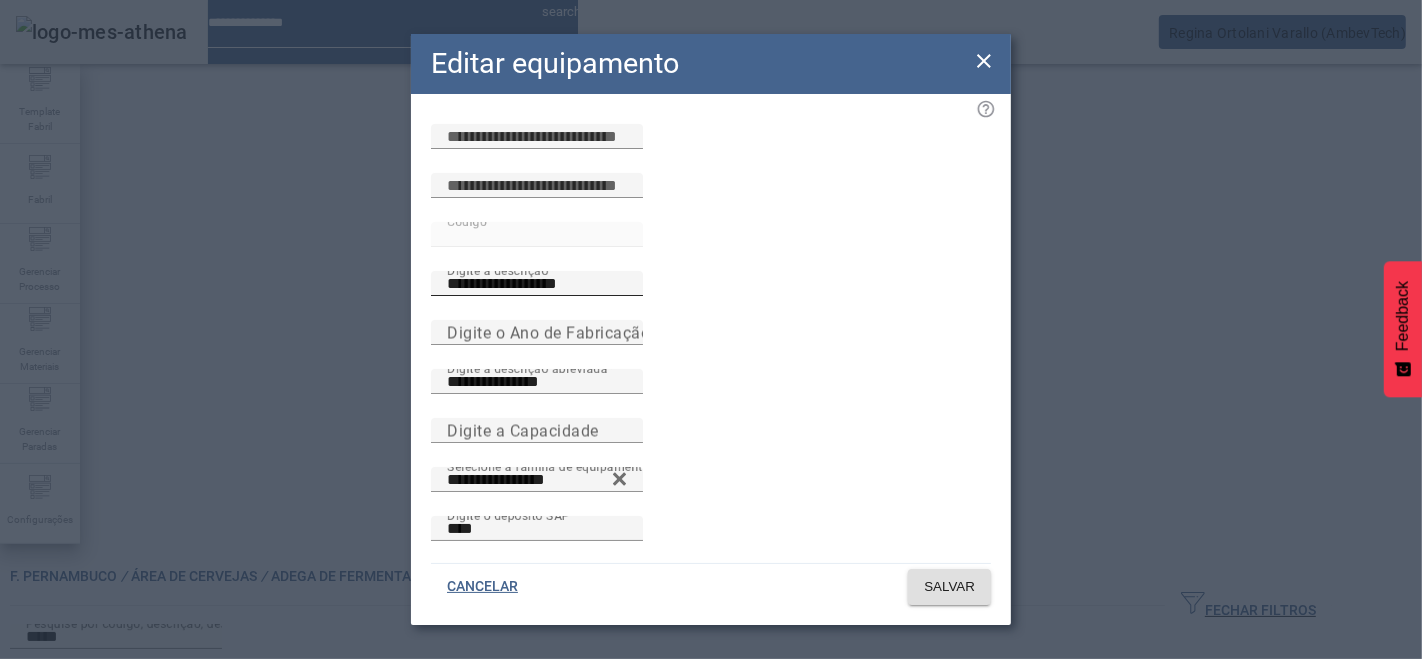 click on "**********" 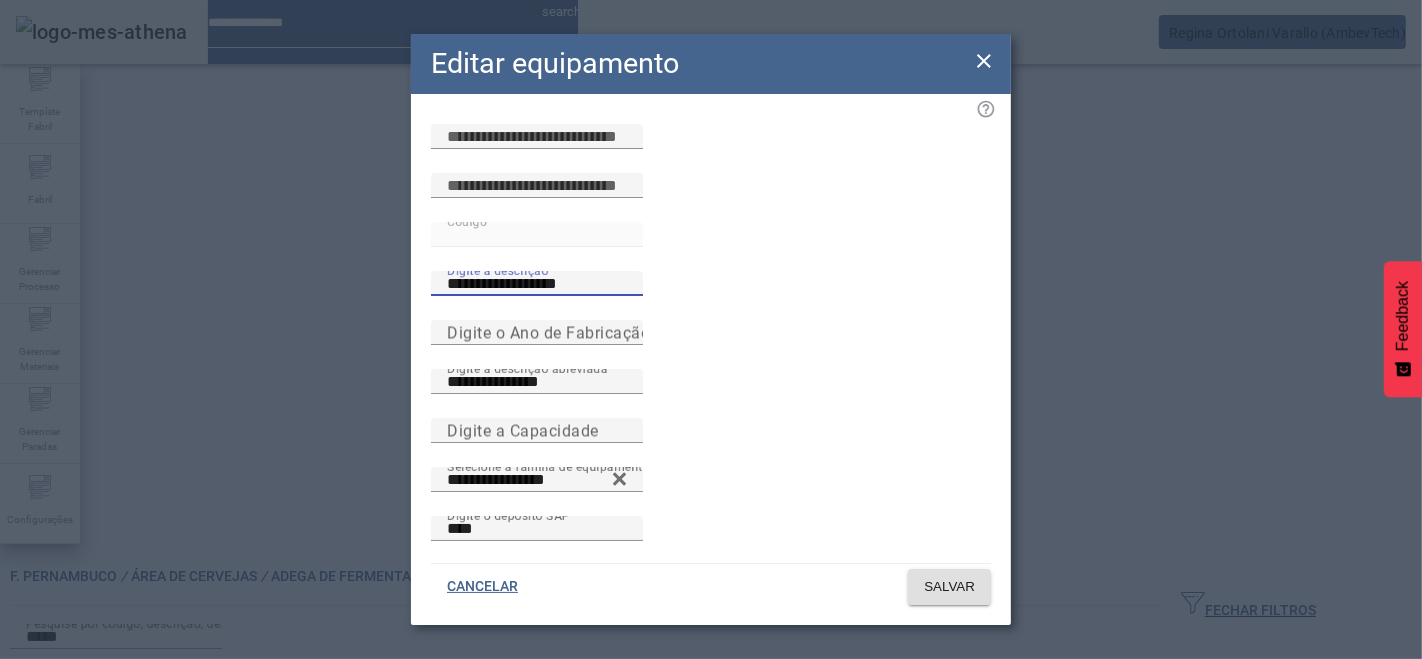 click on "**********" at bounding box center [537, 284] 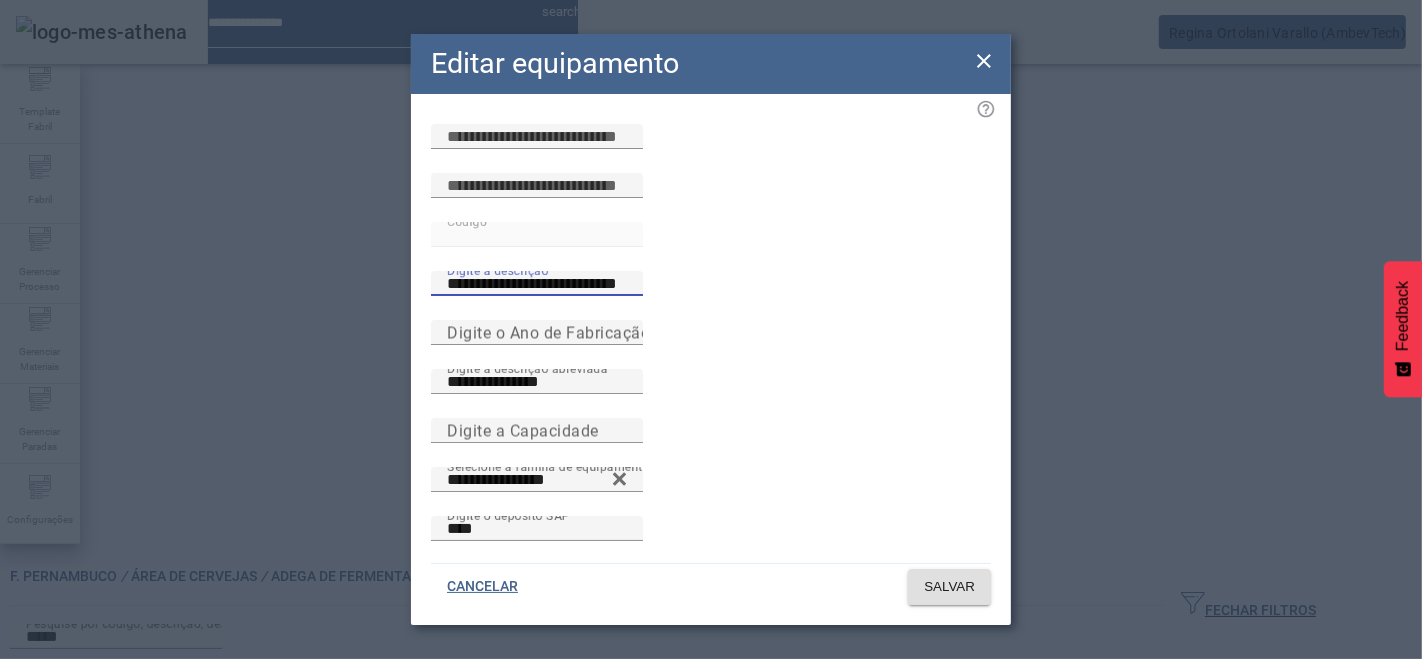 drag, startPoint x: 784, startPoint y: 318, endPoint x: 1131, endPoint y: 346, distance: 348.12784 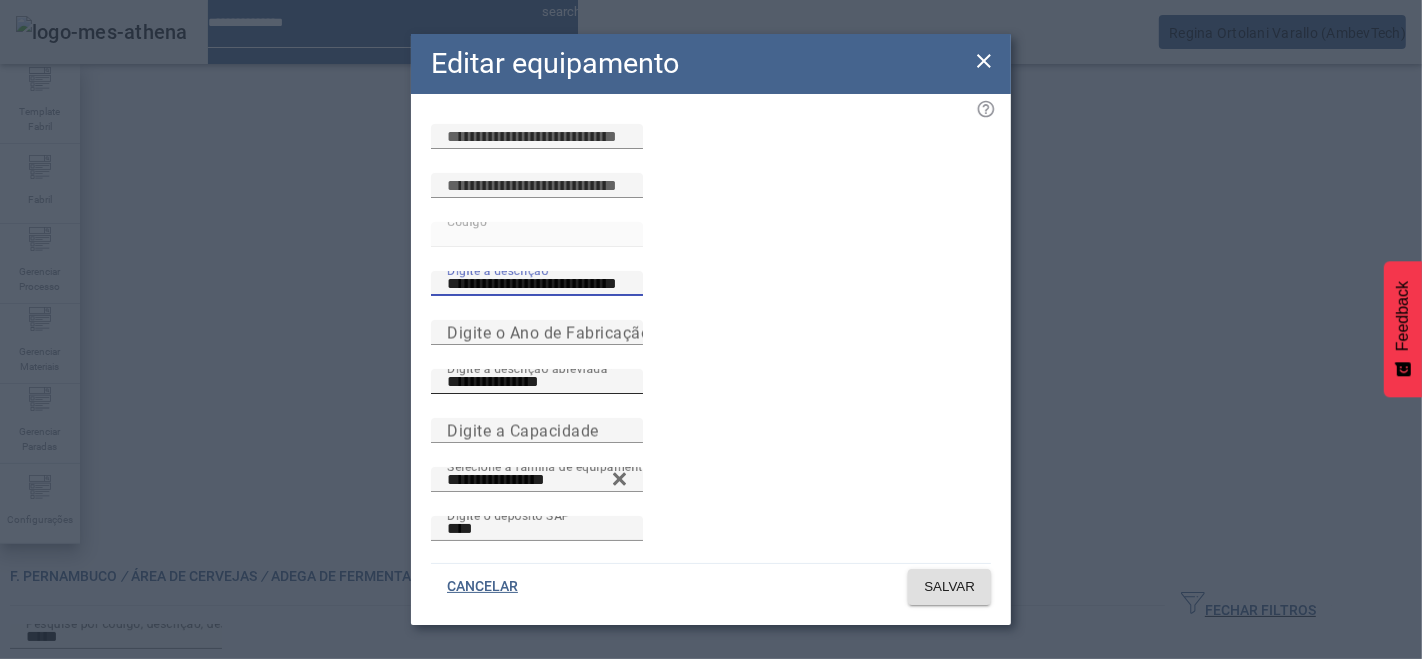type on "**********" 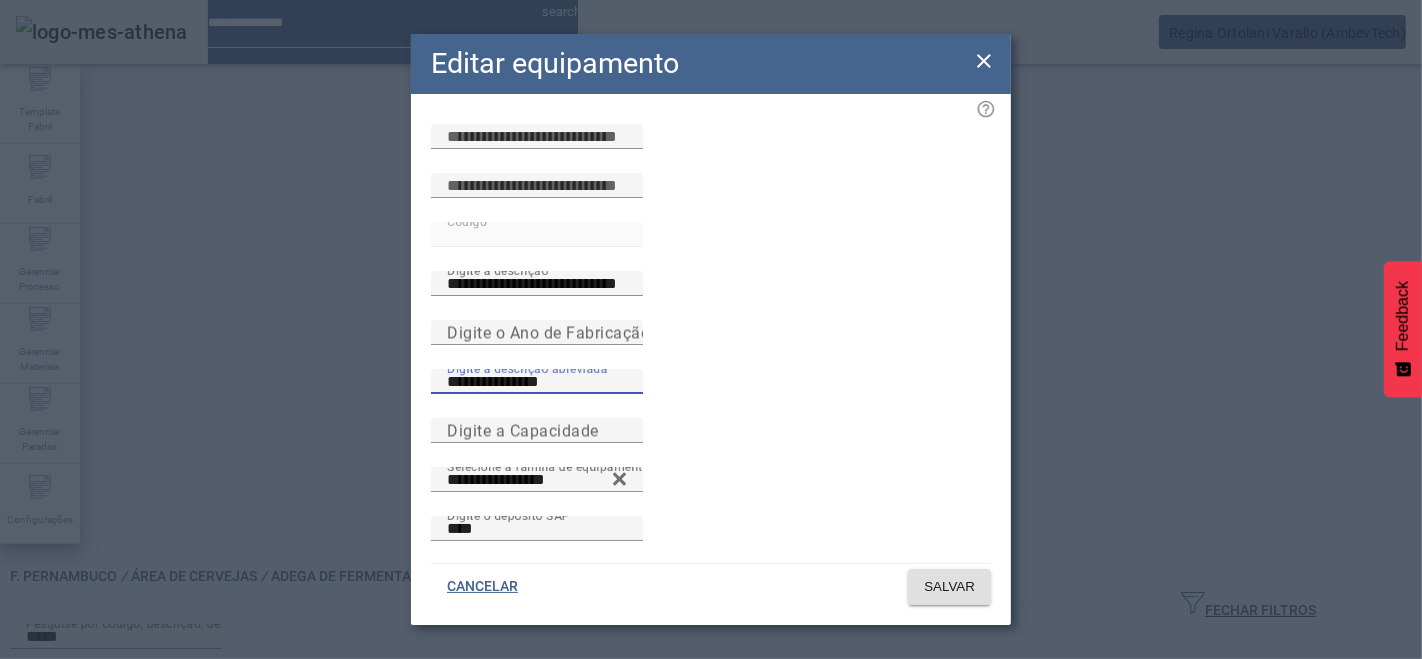 click on "**********" at bounding box center (537, 382) 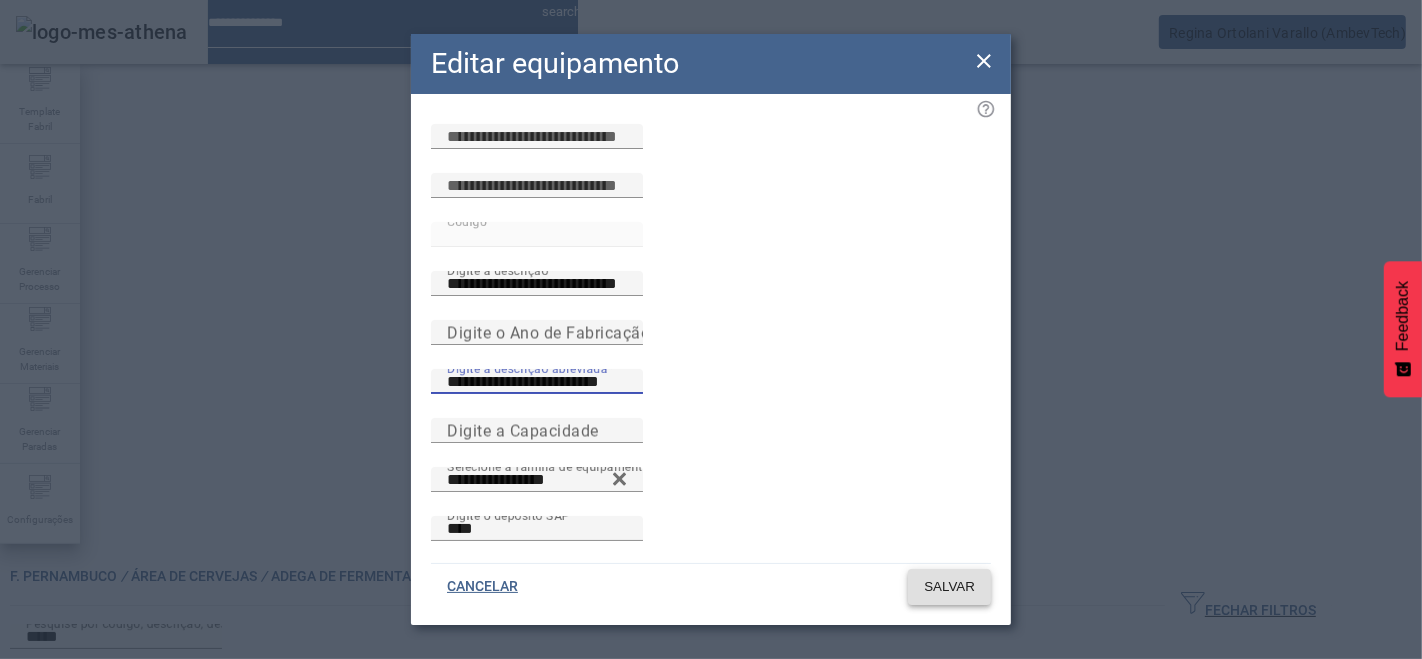 type on "**********" 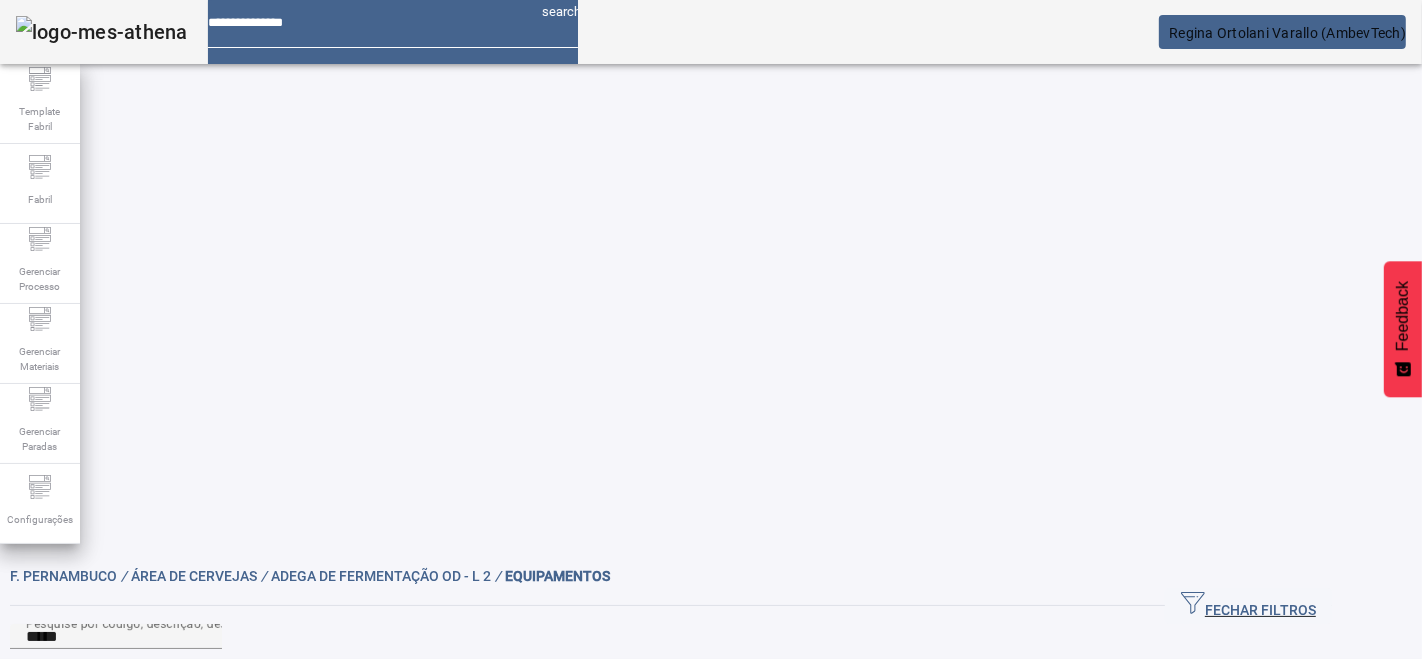 click on "EDITAR" at bounding box center (388, 828) 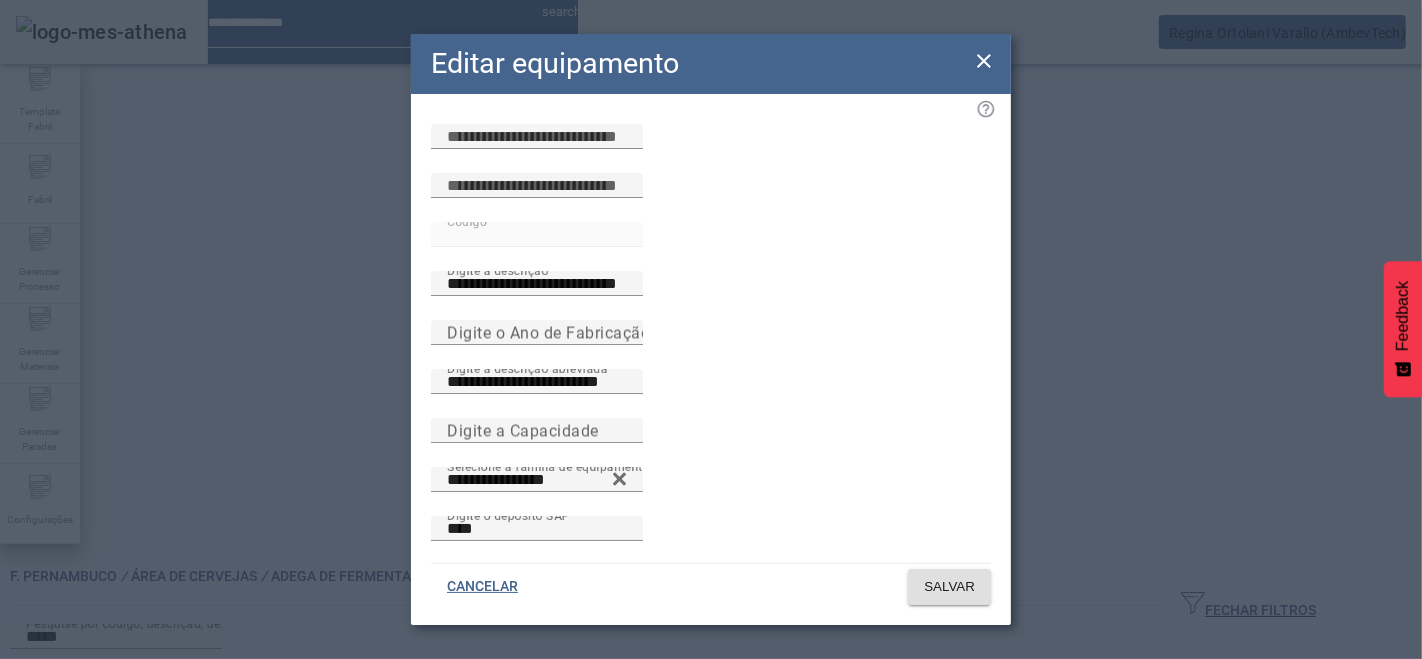 click 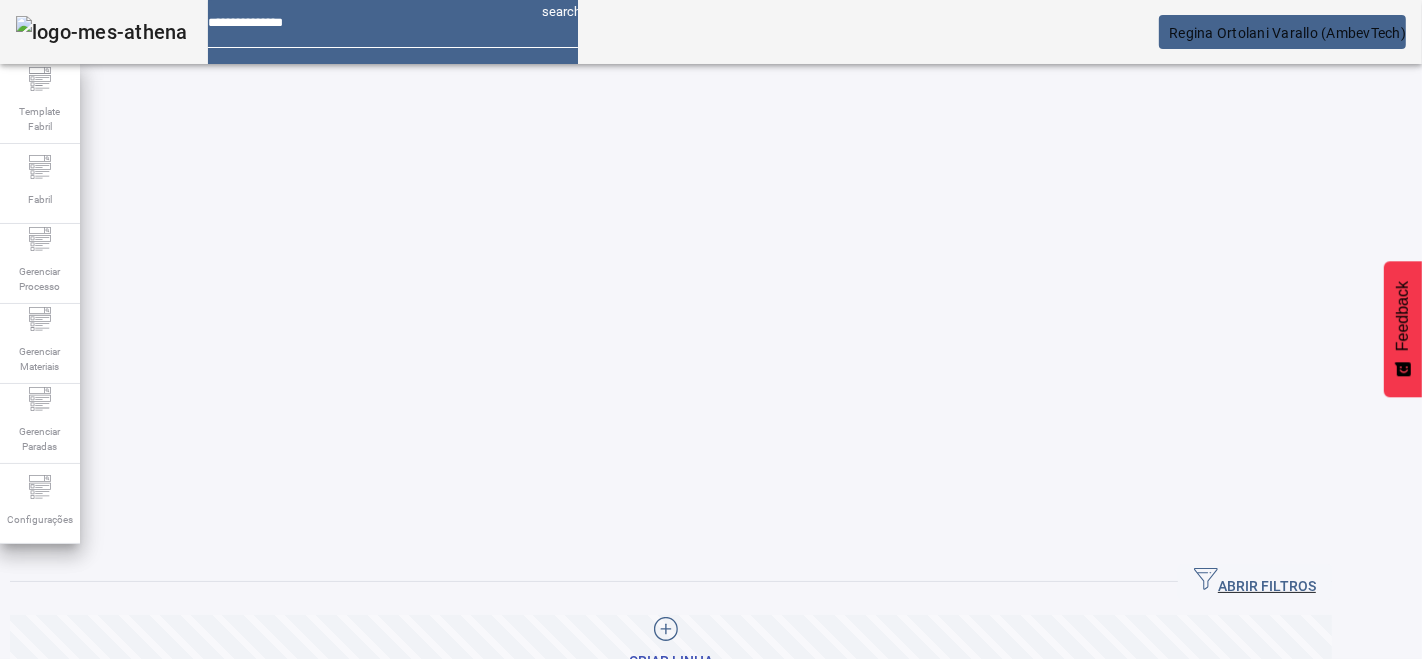 click 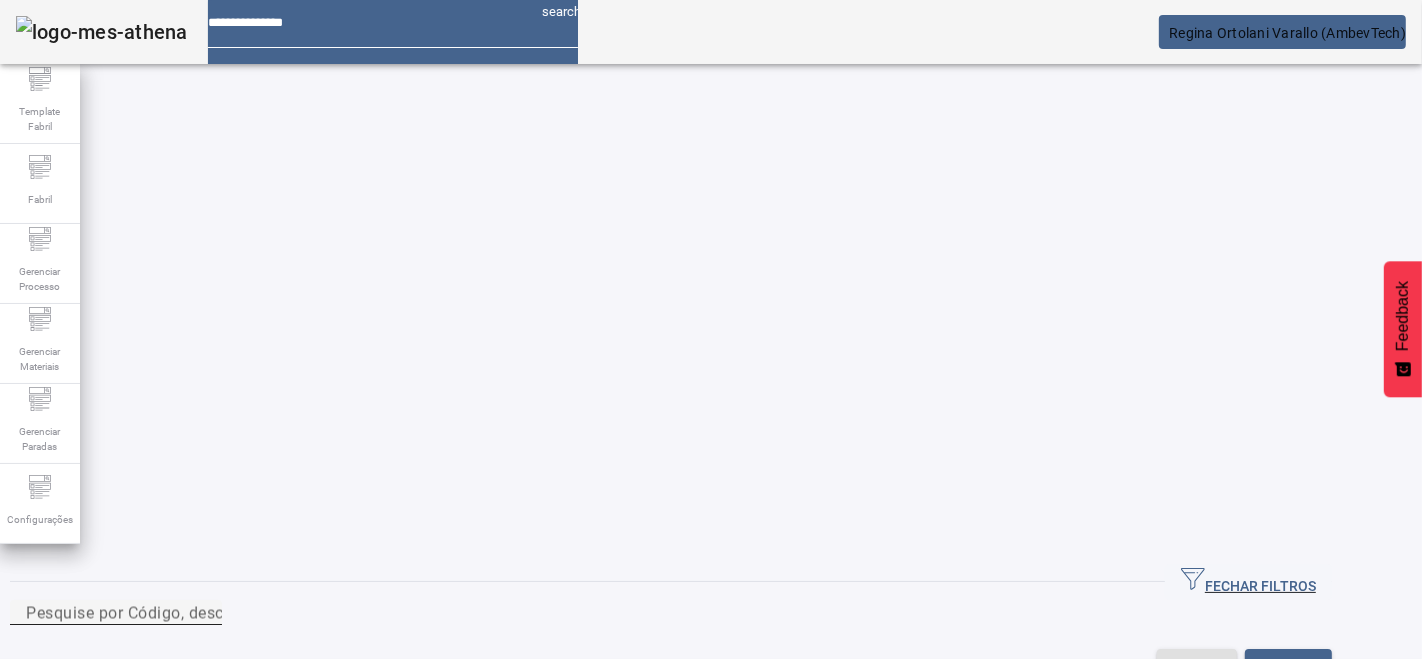 click on "Pesquise por
Código,
descrição,
descrição abreviada
ou
descrição SAP" 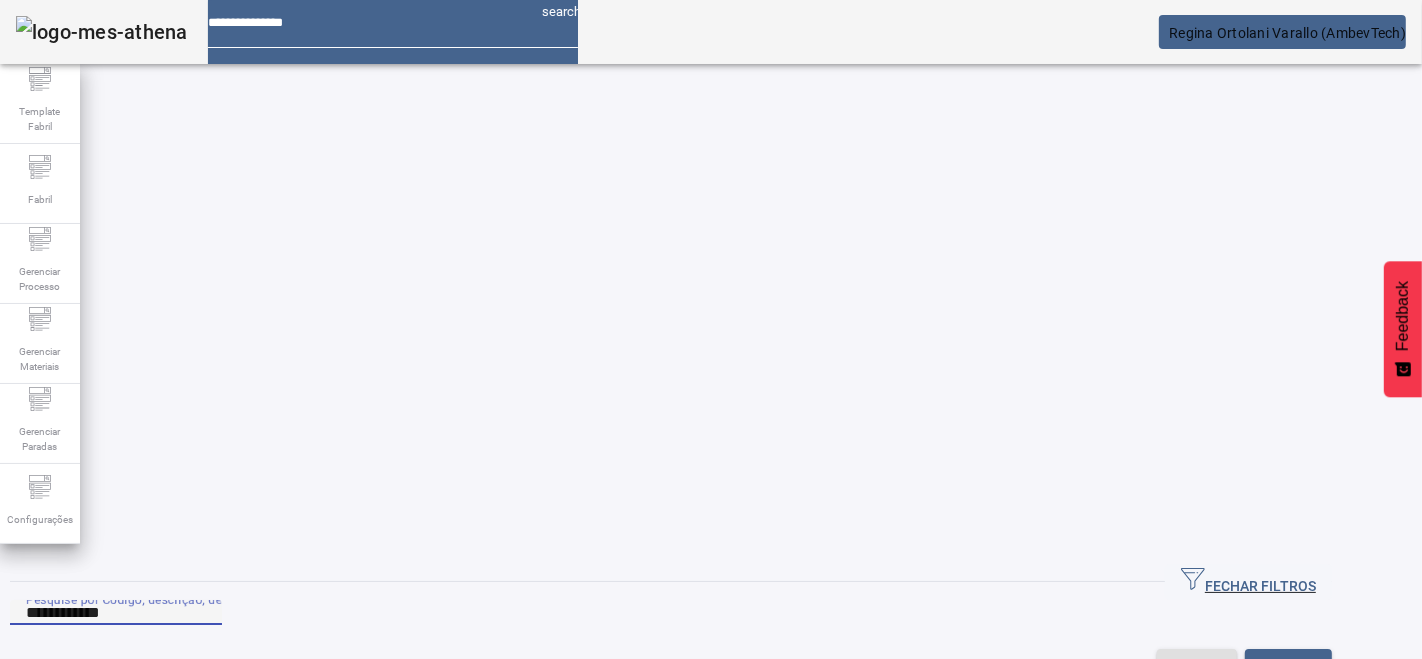 type on "**********" 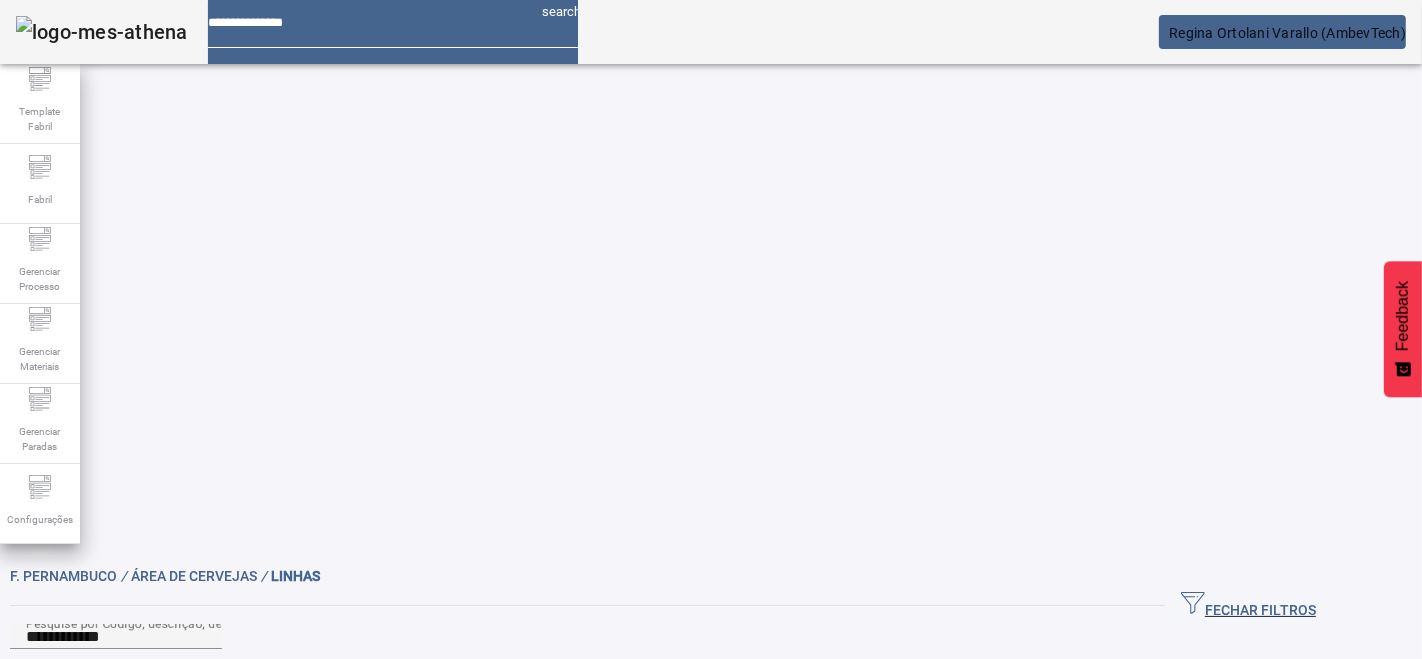click at bounding box center [1266, 948] 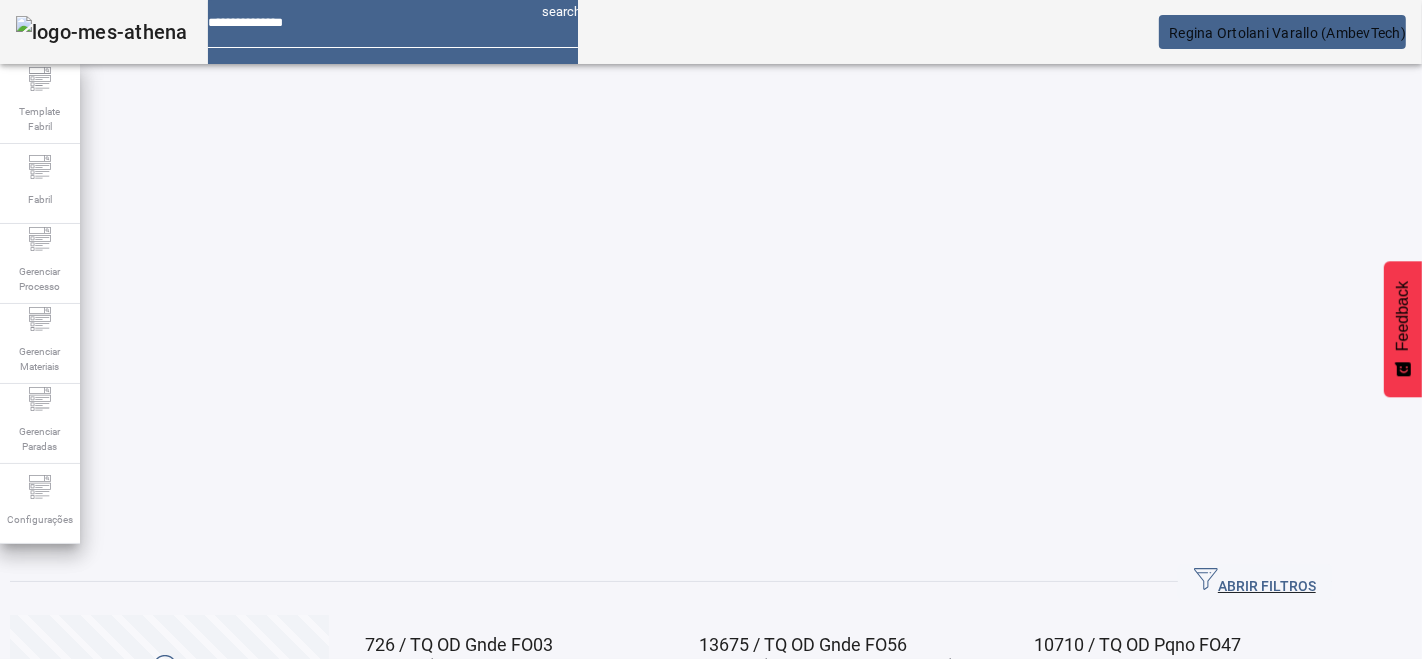 click on "ABRIR FILTROS" 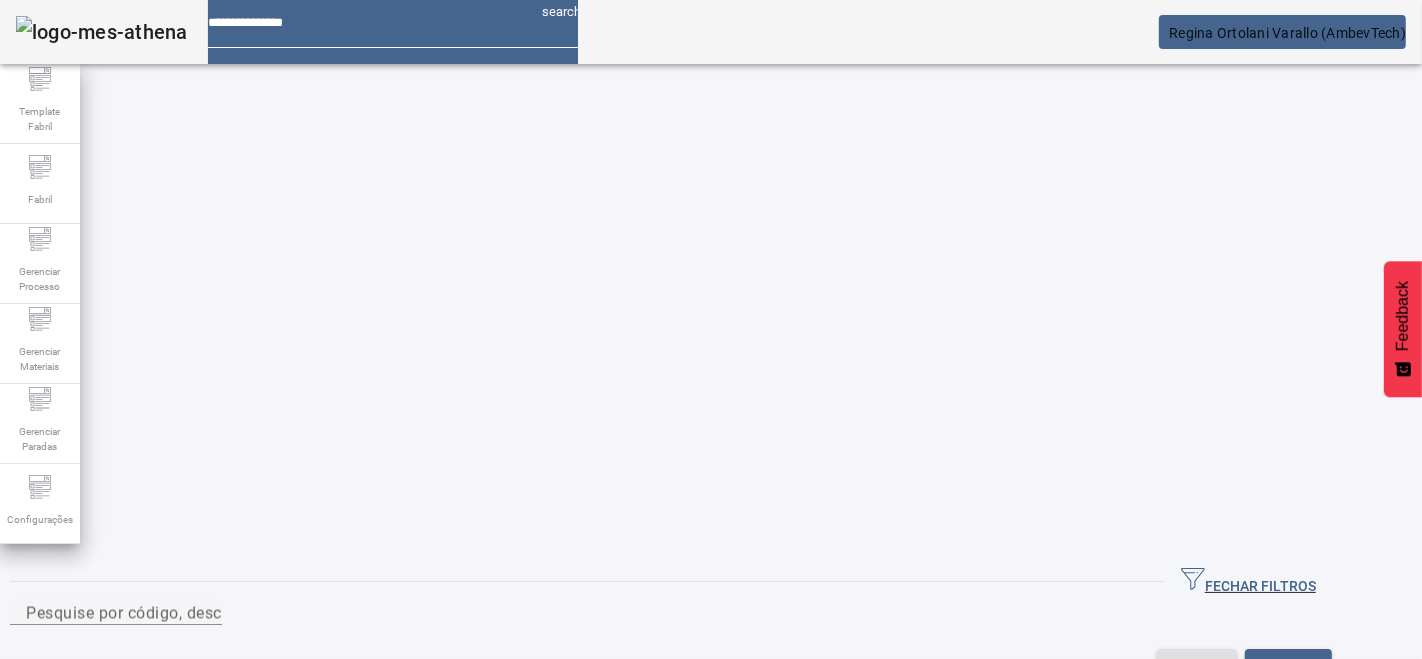 click on "FECHAR FILTROS" 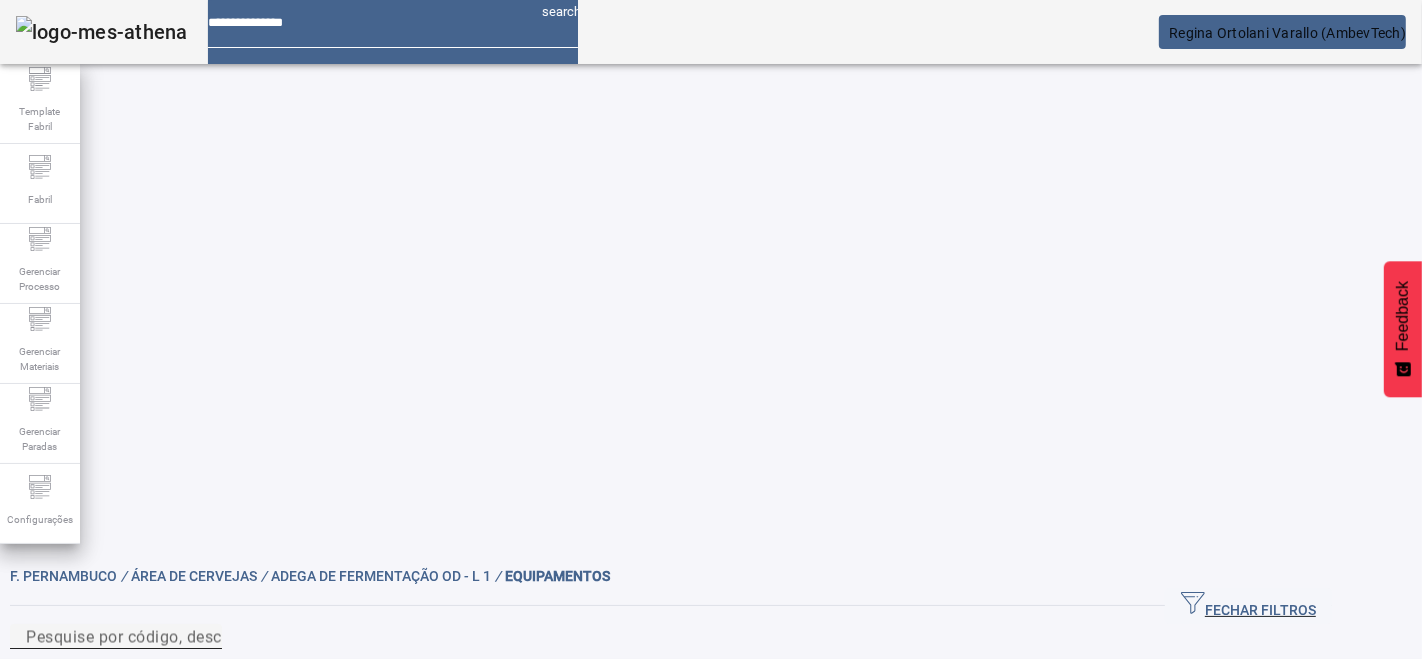 click on "Pesquise por
código,
descrição,
descrição abreviada,
capacidade
ou
ano de fabricação" at bounding box center [352, 636] 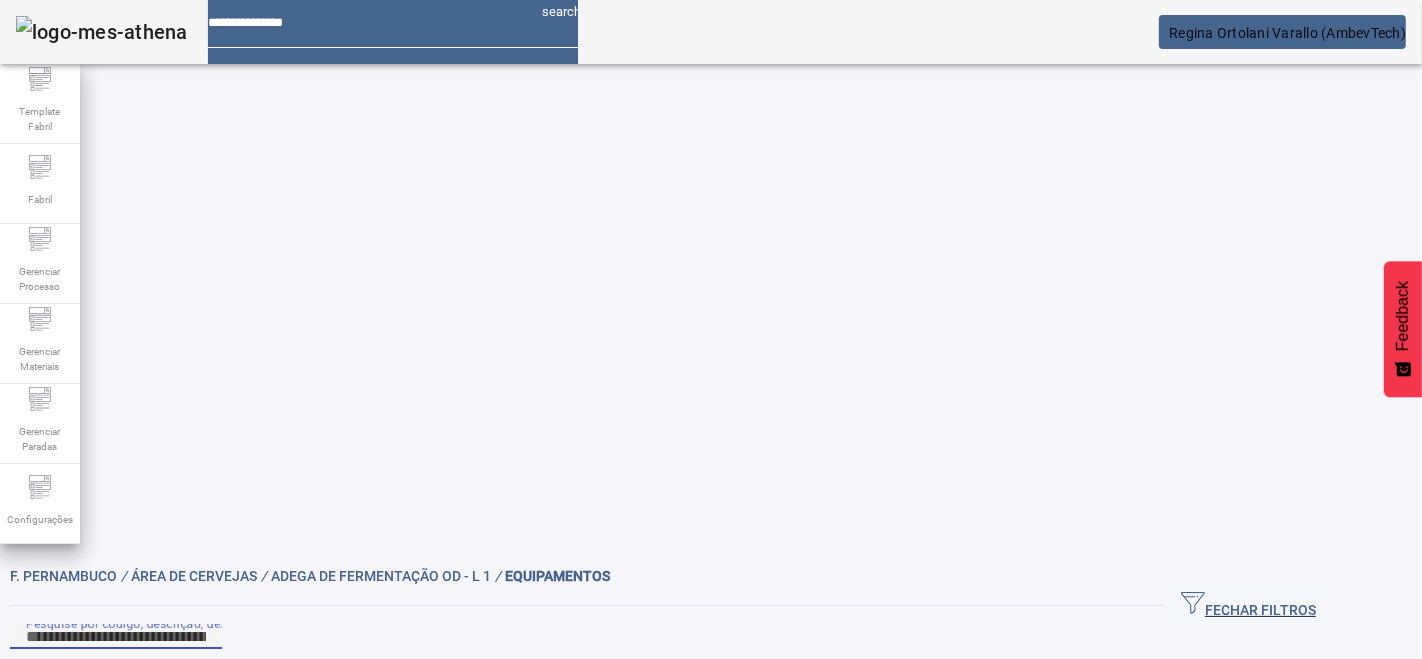 paste on "**********" 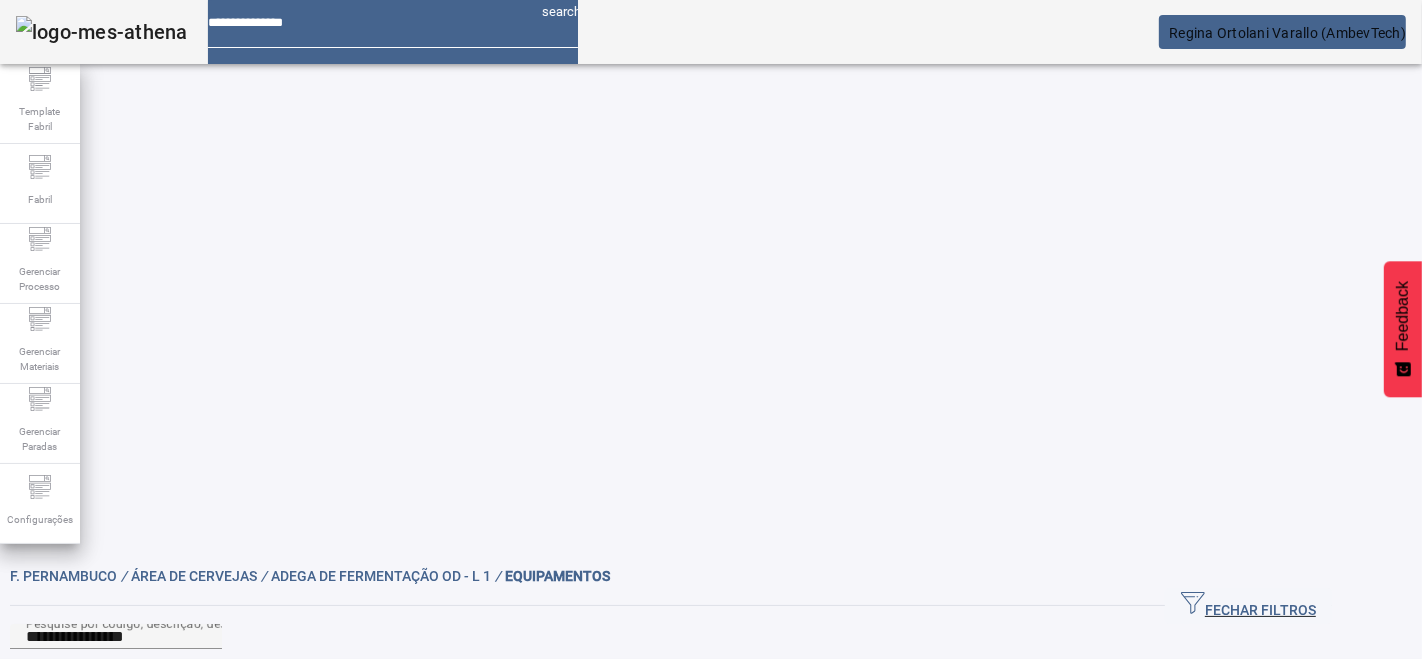 click on "FILTRAR" 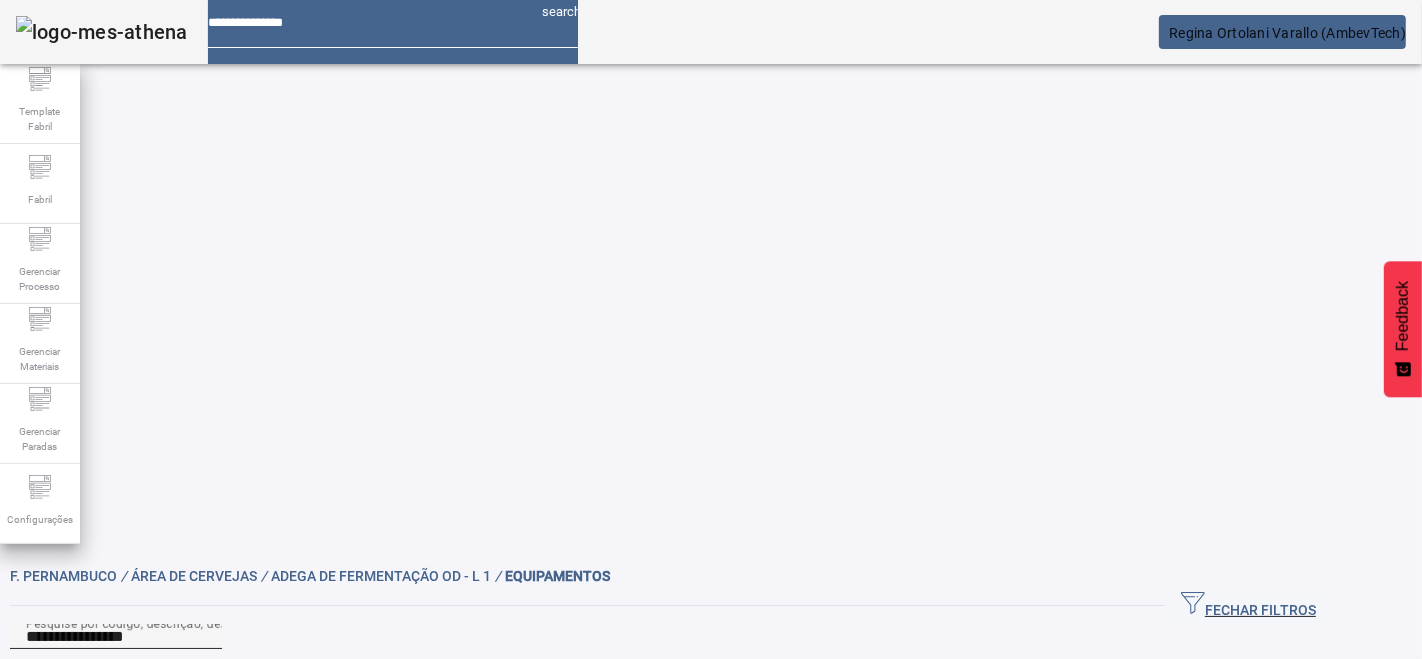 click on "**********" at bounding box center (116, 637) 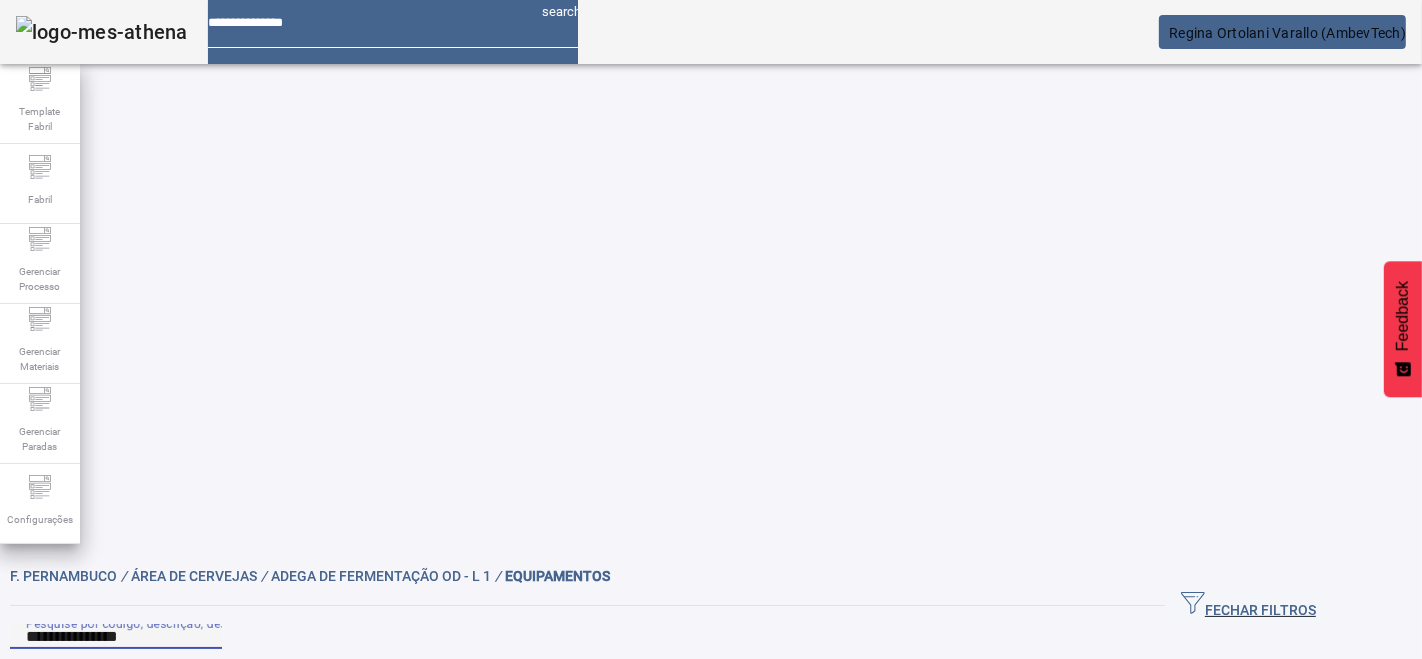 type on "**********" 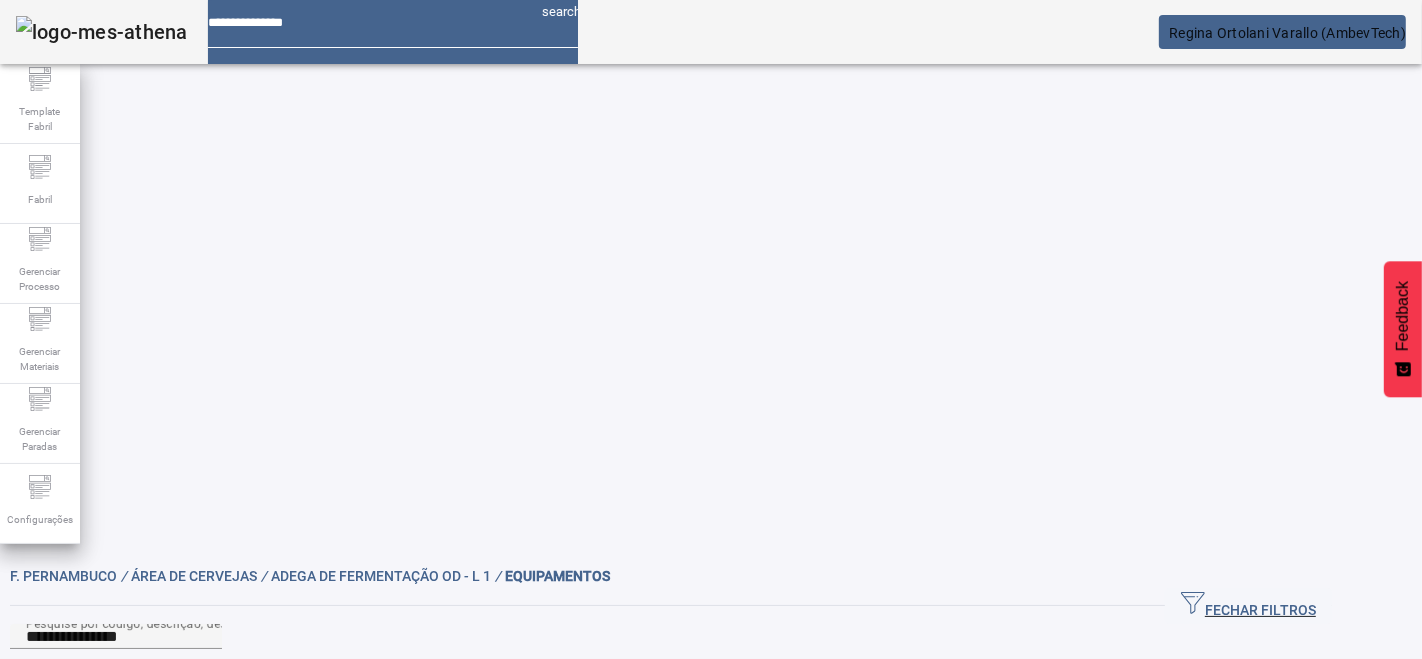 click on "FILTRAR" 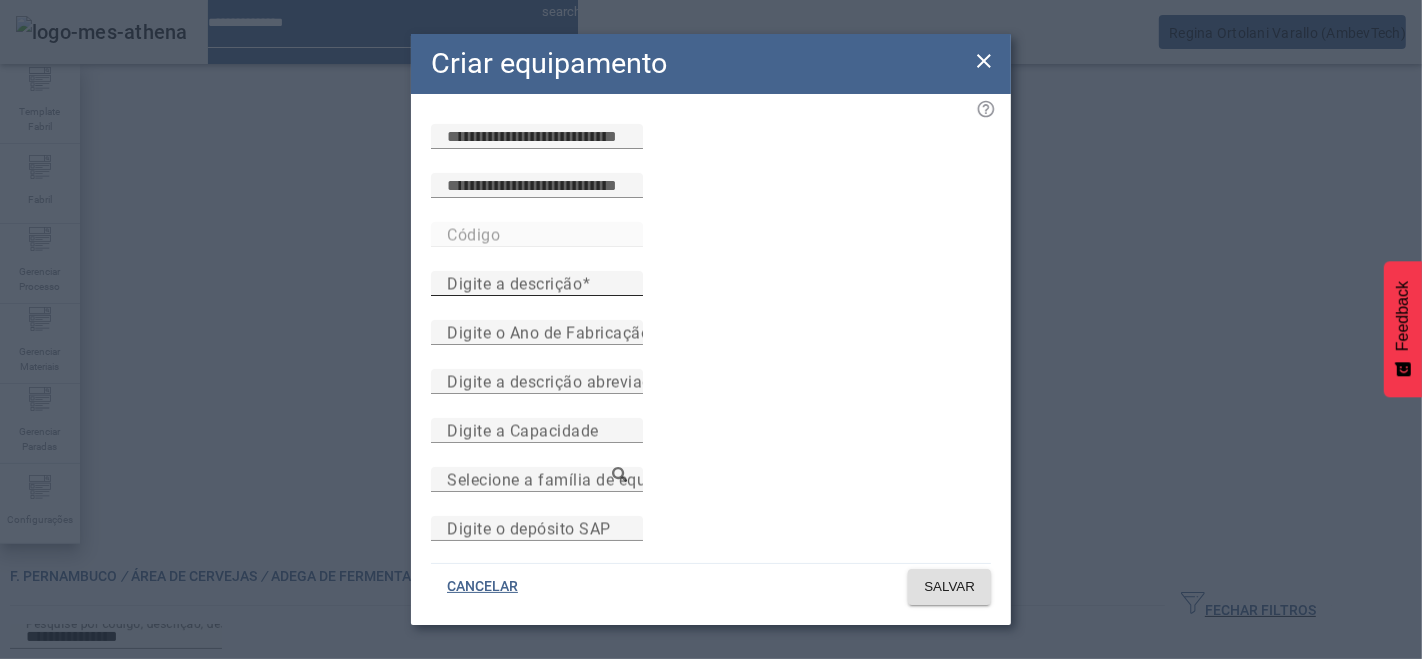click on "Digite a descrição" at bounding box center (537, 284) 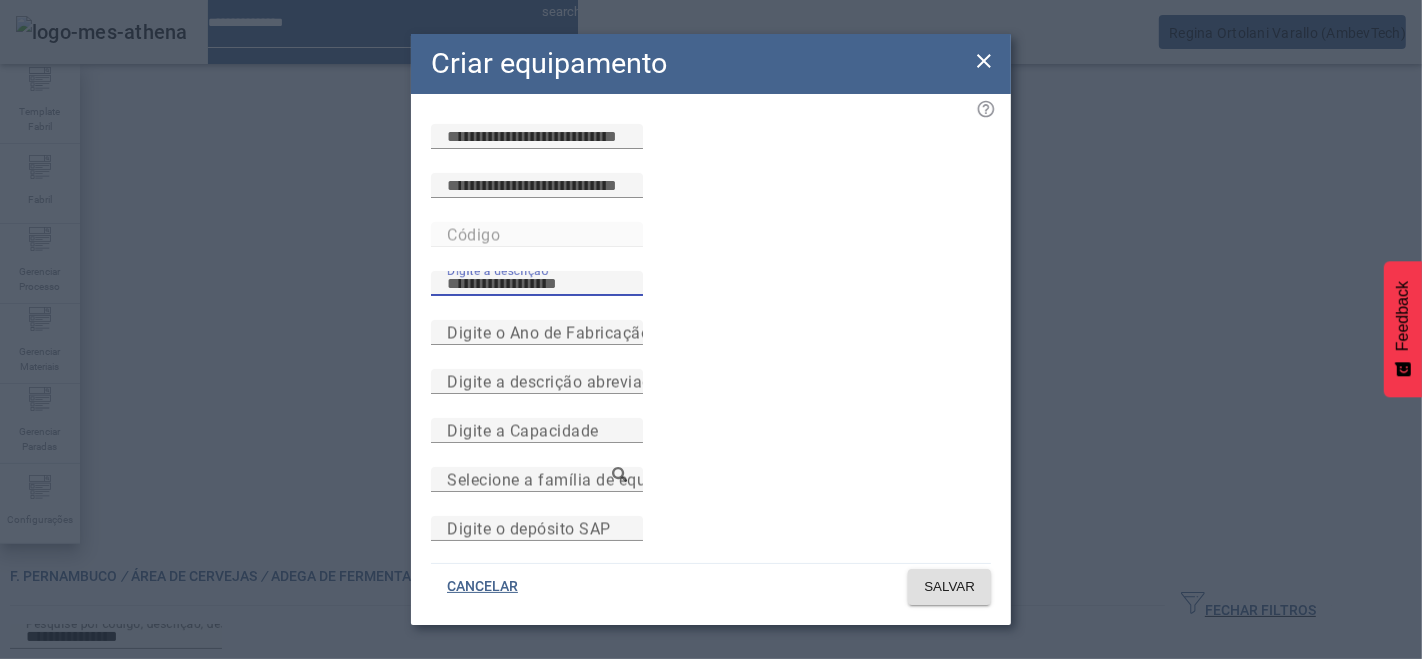 paste on "**********" 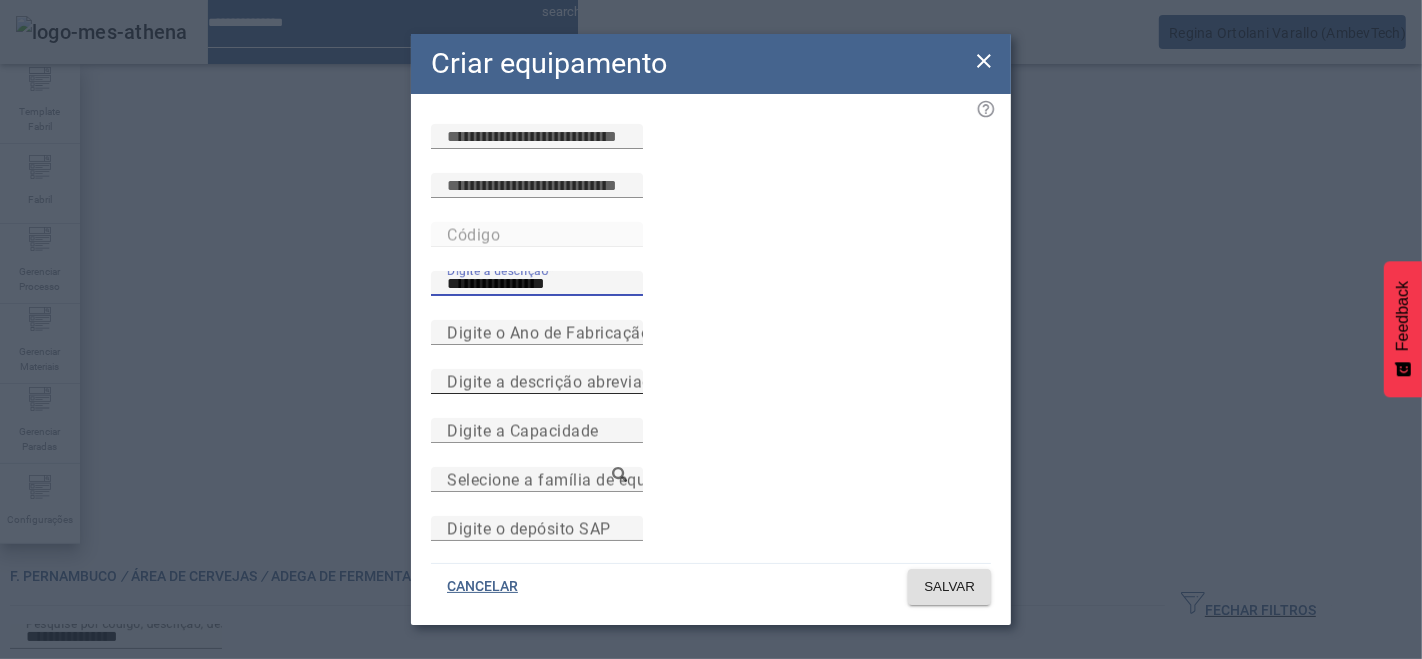 type on "**********" 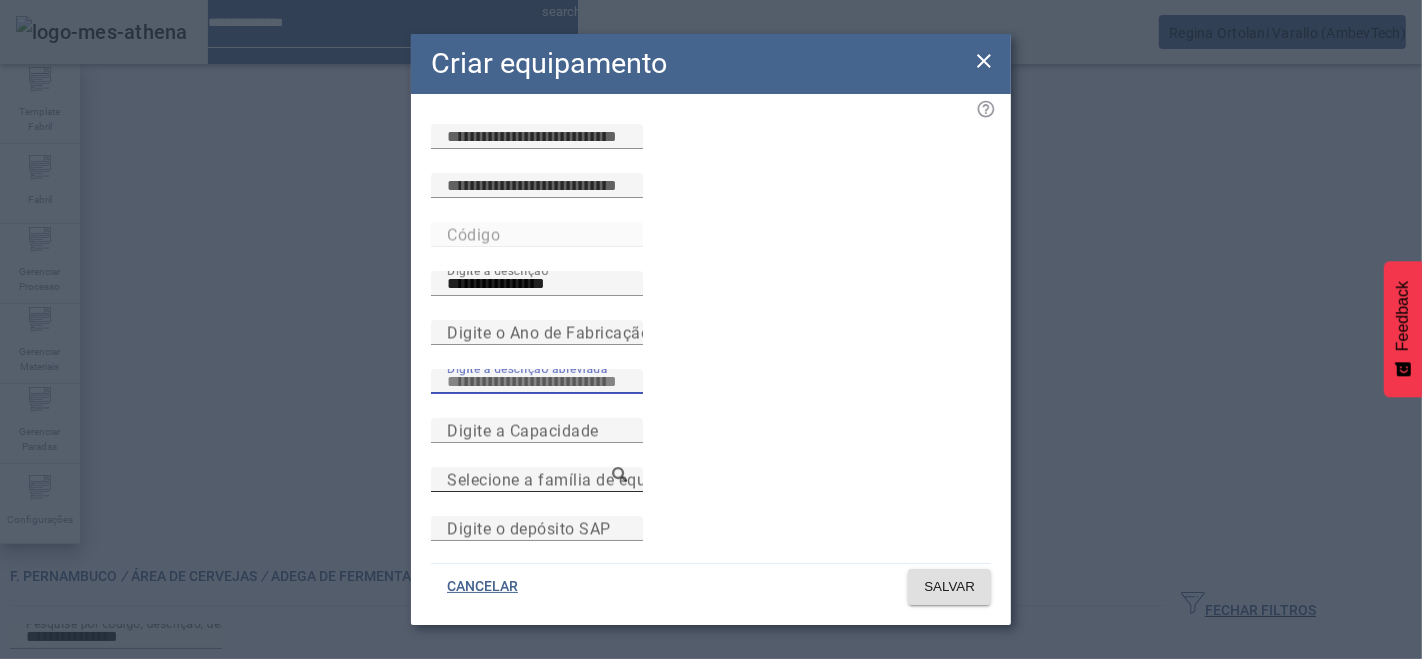 paste on "**********" 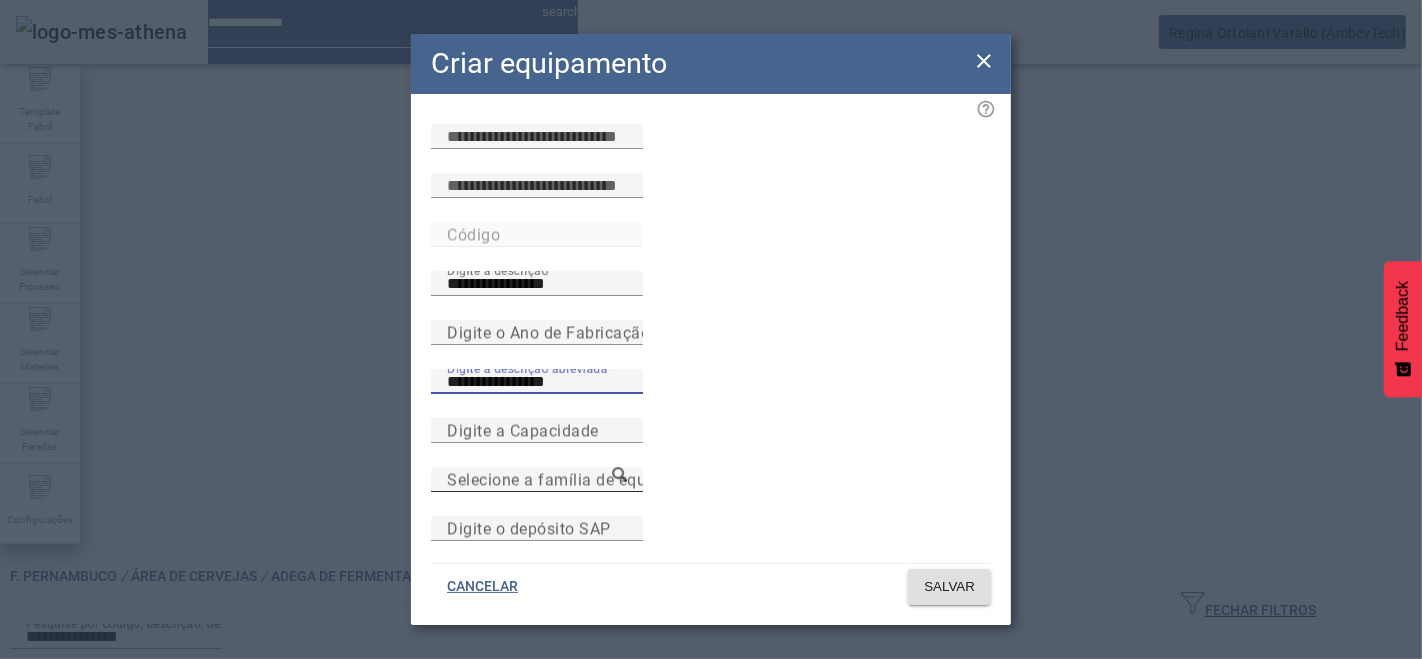 type on "**********" 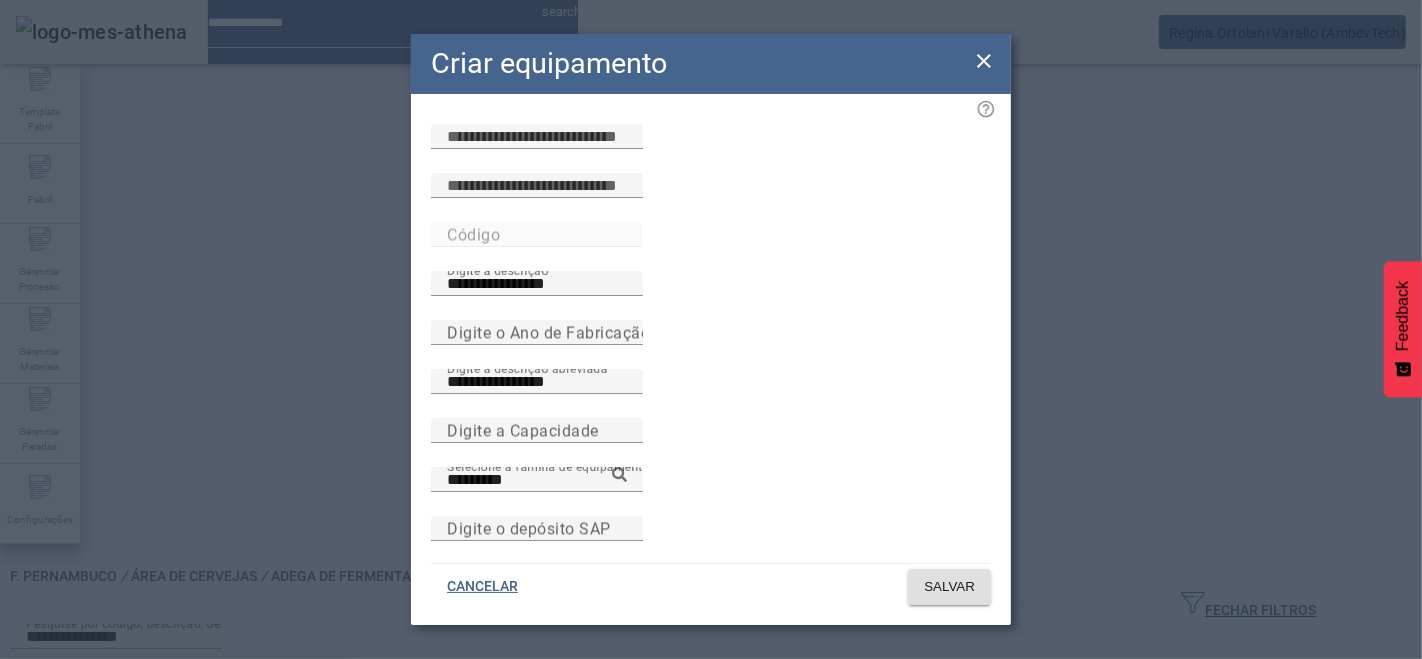 click on "Tanque OD Grande" at bounding box center [176, 691] 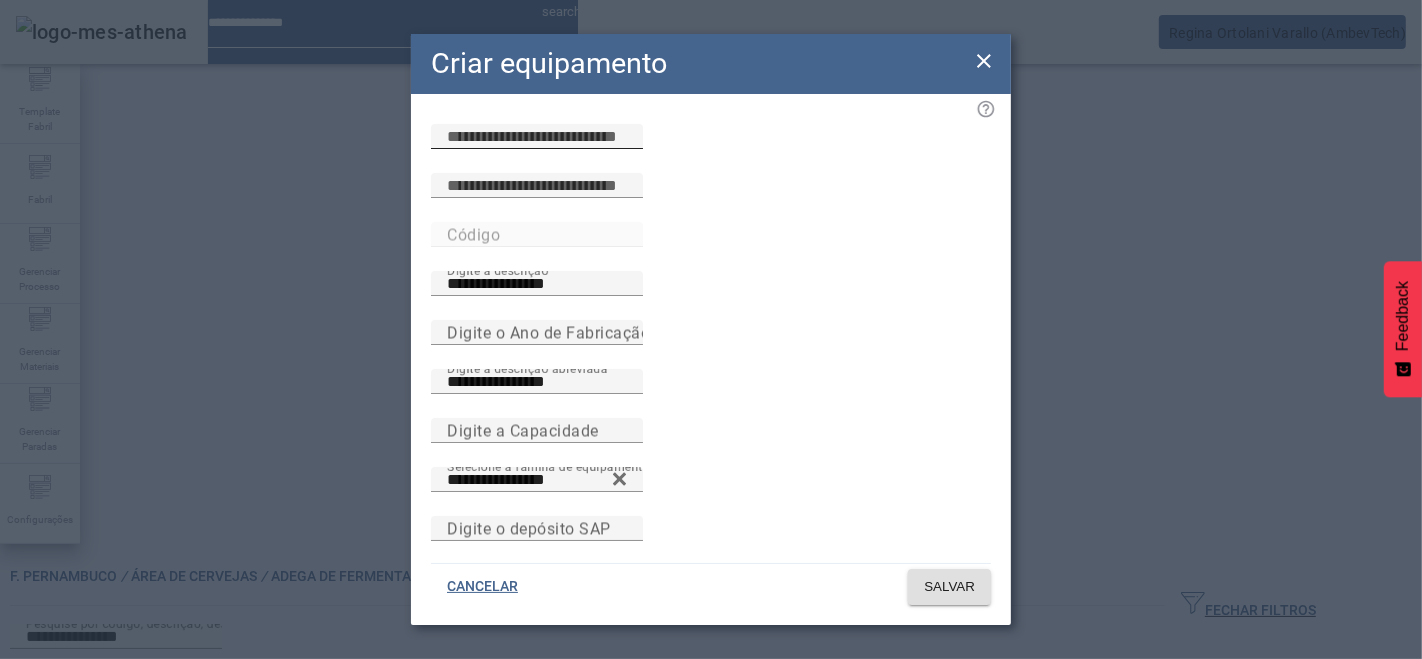 click at bounding box center [537, 137] 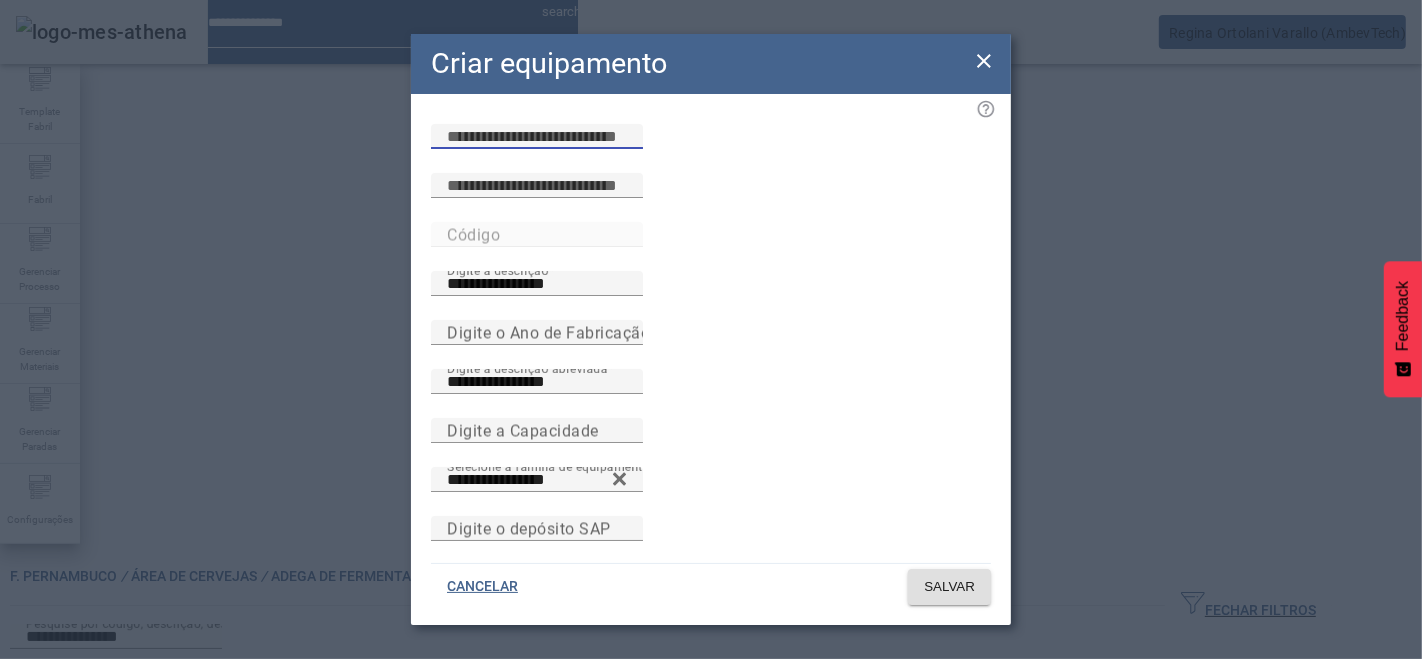 paste on "**********" 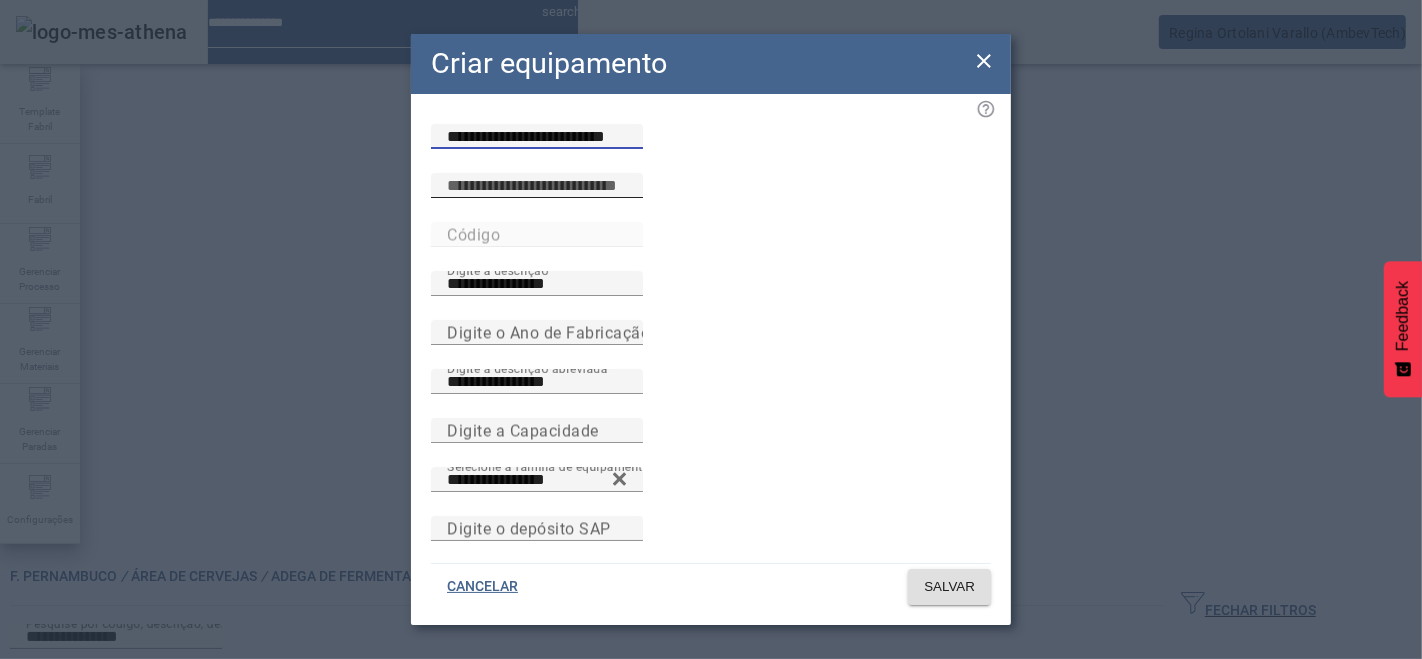 type on "**********" 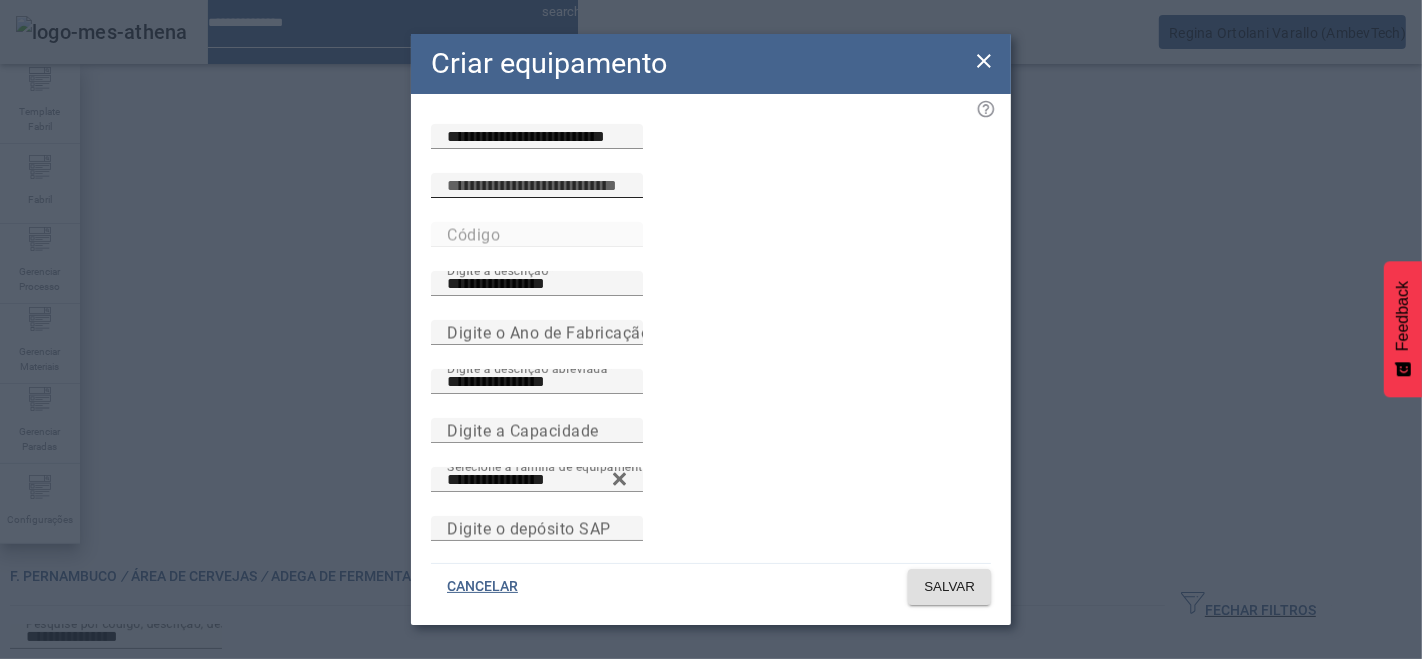drag, startPoint x: 647, startPoint y: 205, endPoint x: 628, endPoint y: 229, distance: 30.610456 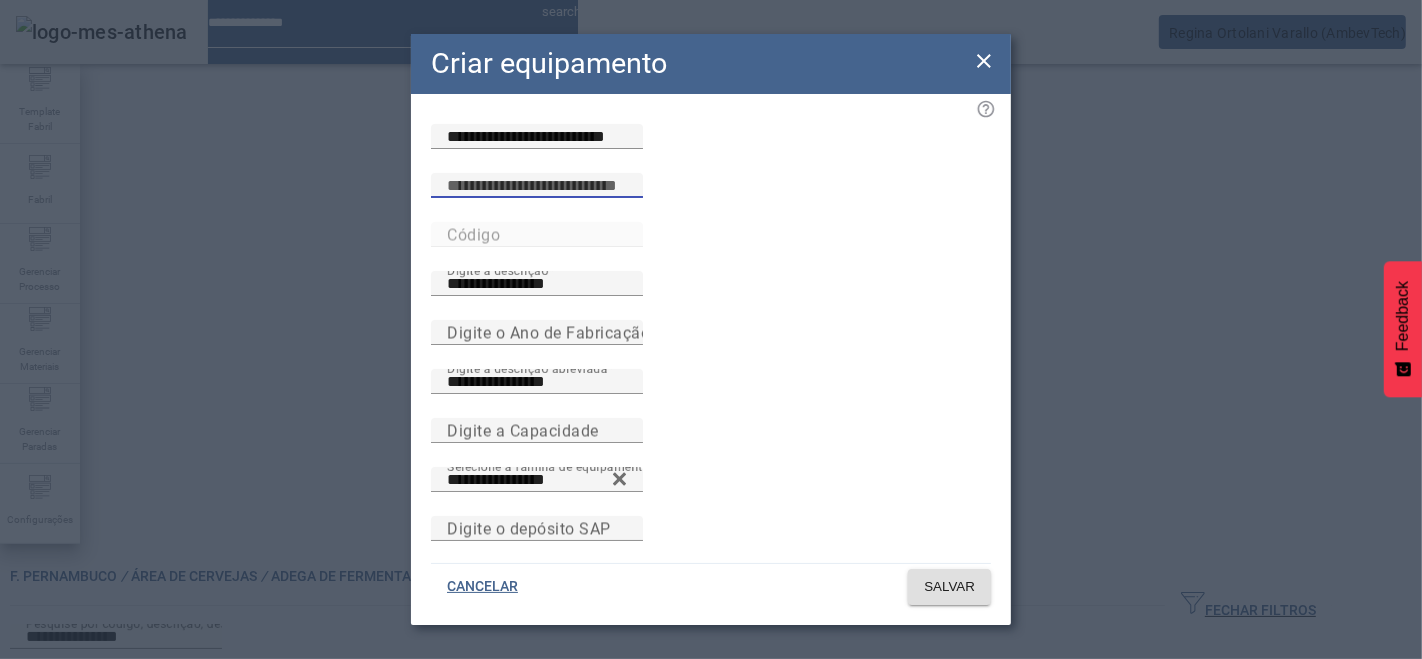 paste on "**********" 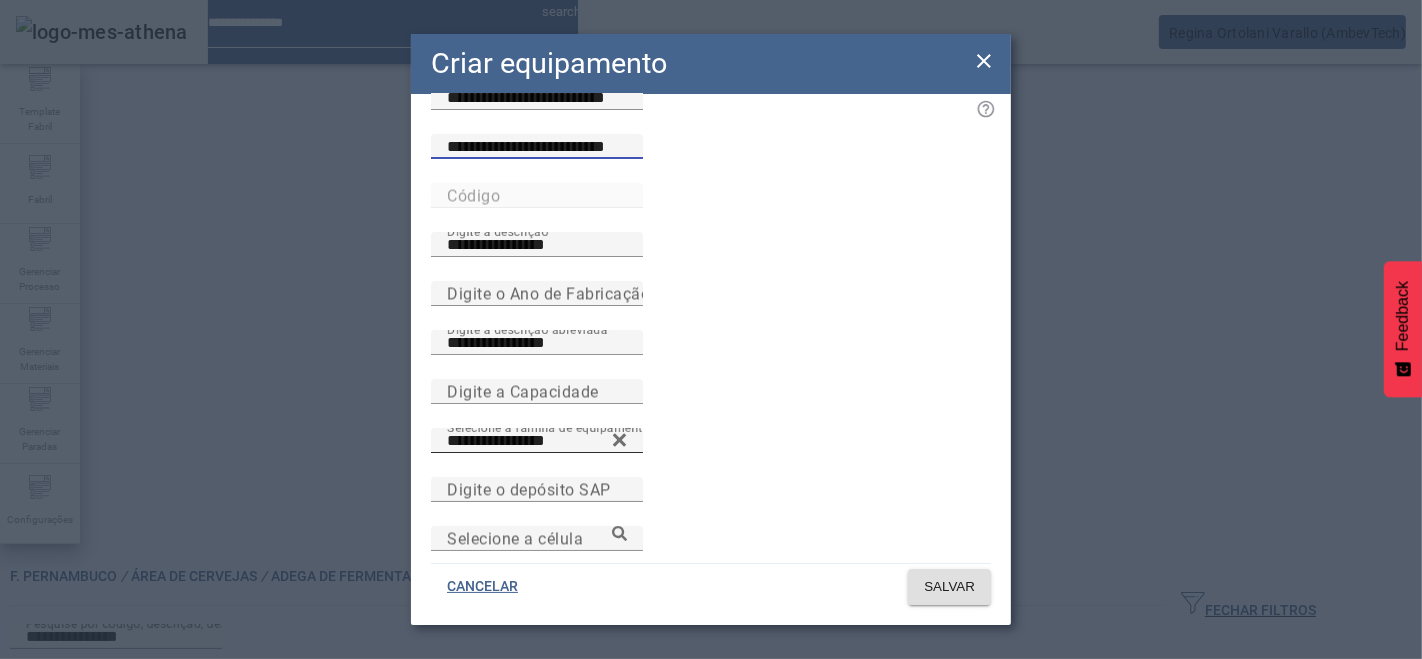 scroll, scrollTop: 72, scrollLeft: 0, axis: vertical 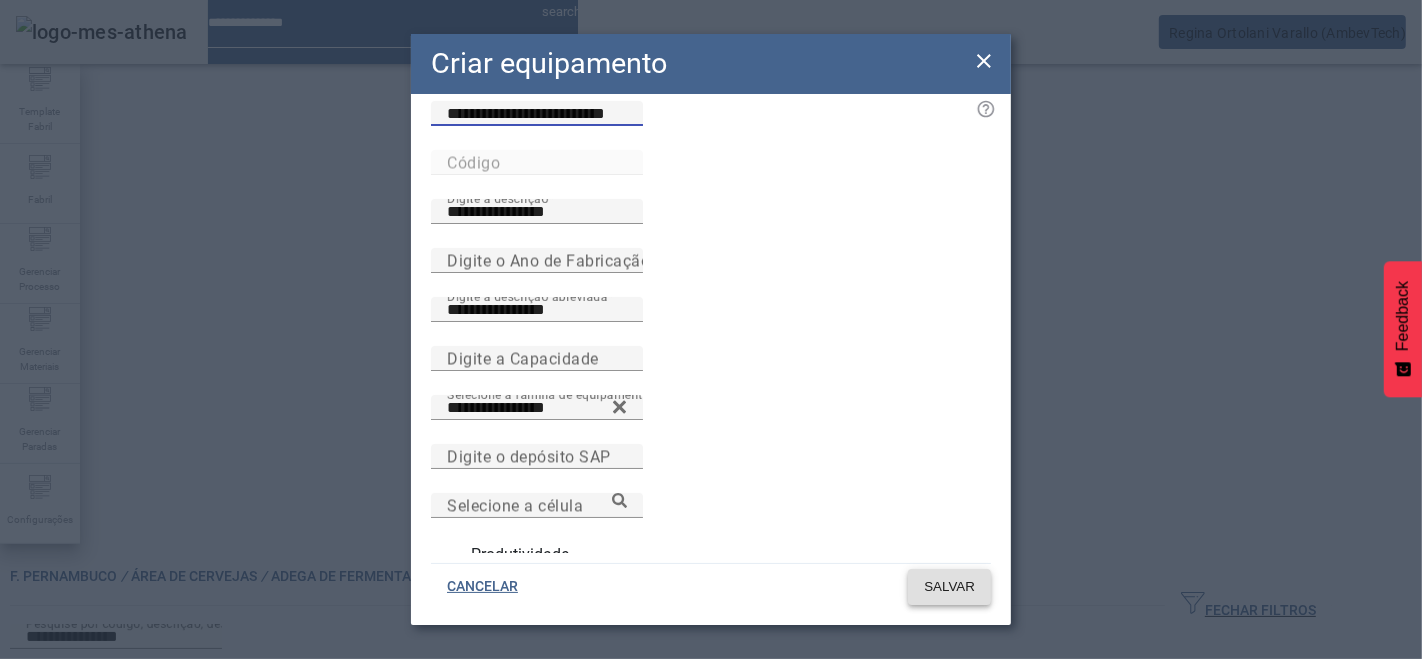 type on "**********" 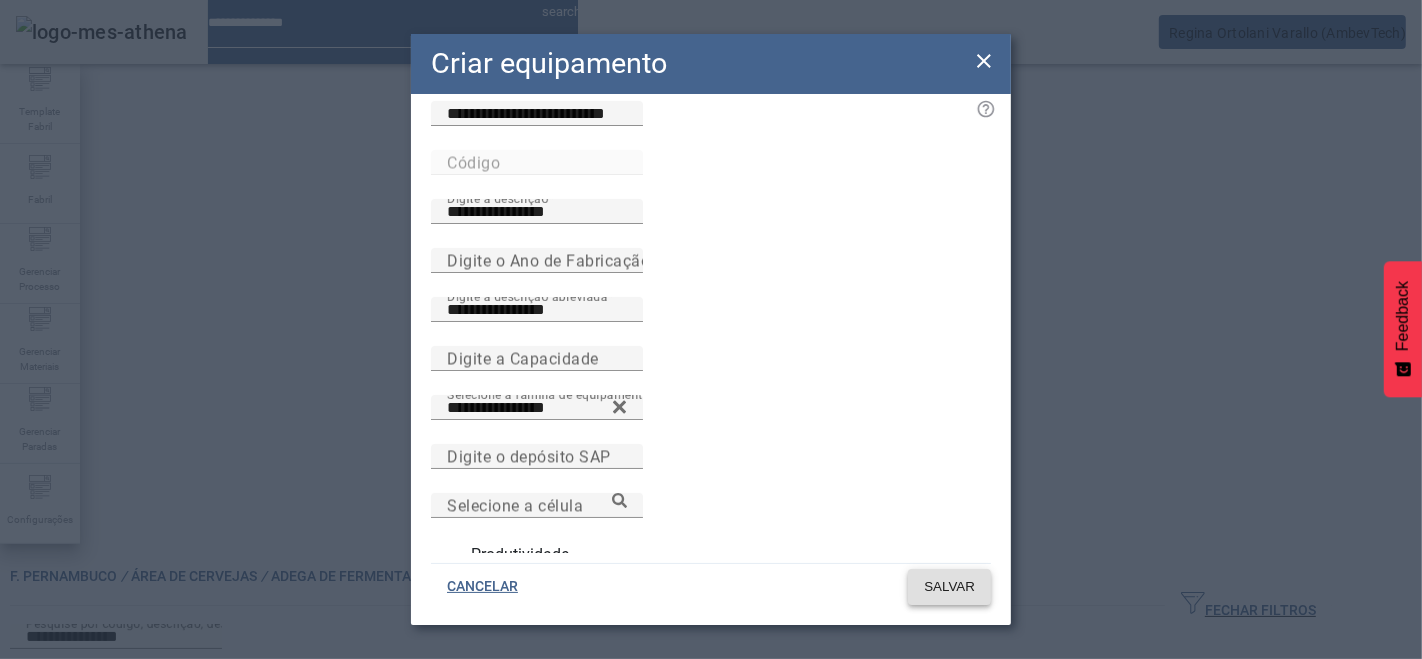 click 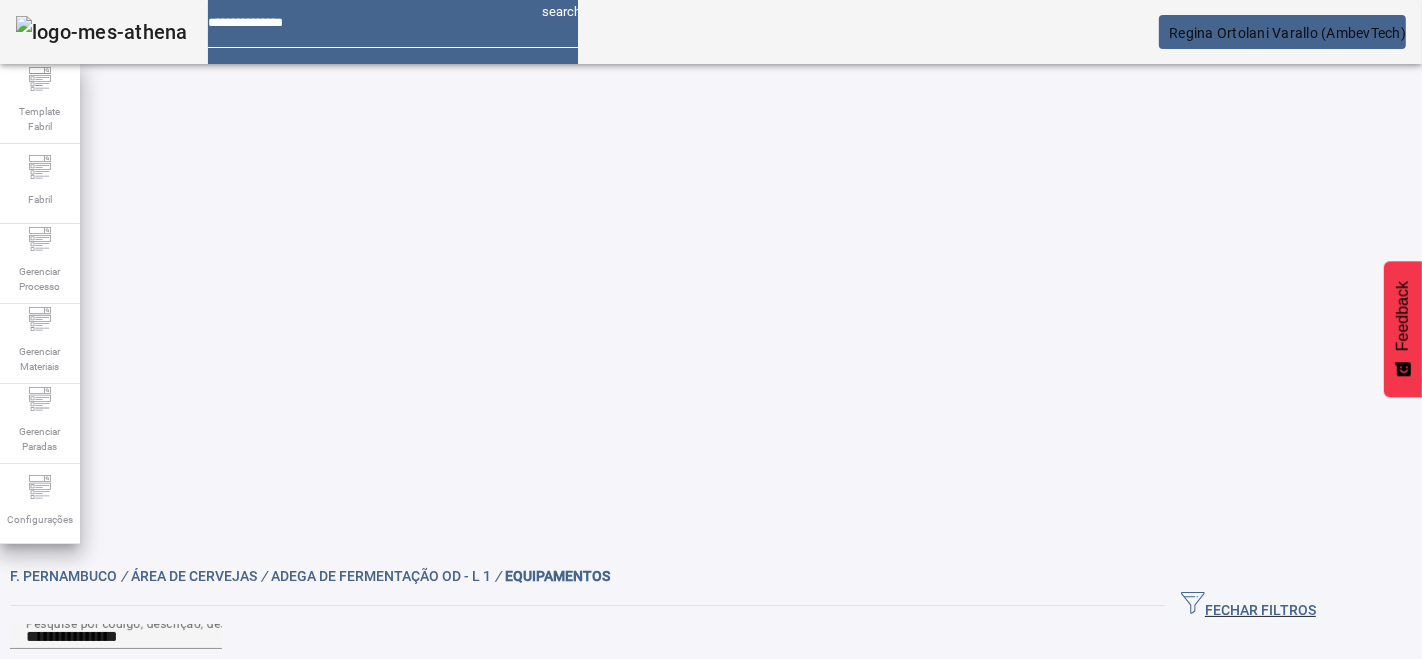 click on "EDITAR" at bounding box center [388, 828] 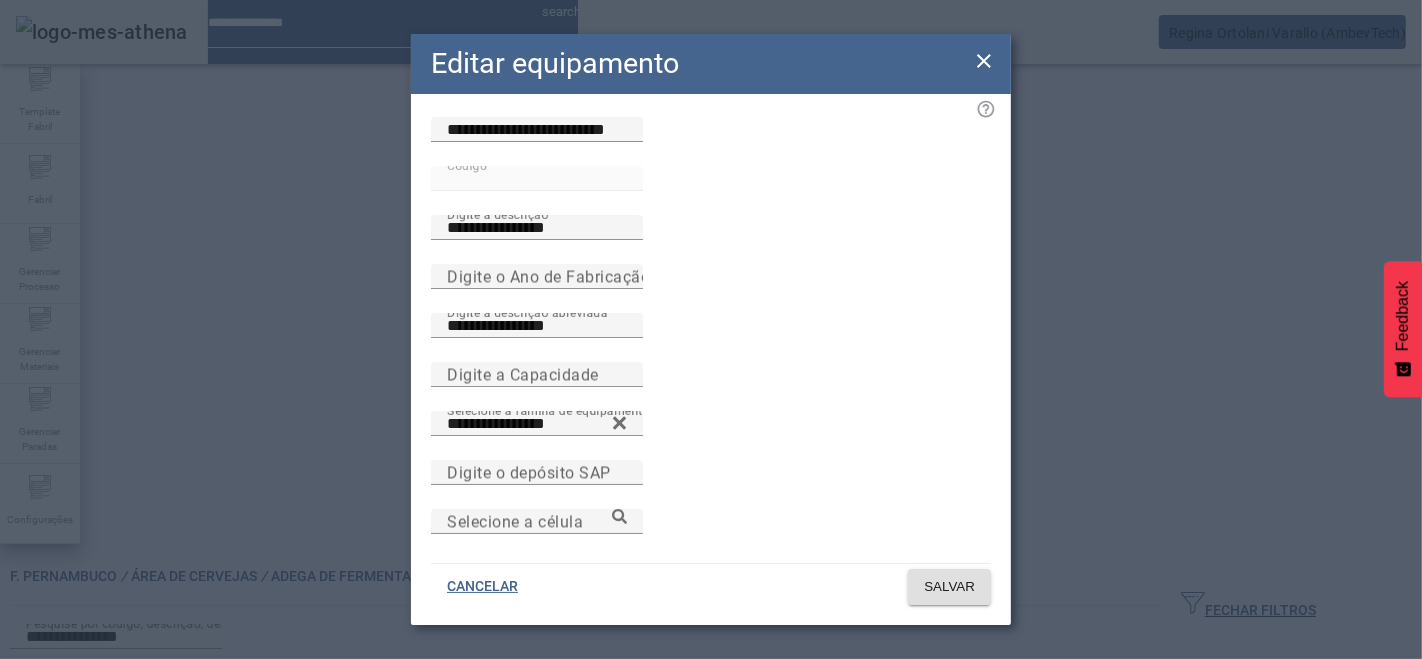 scroll, scrollTop: 72, scrollLeft: 0, axis: vertical 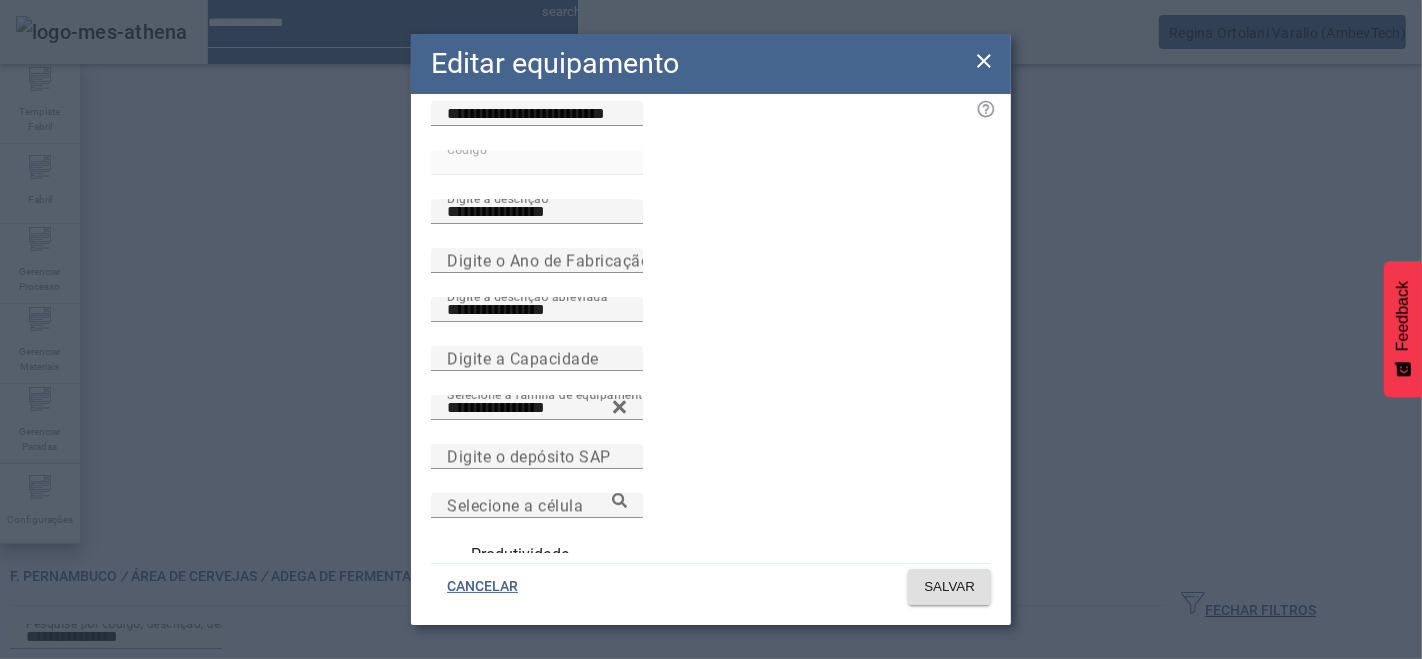 click at bounding box center (449, 555) 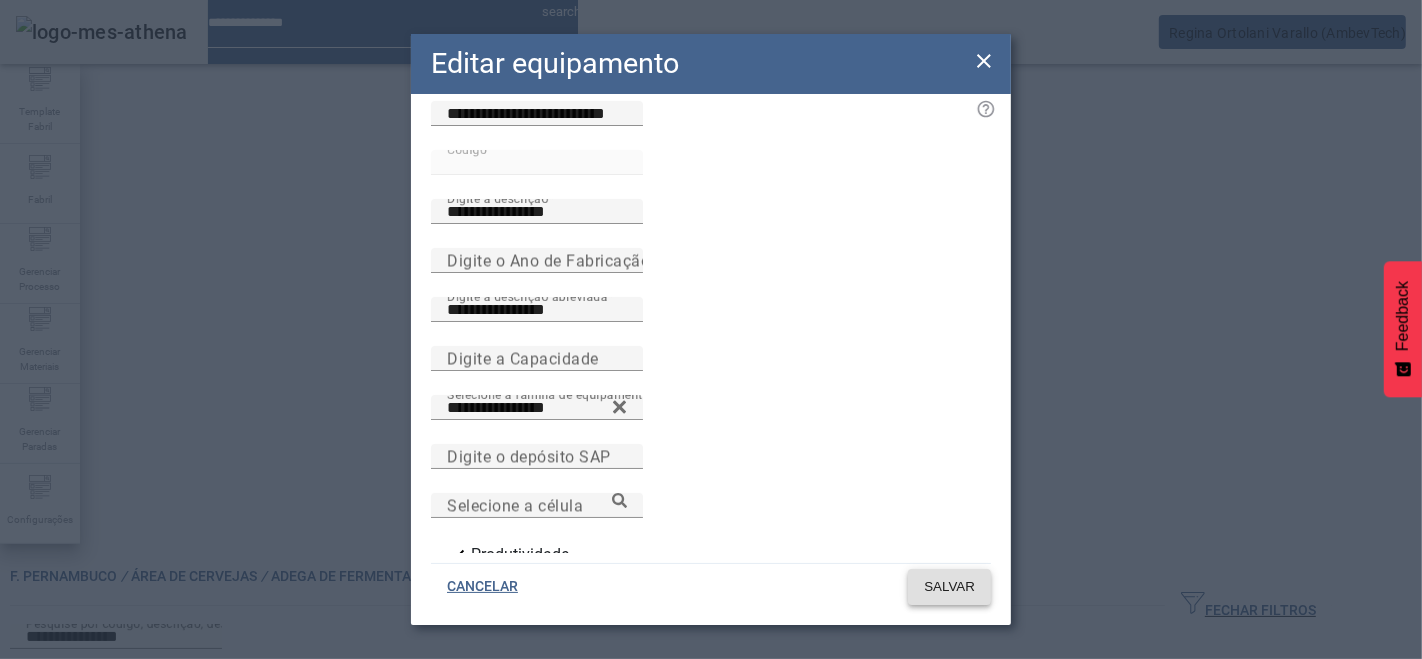 click on "SALVAR" 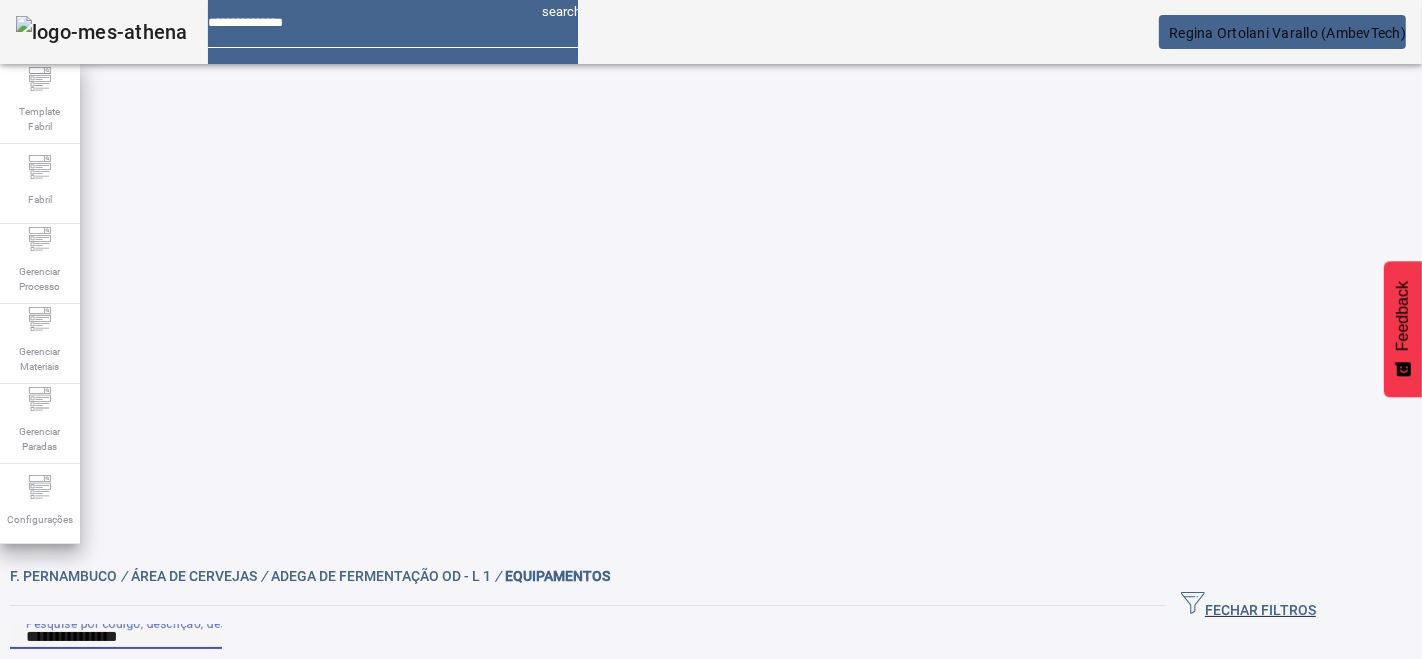 drag, startPoint x: 275, startPoint y: 183, endPoint x: 93, endPoint y: 162, distance: 183.20753 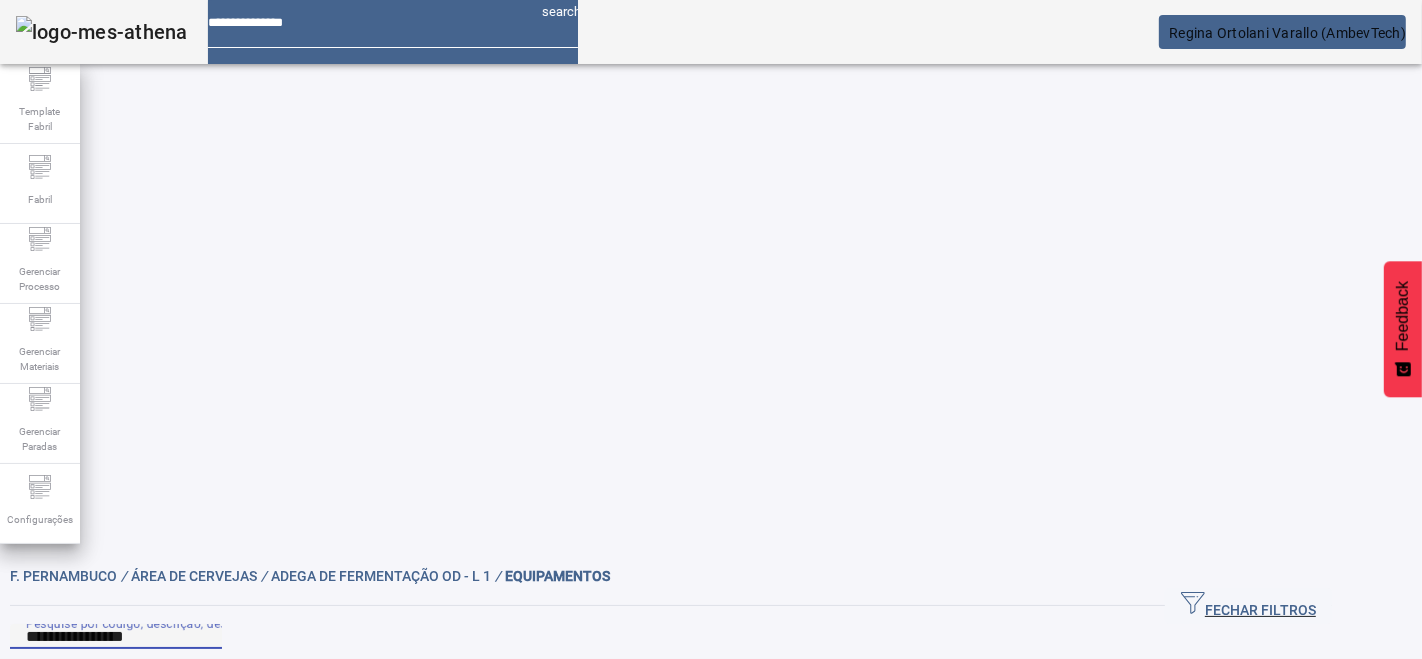 click on "FILTRAR" 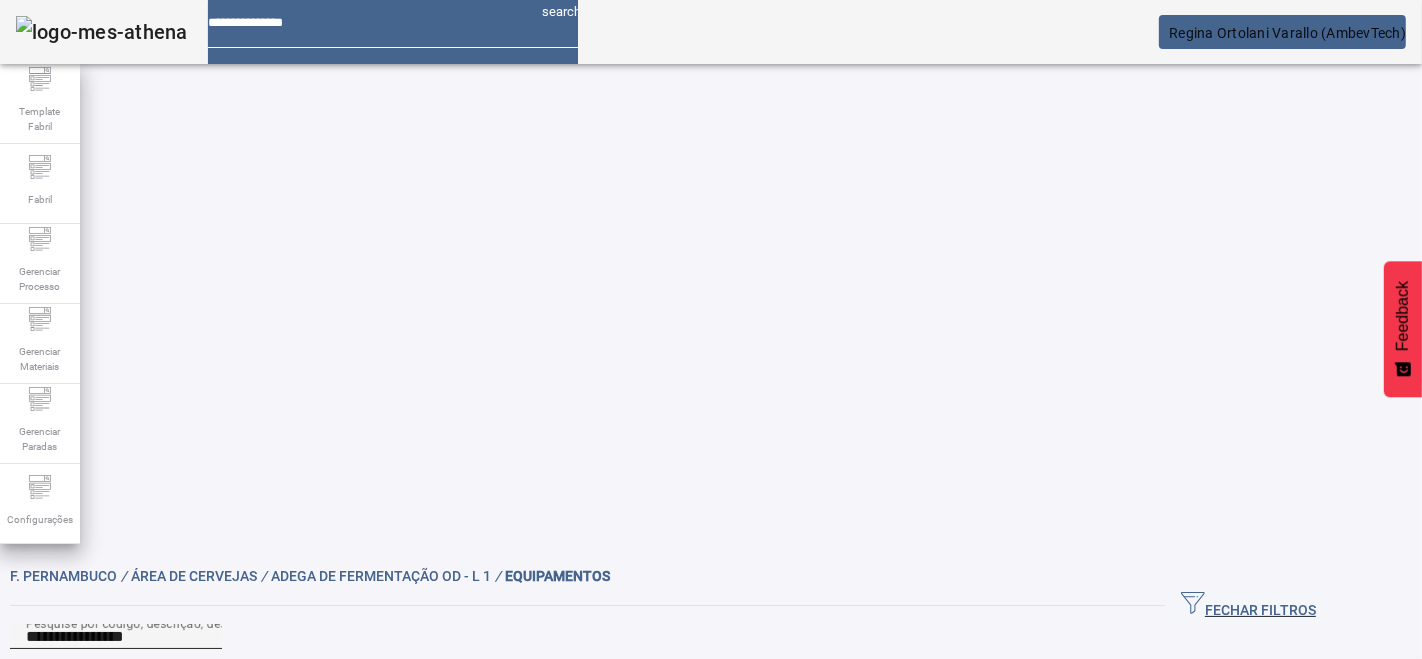 click on "**********" at bounding box center [116, 637] 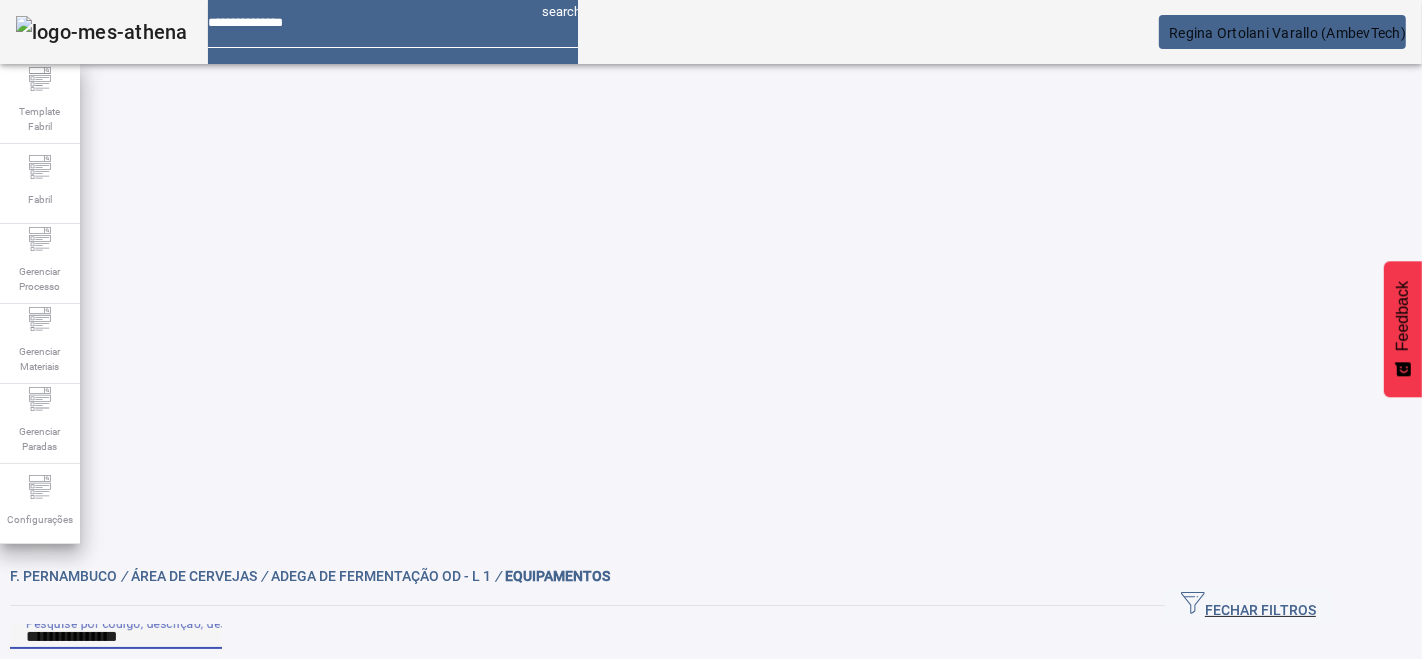 type on "**********" 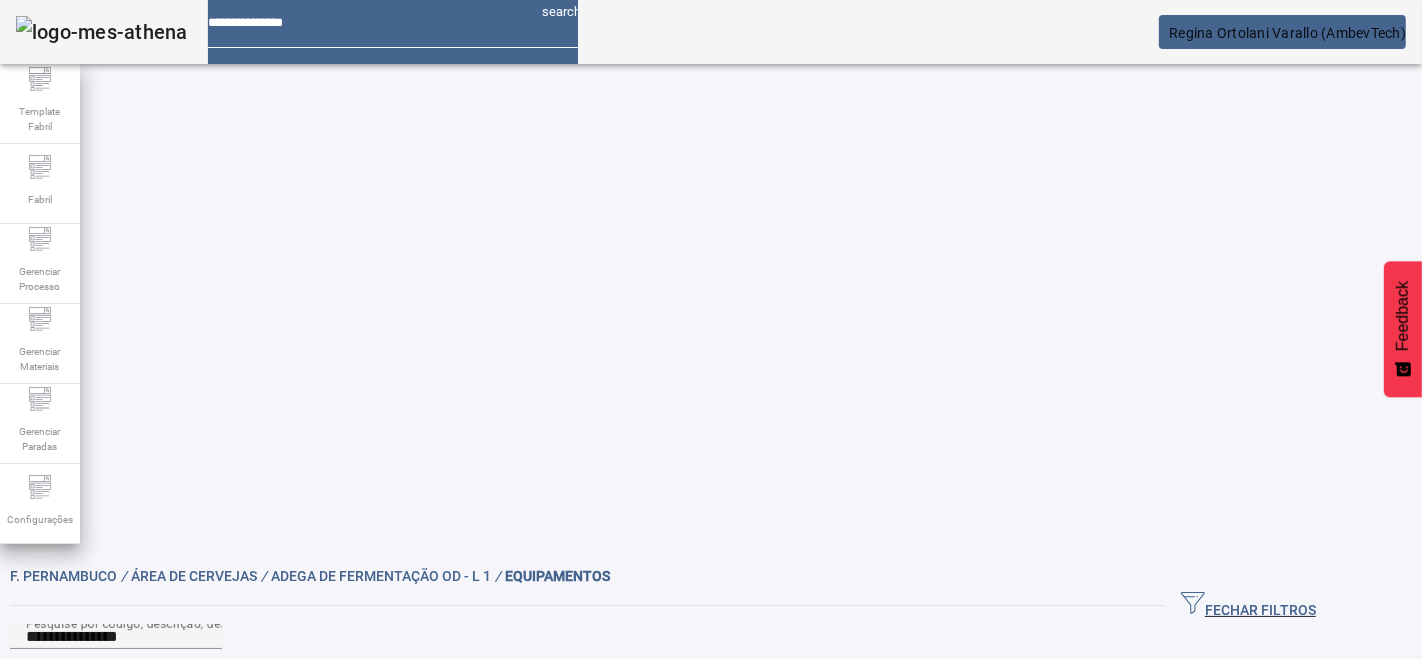 drag, startPoint x: 1337, startPoint y: 229, endPoint x: 834, endPoint y: 301, distance: 508.12695 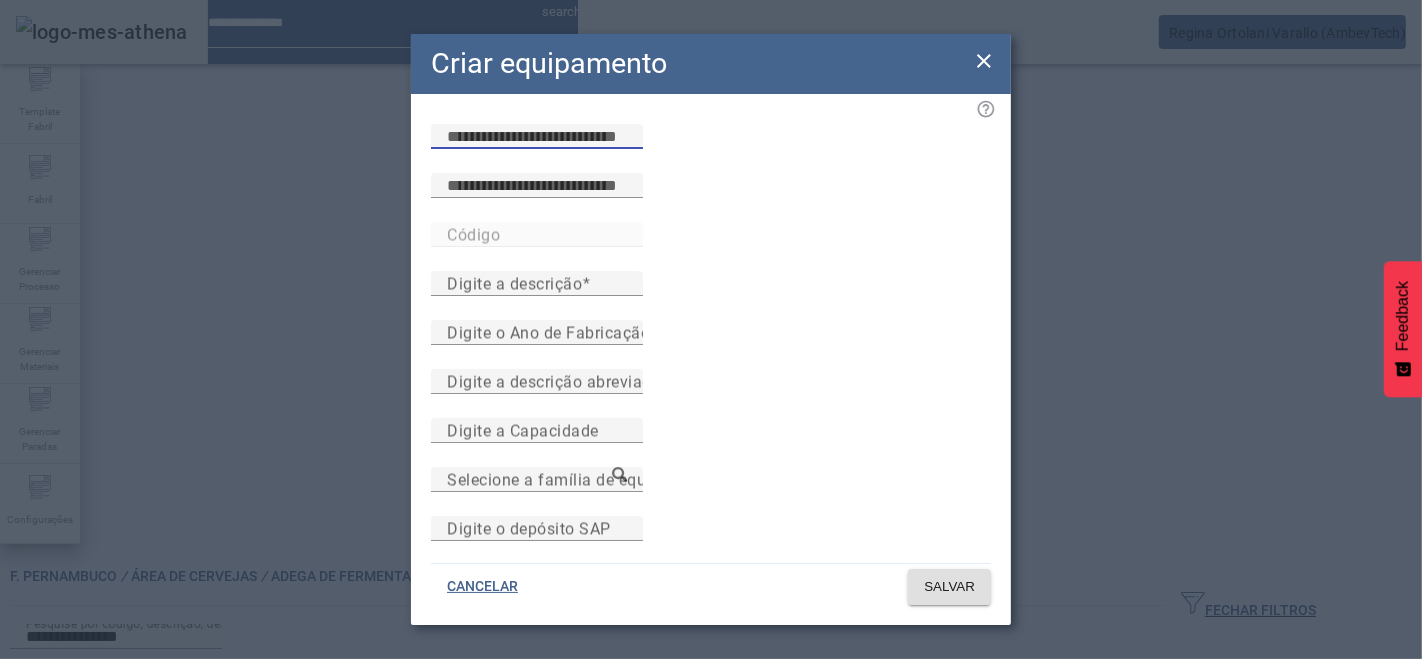 click at bounding box center [537, 137] 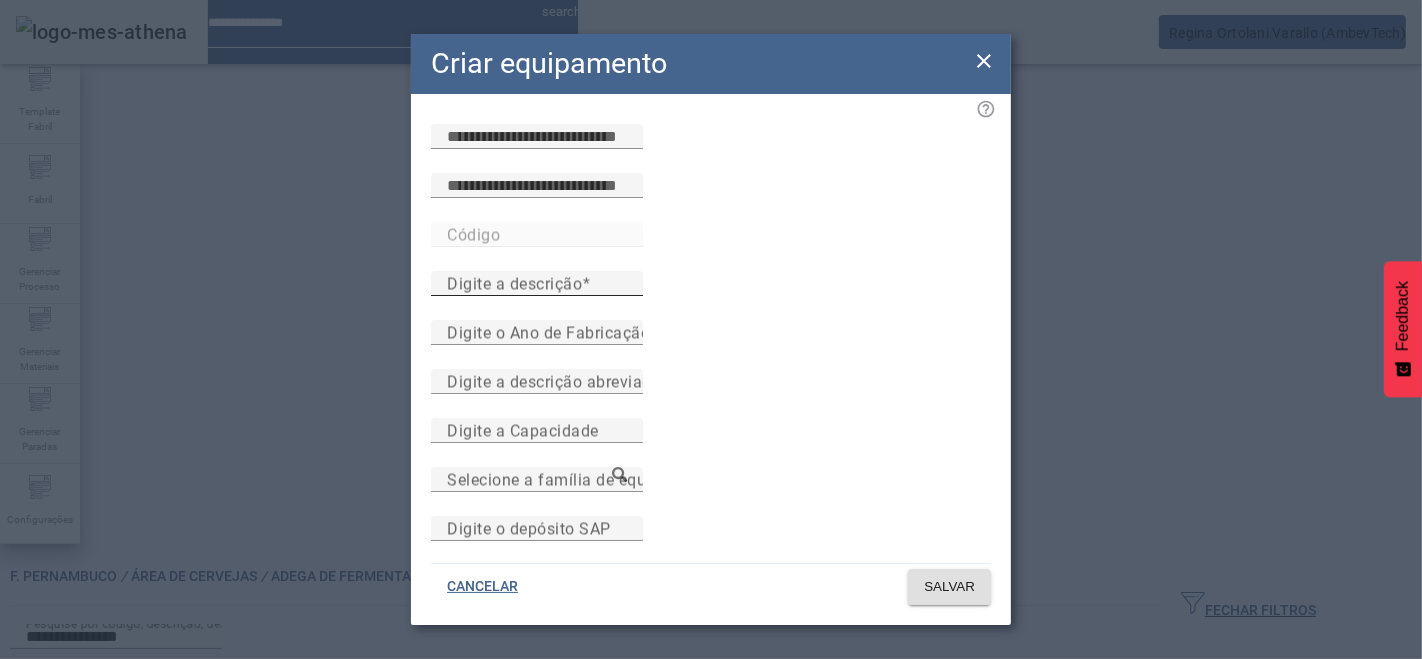 click on "Digite a descrição" at bounding box center [514, 283] 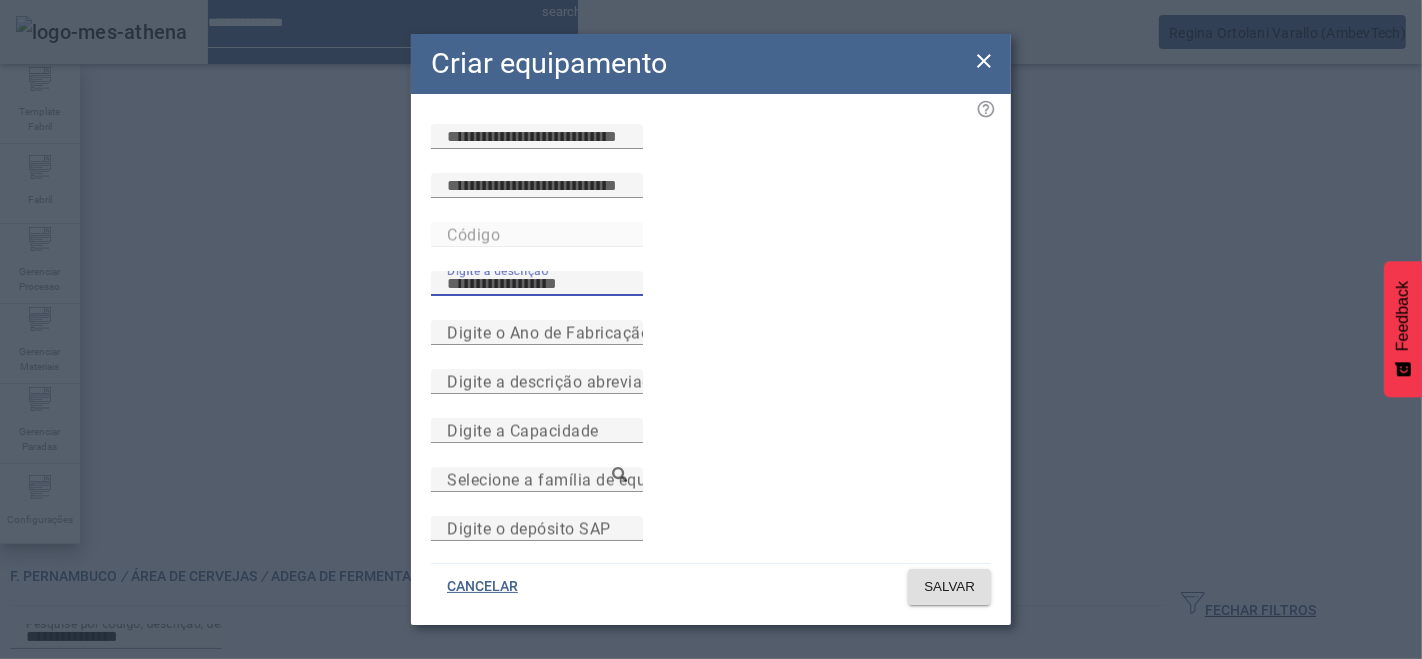 paste on "**********" 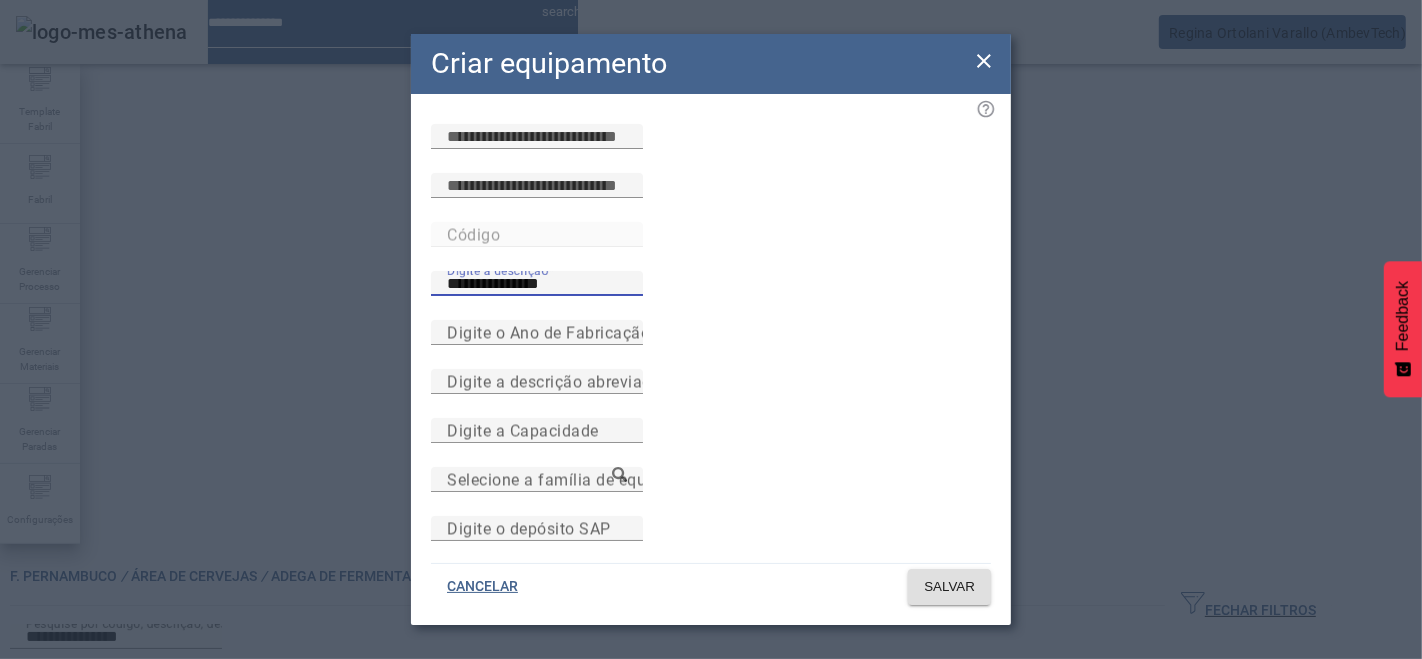 drag, startPoint x: 765, startPoint y: 315, endPoint x: 368, endPoint y: 321, distance: 397.04535 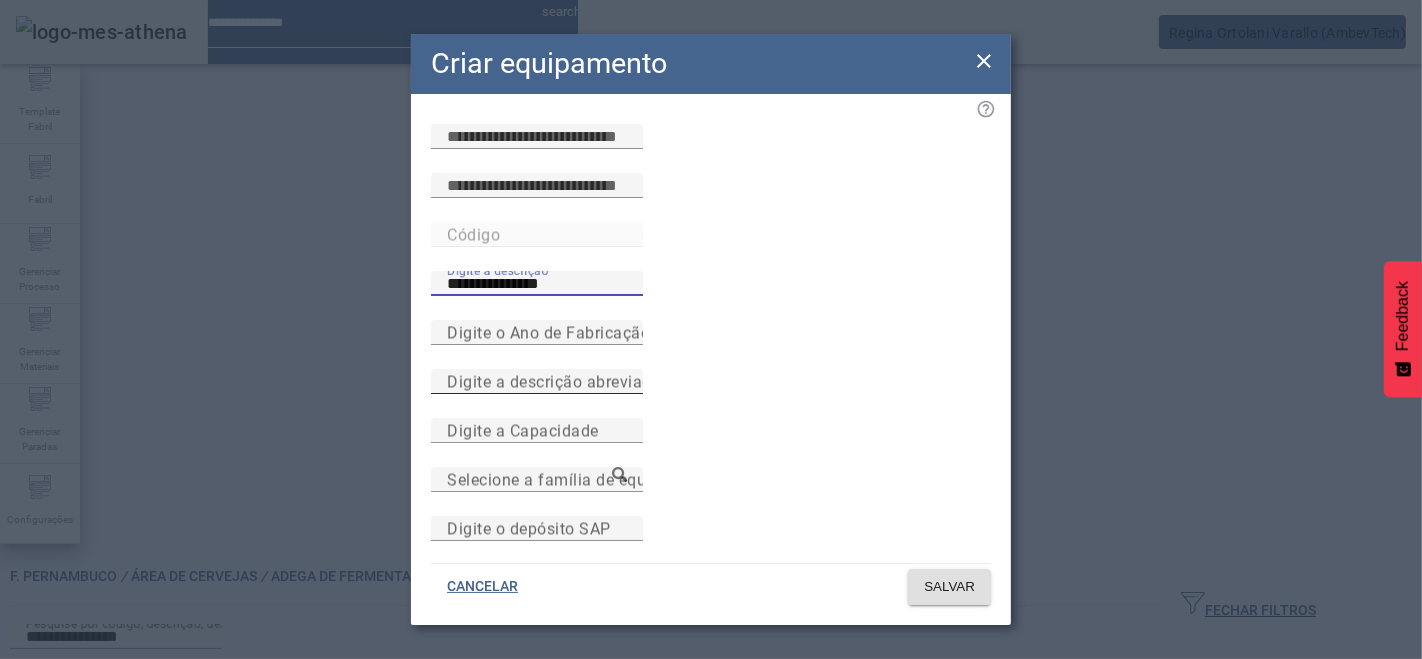 type on "**********" 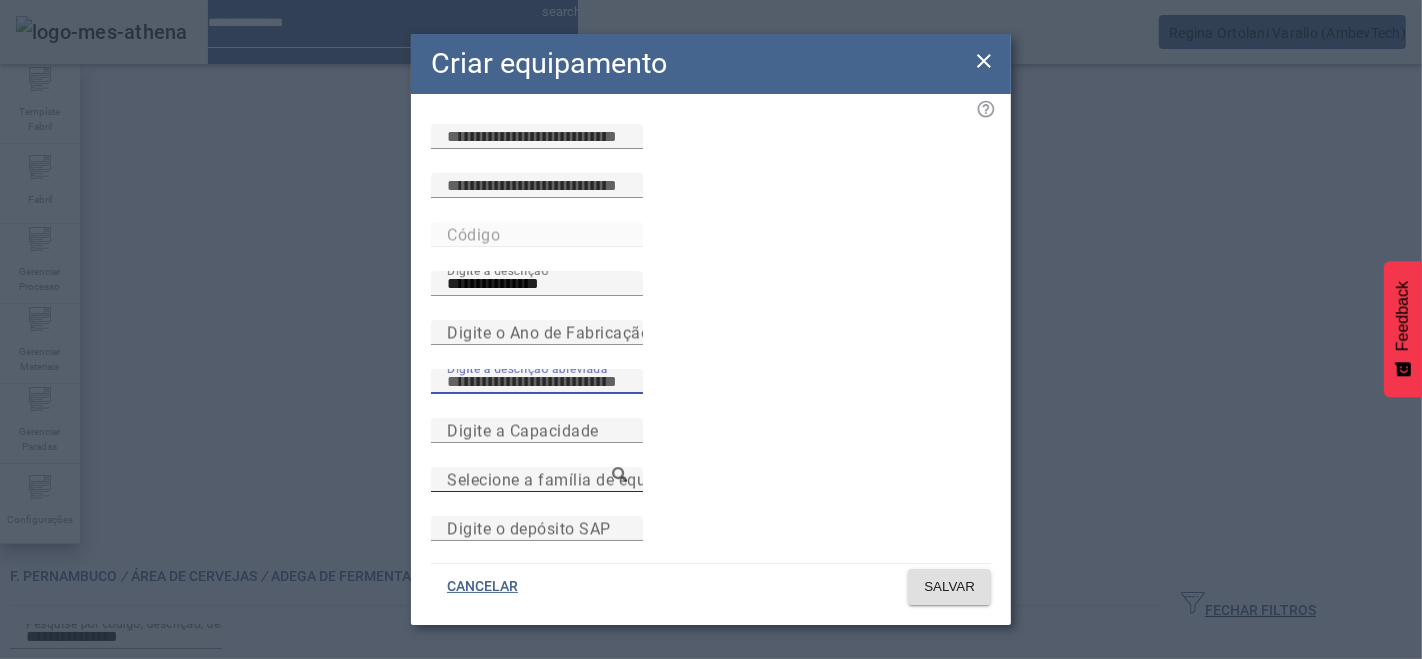 paste on "**********" 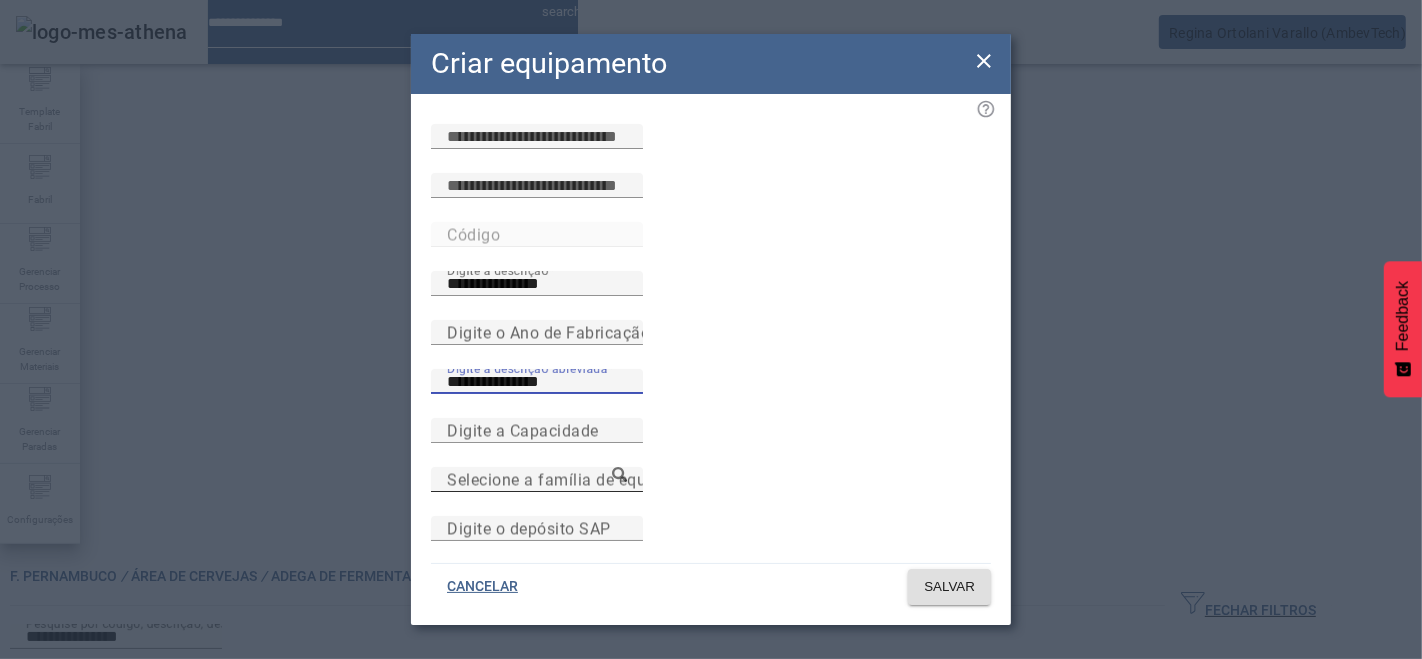 type on "**********" 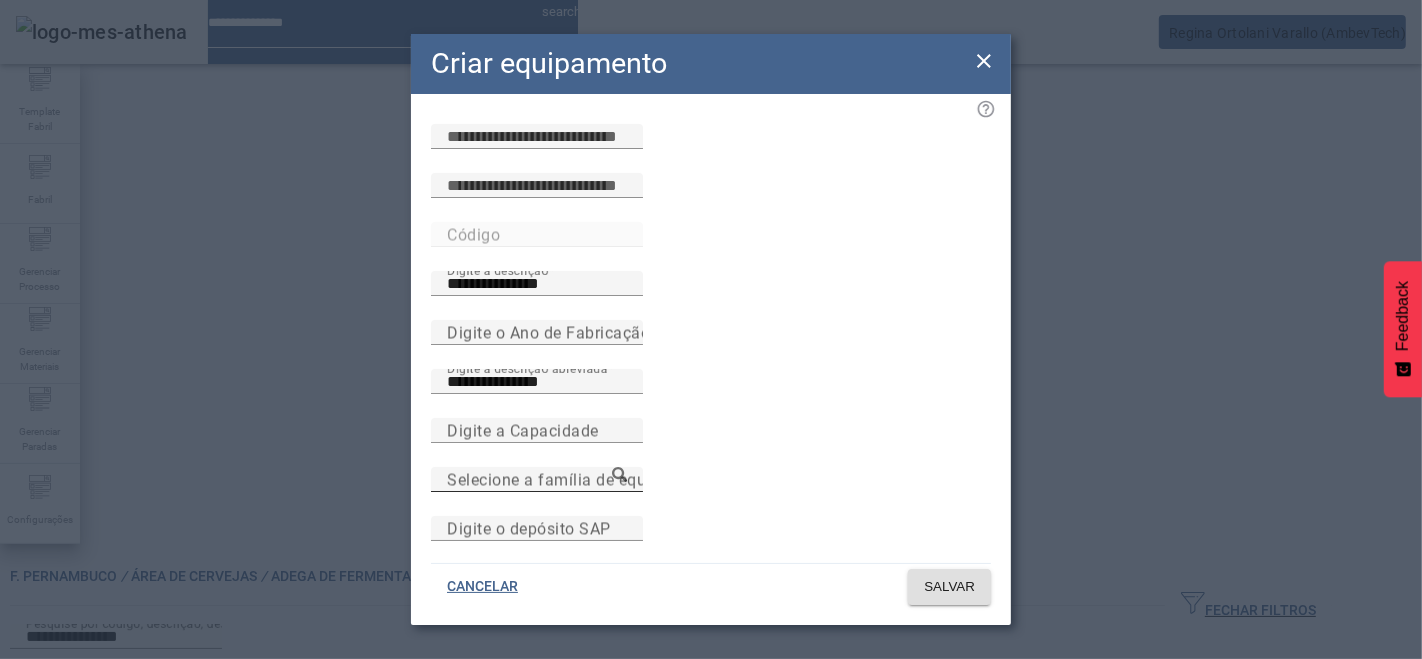 click on "Selecione a família de equipamento" at bounding box center (582, 479) 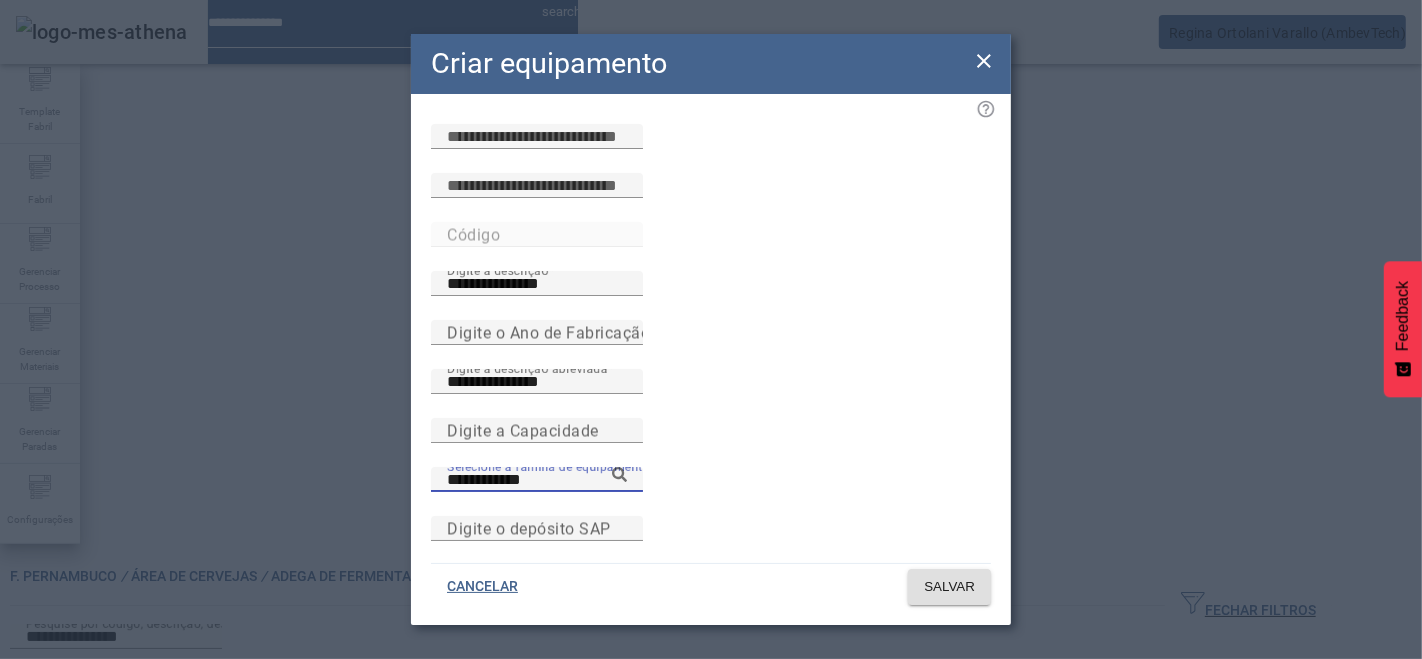 click 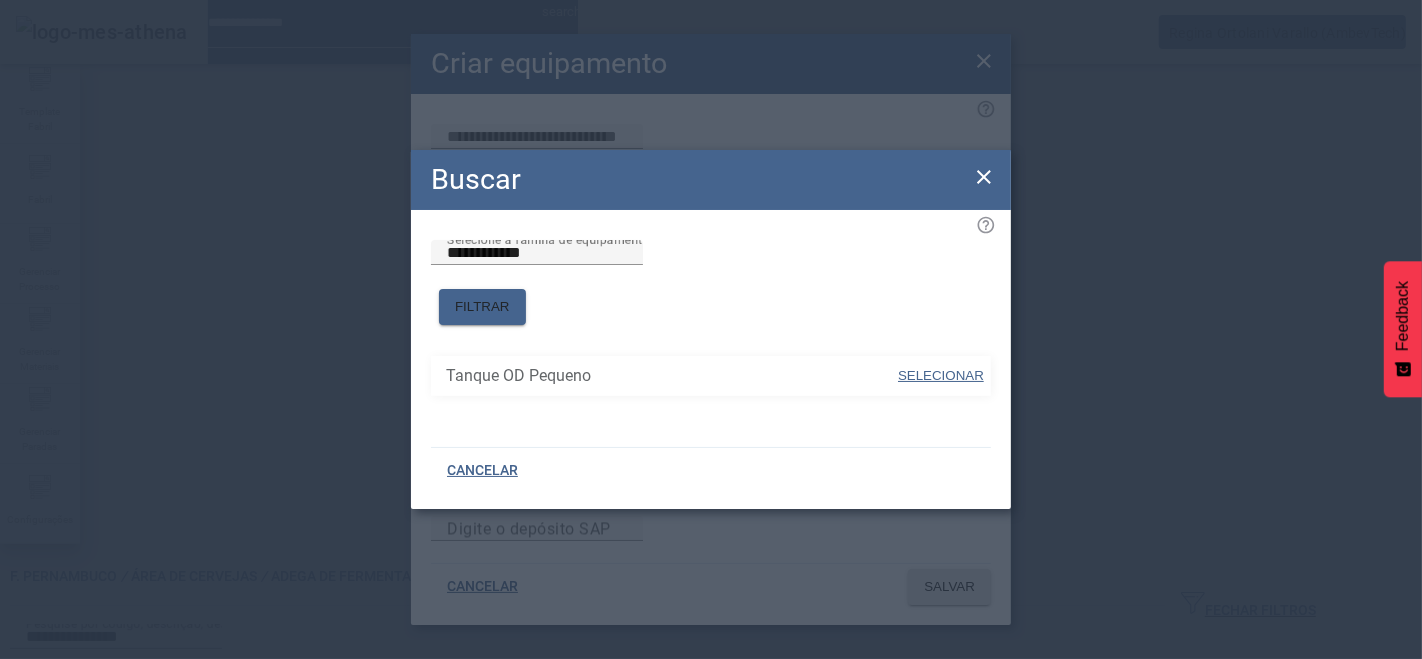 drag, startPoint x: 937, startPoint y: 358, endPoint x: 902, endPoint y: 365, distance: 35.69314 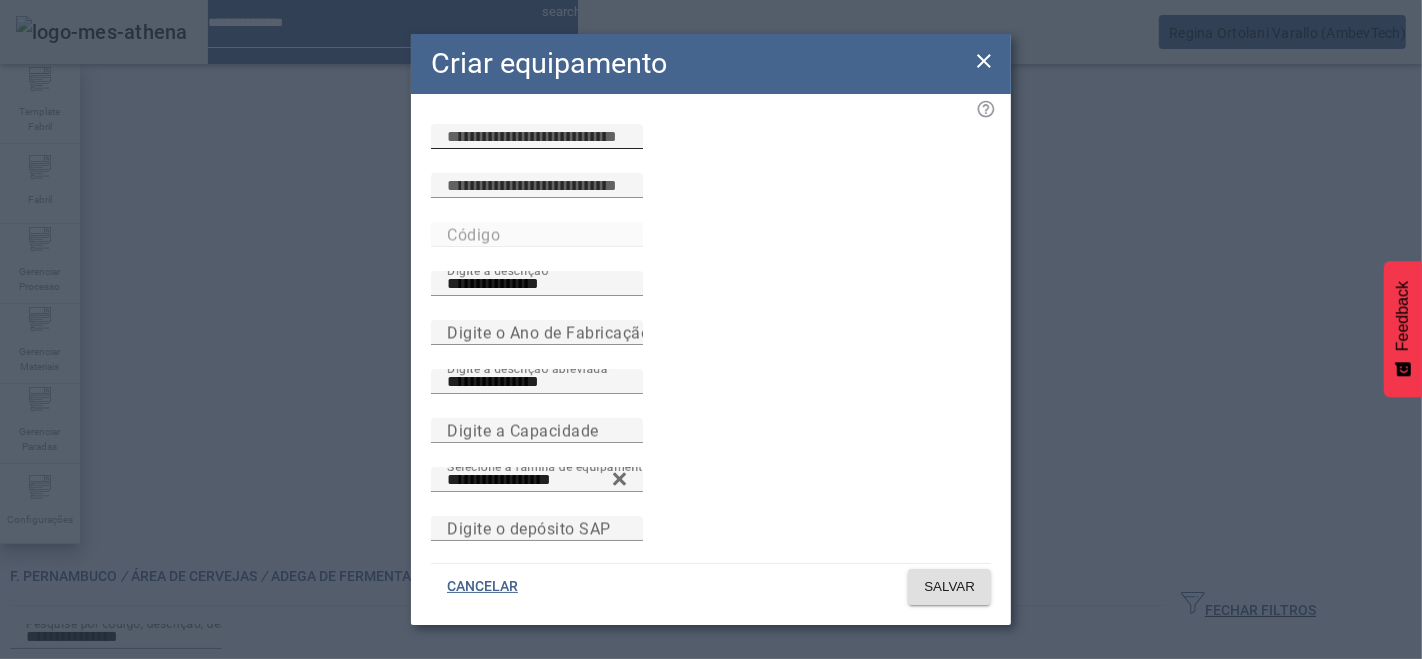 click at bounding box center (537, 137) 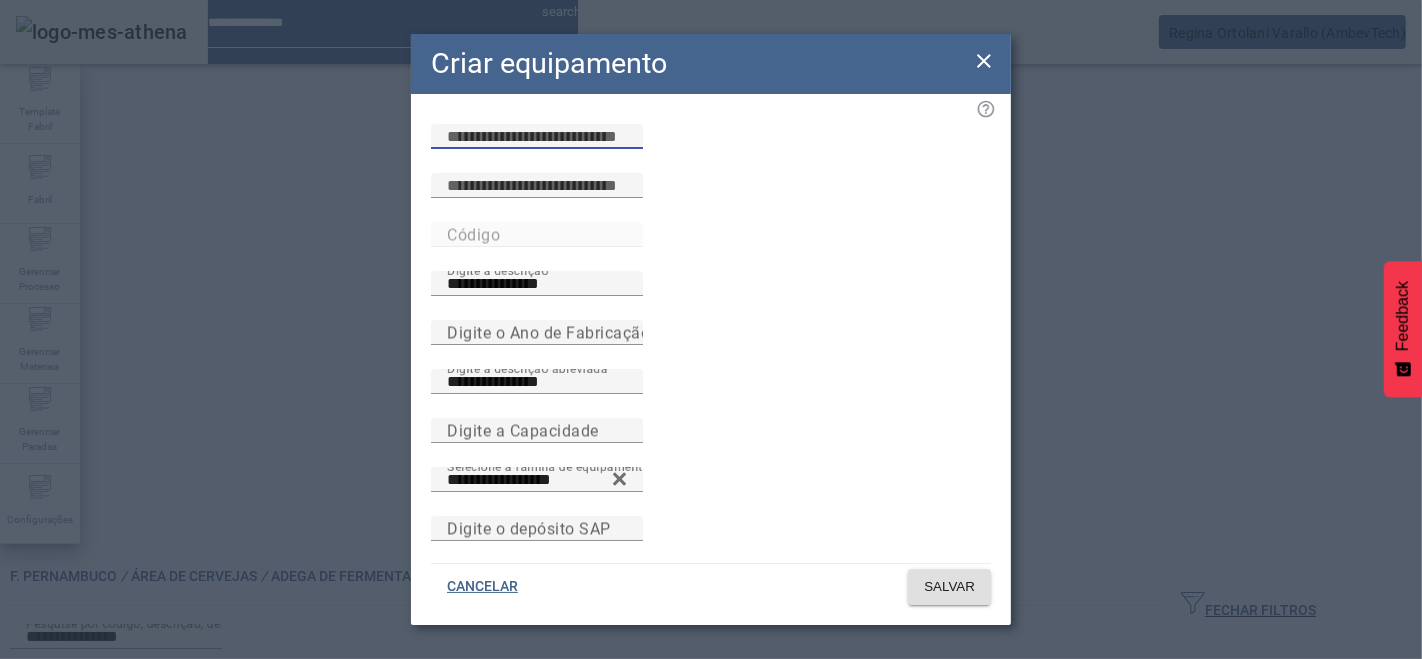 paste on "**********" 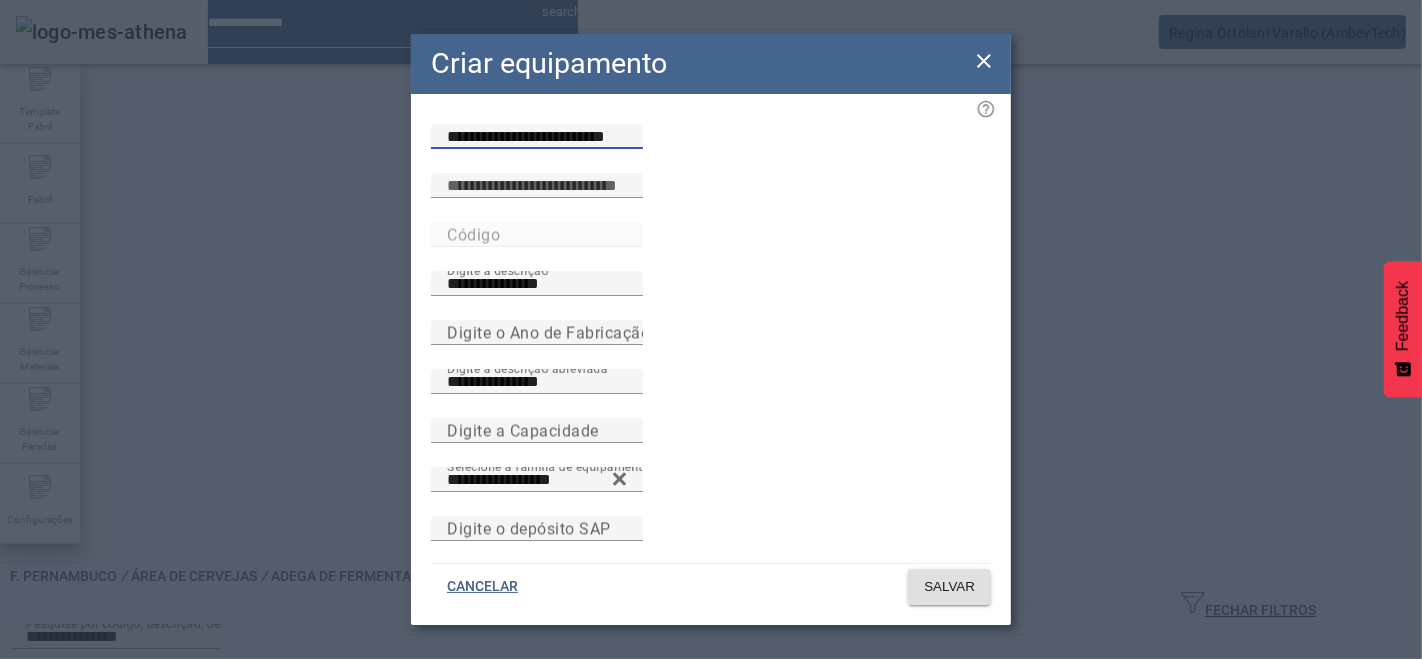 type on "**********" 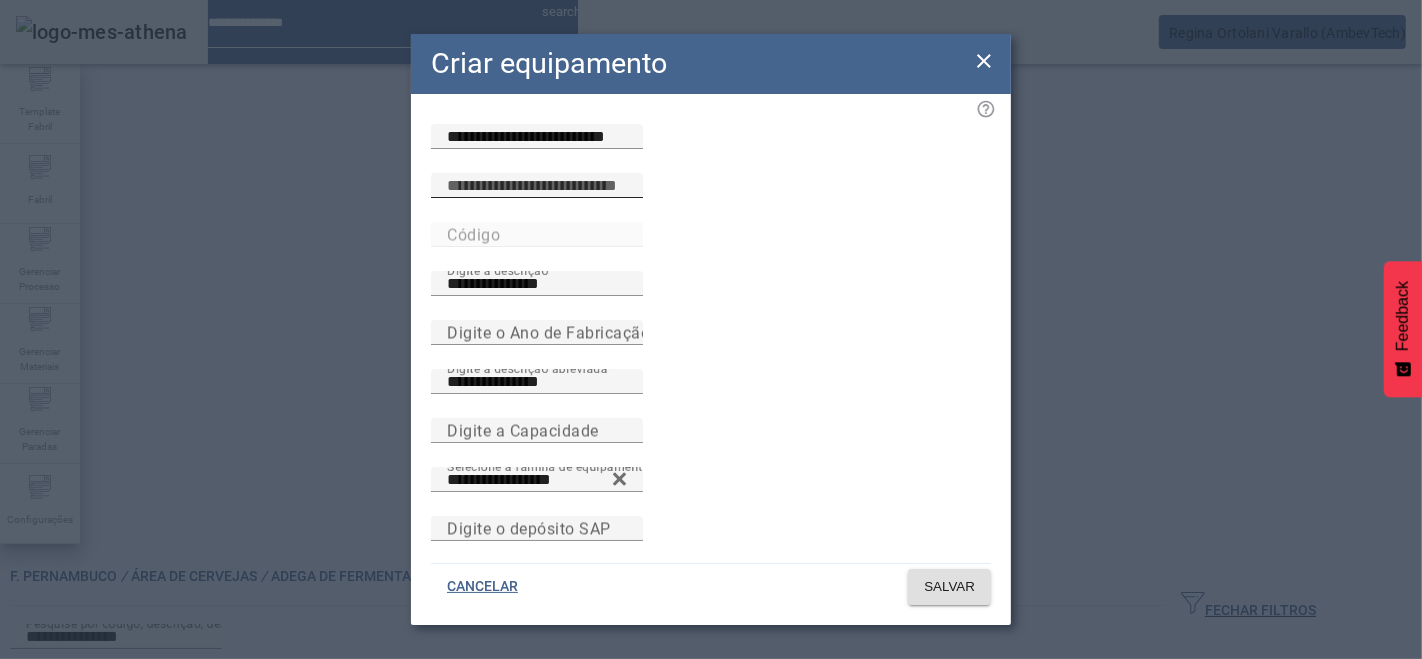 click at bounding box center (537, 186) 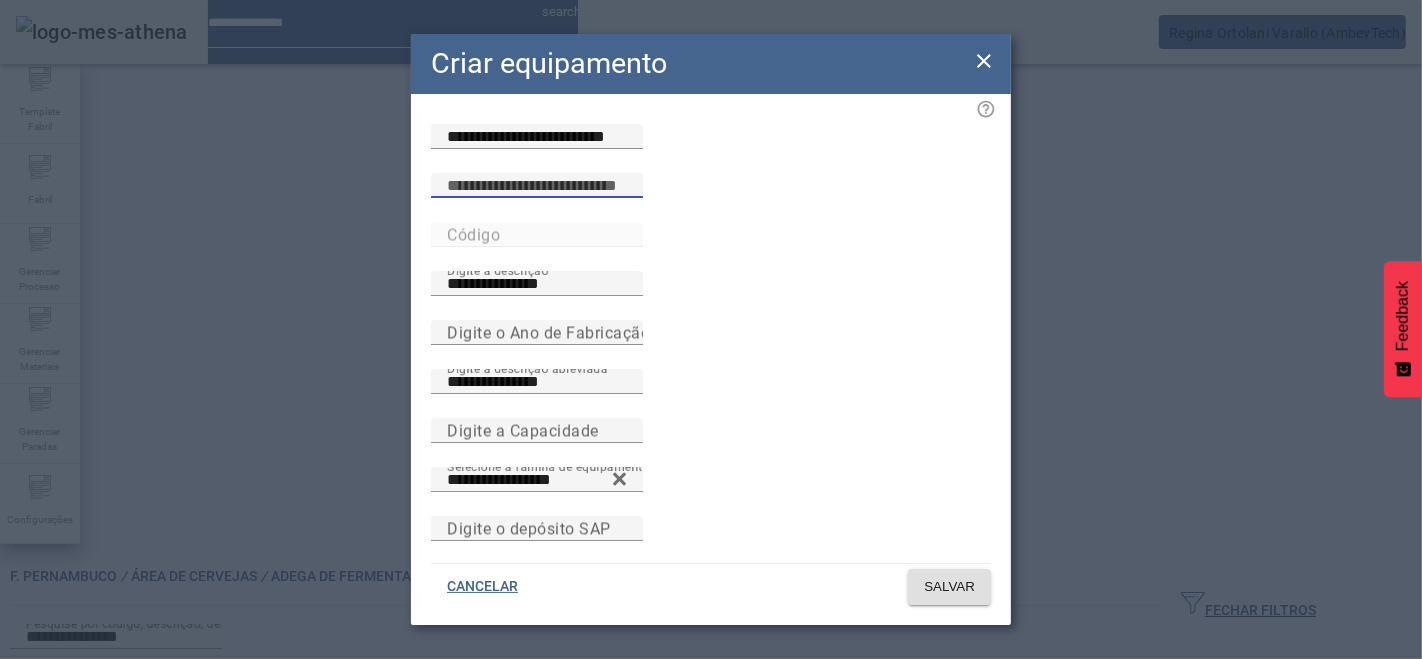 paste on "**********" 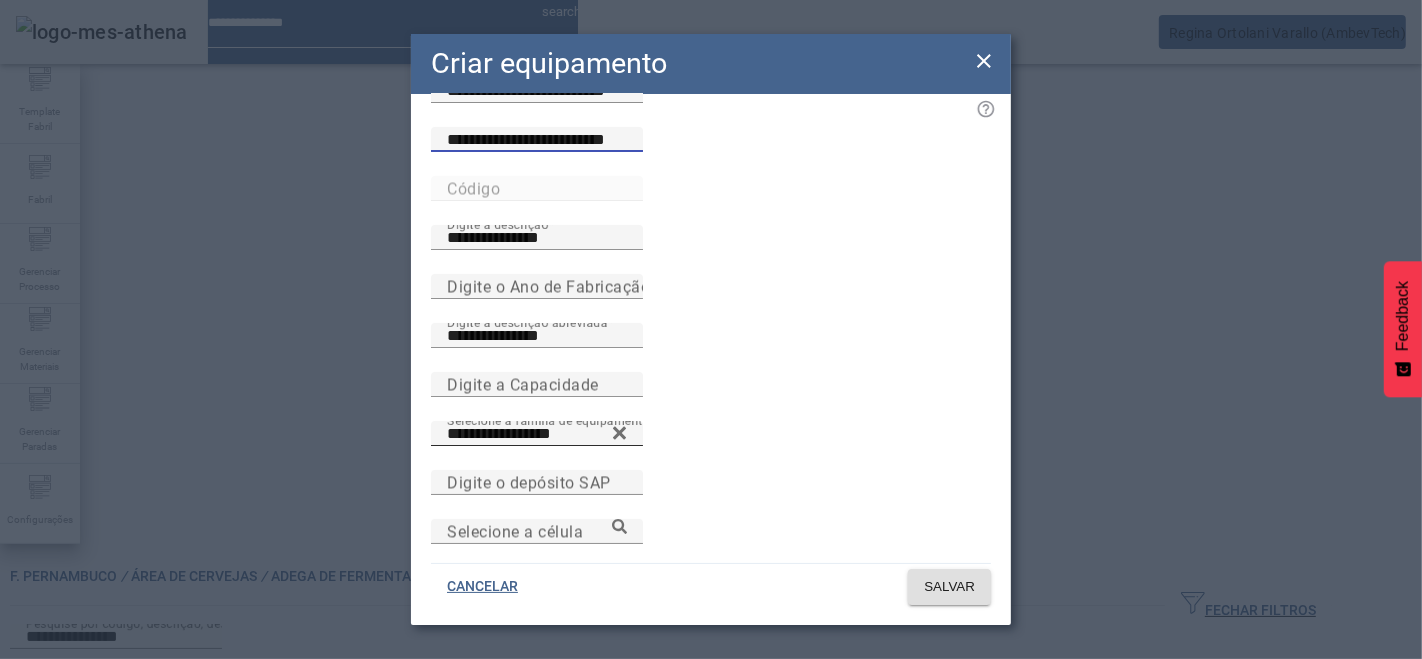 scroll, scrollTop: 72, scrollLeft: 0, axis: vertical 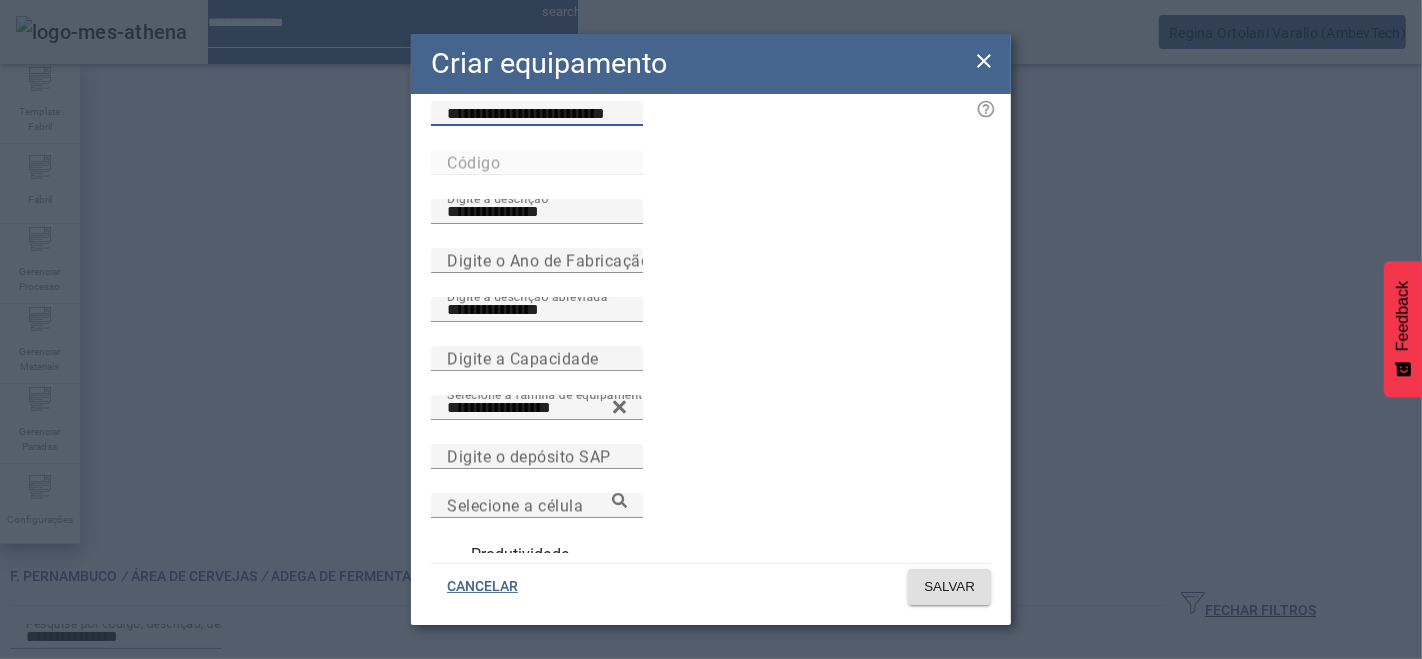 type on "**********" 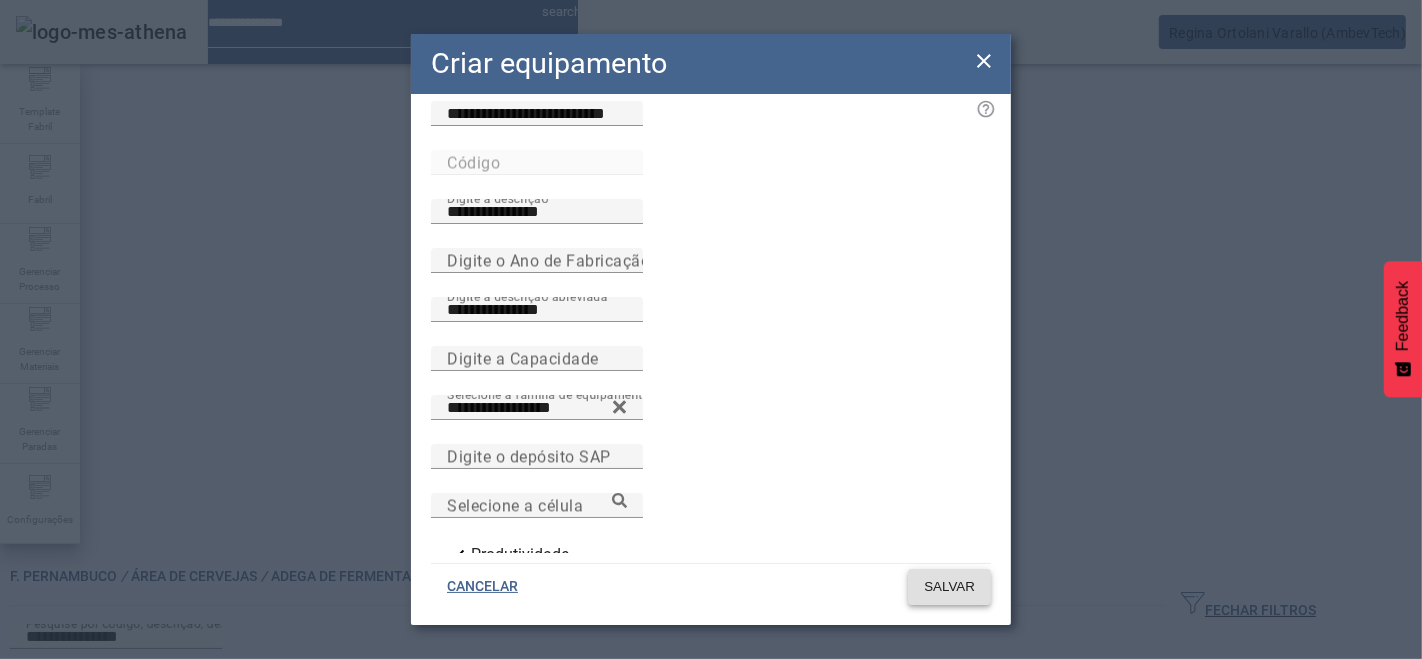 click 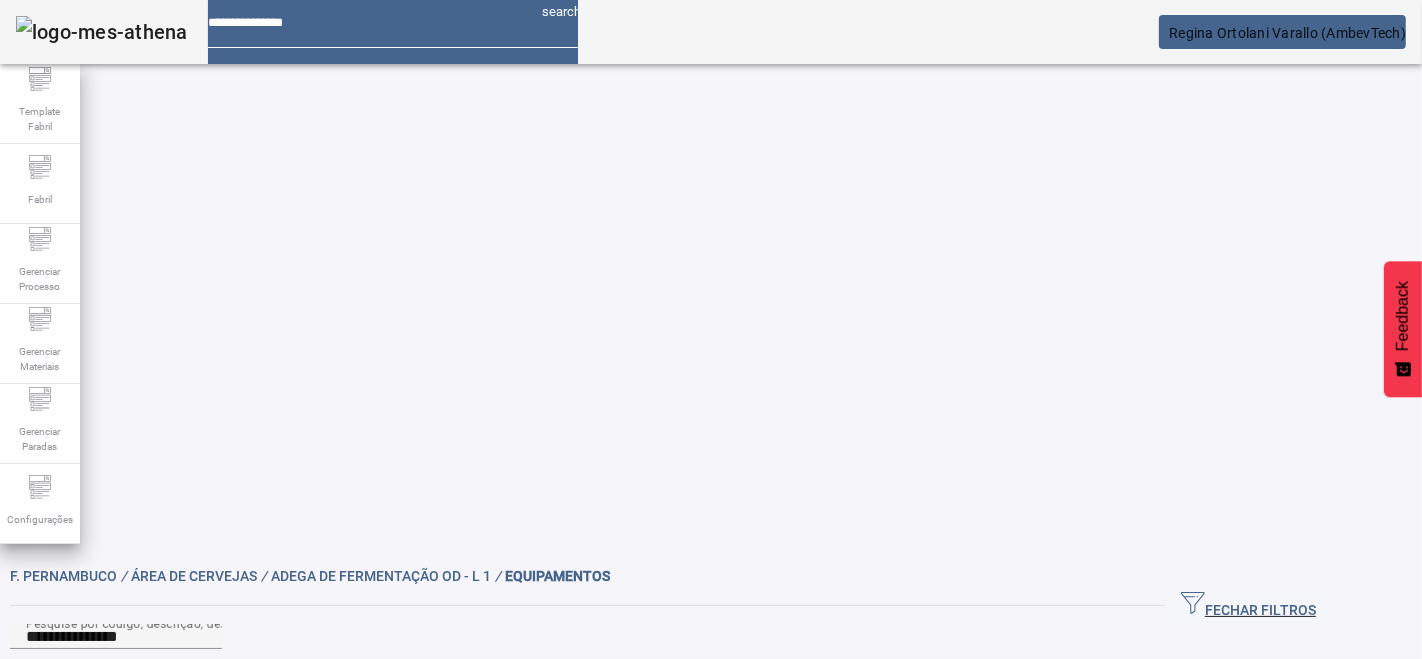 click on "EDITAR" at bounding box center (388, 828) 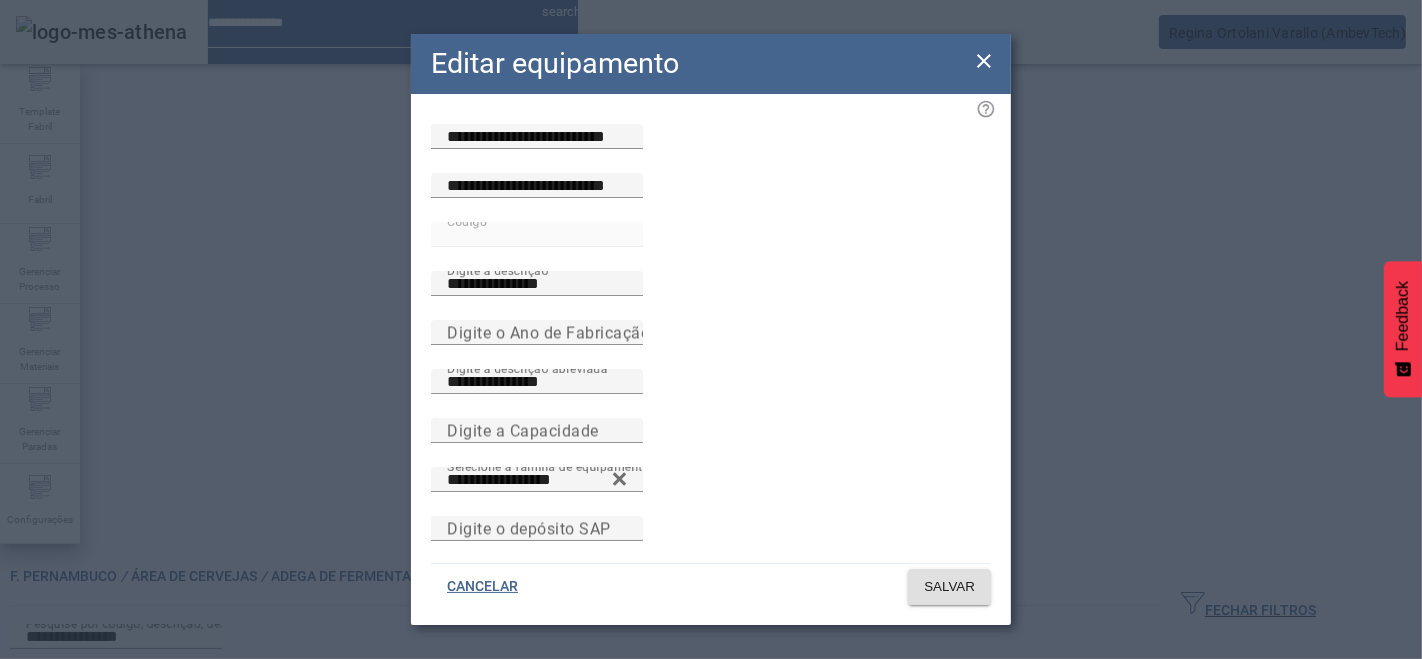 drag, startPoint x: 985, startPoint y: 65, endPoint x: 901, endPoint y: 71, distance: 84.21401 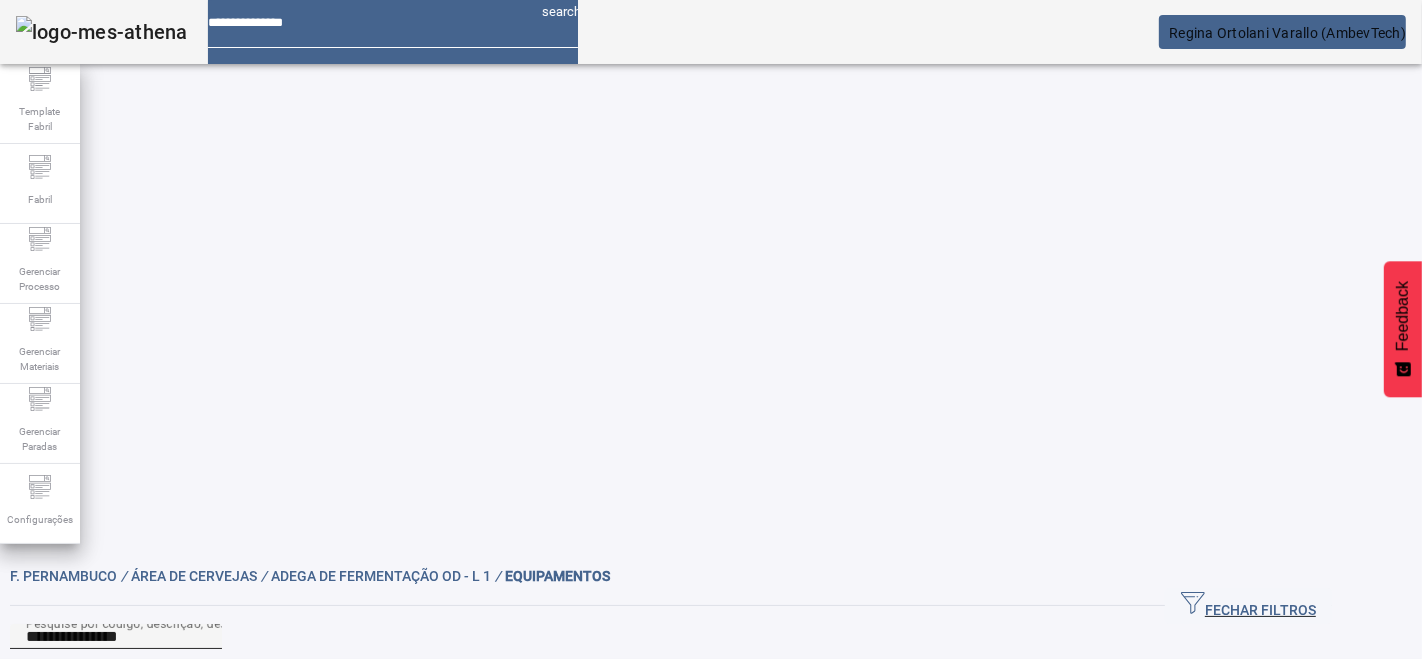 click on "**********" at bounding box center (116, 637) 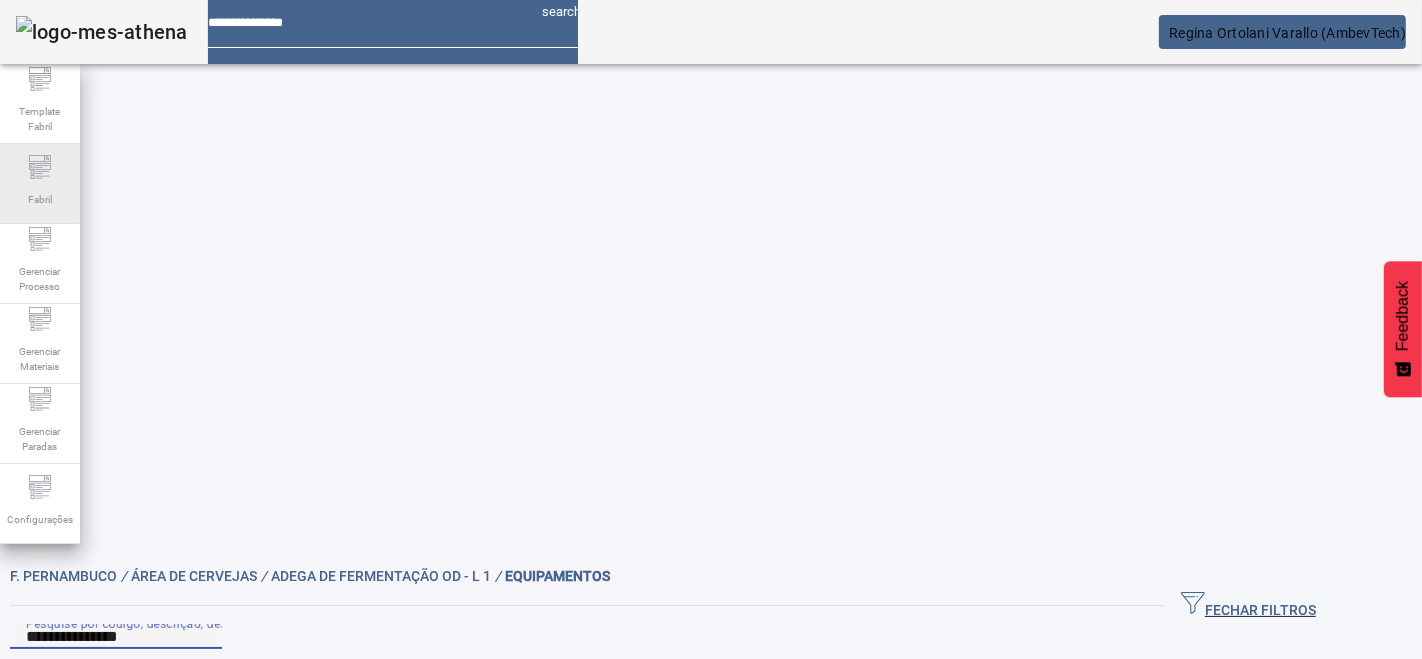 drag, startPoint x: 274, startPoint y: 178, endPoint x: 37, endPoint y: 167, distance: 237.25514 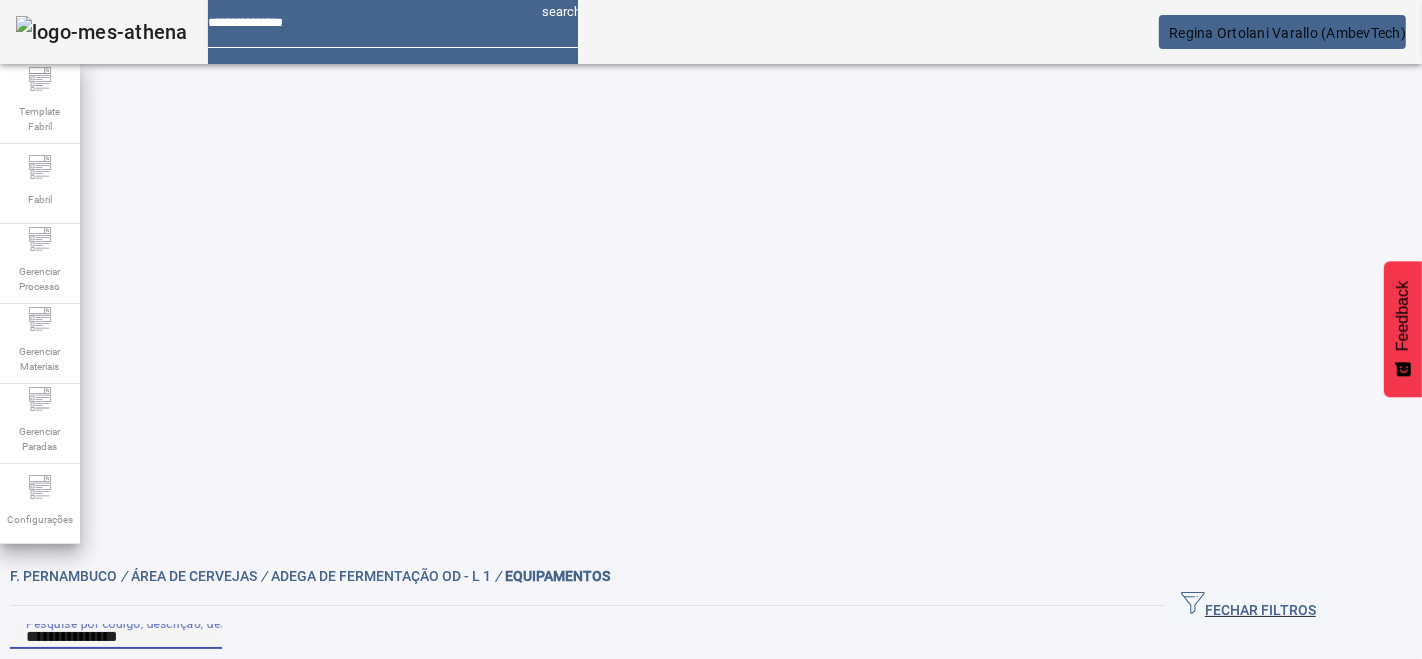 paste 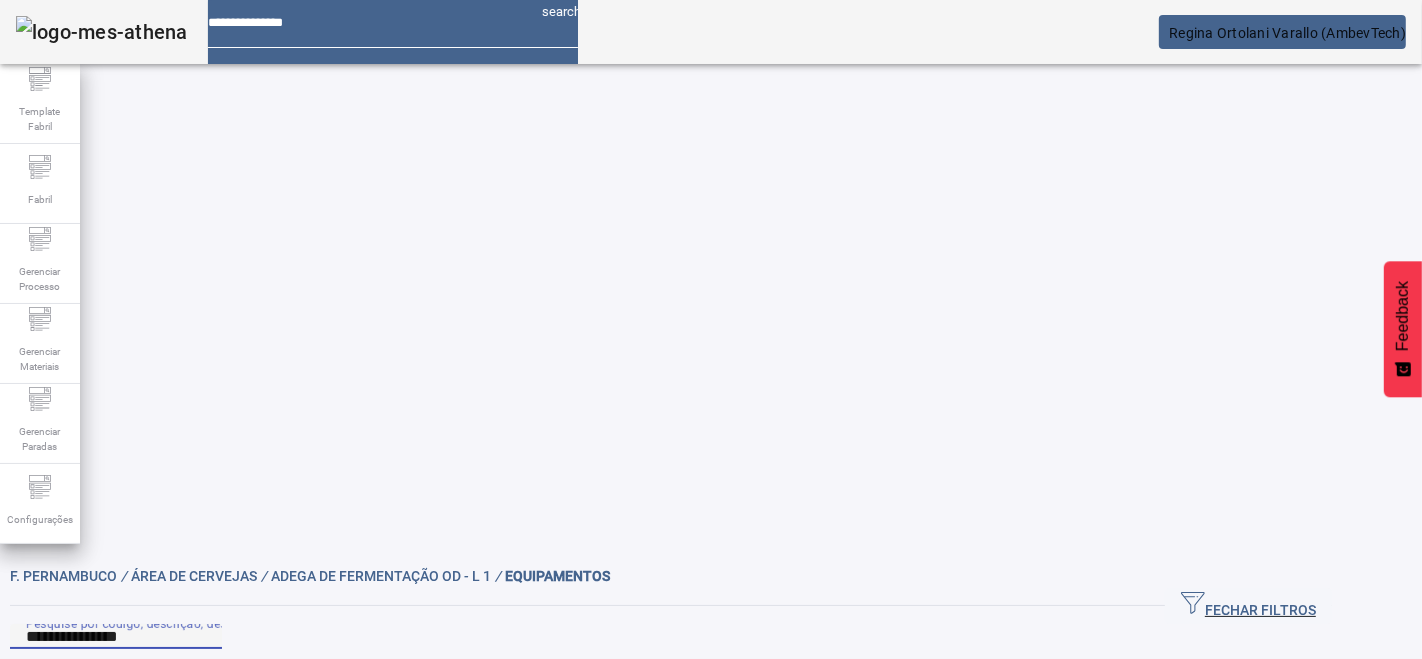 type on "**********" 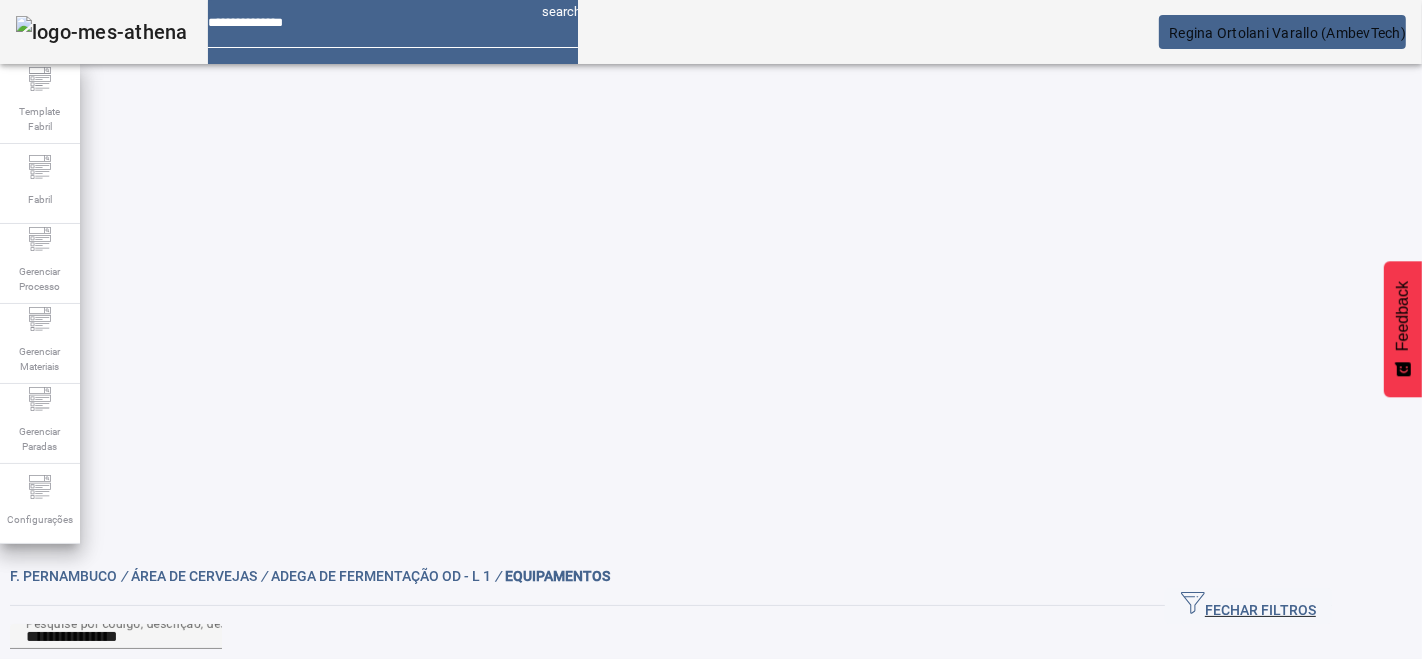 click on "CRIAR EQUIPAMENTO" at bounding box center [170, 809] 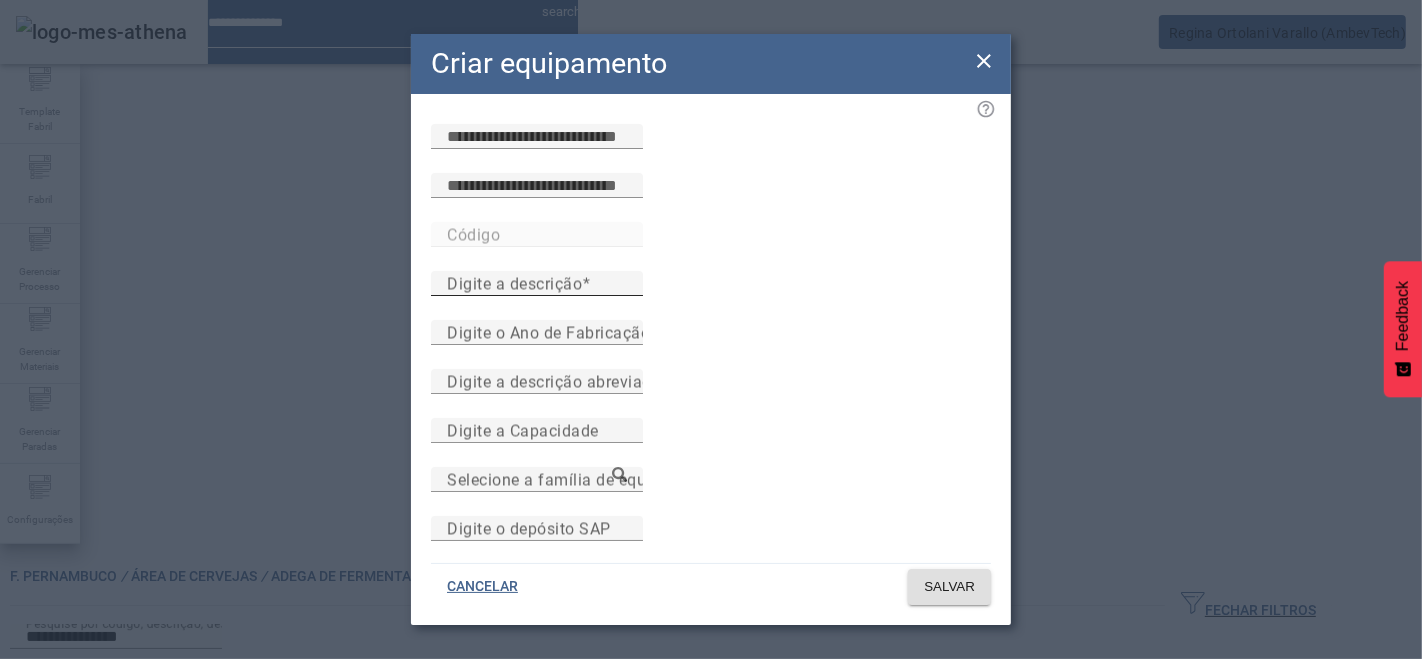 click on "Digite a descrição" at bounding box center [514, 283] 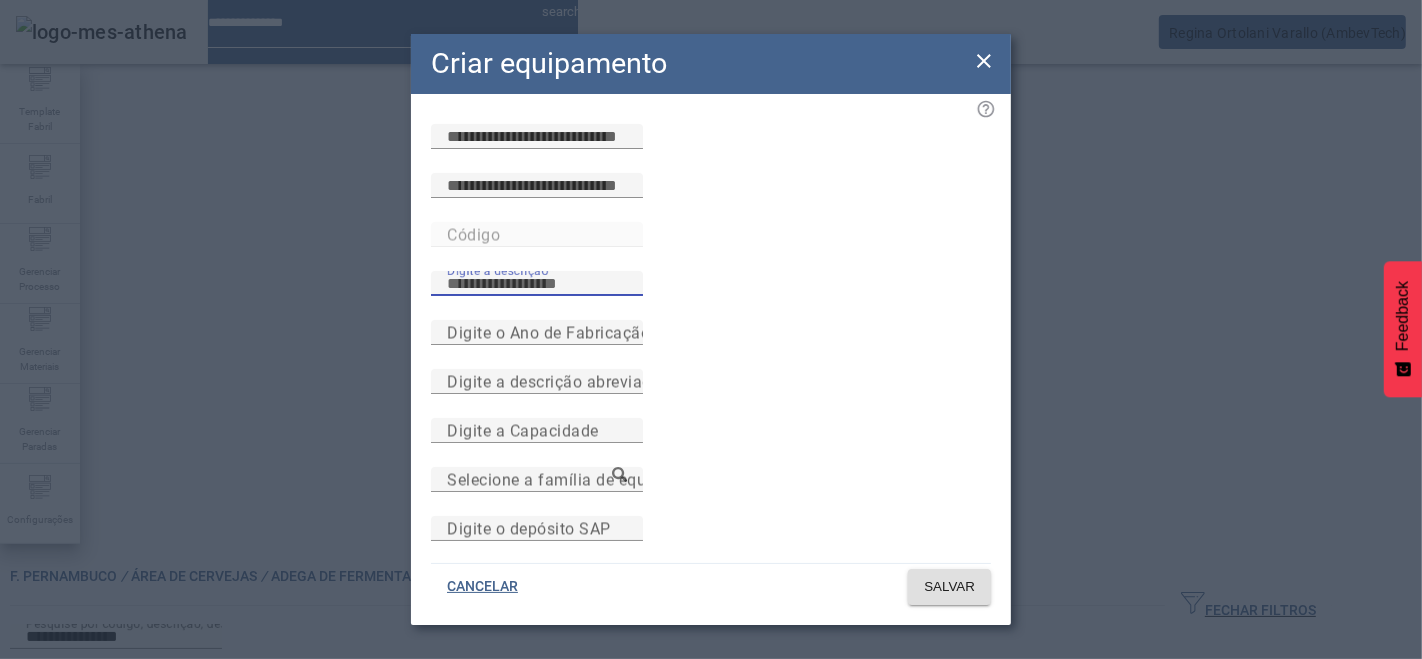 paste on "**********" 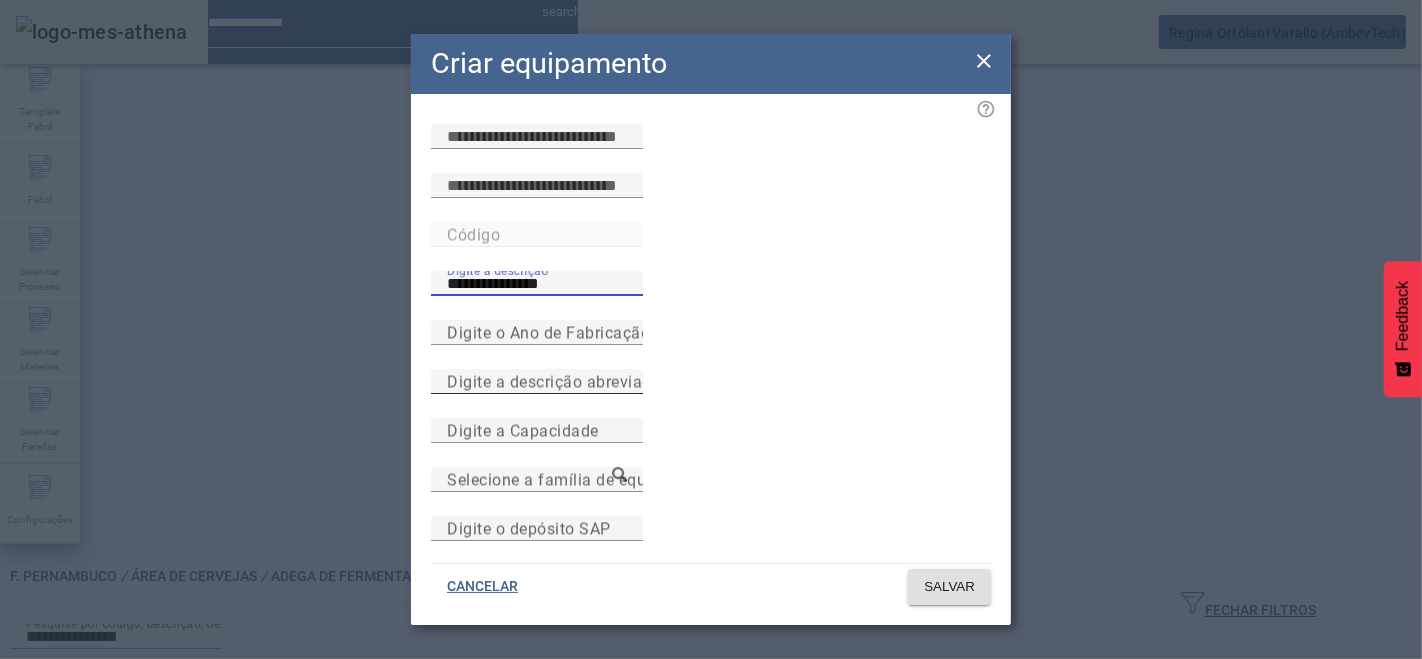 type on "**********" 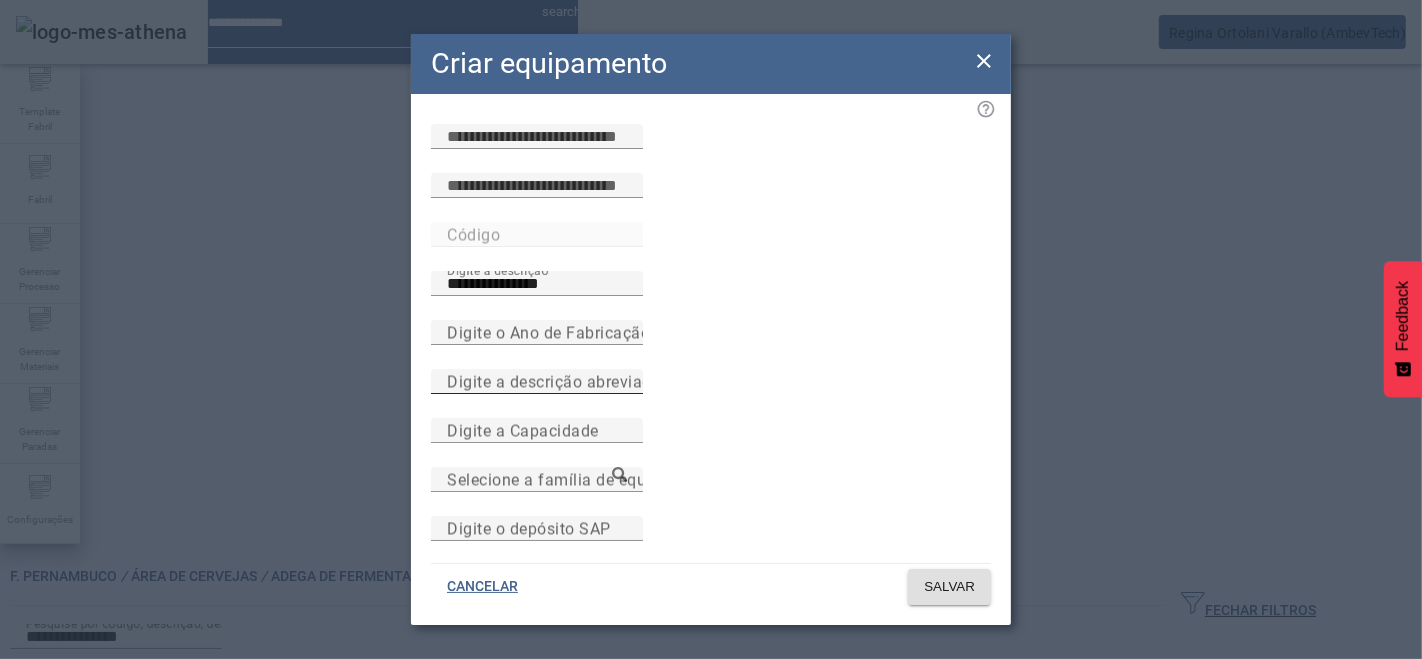 click on "Digite a descrição abreviada" at bounding box center (554, 381) 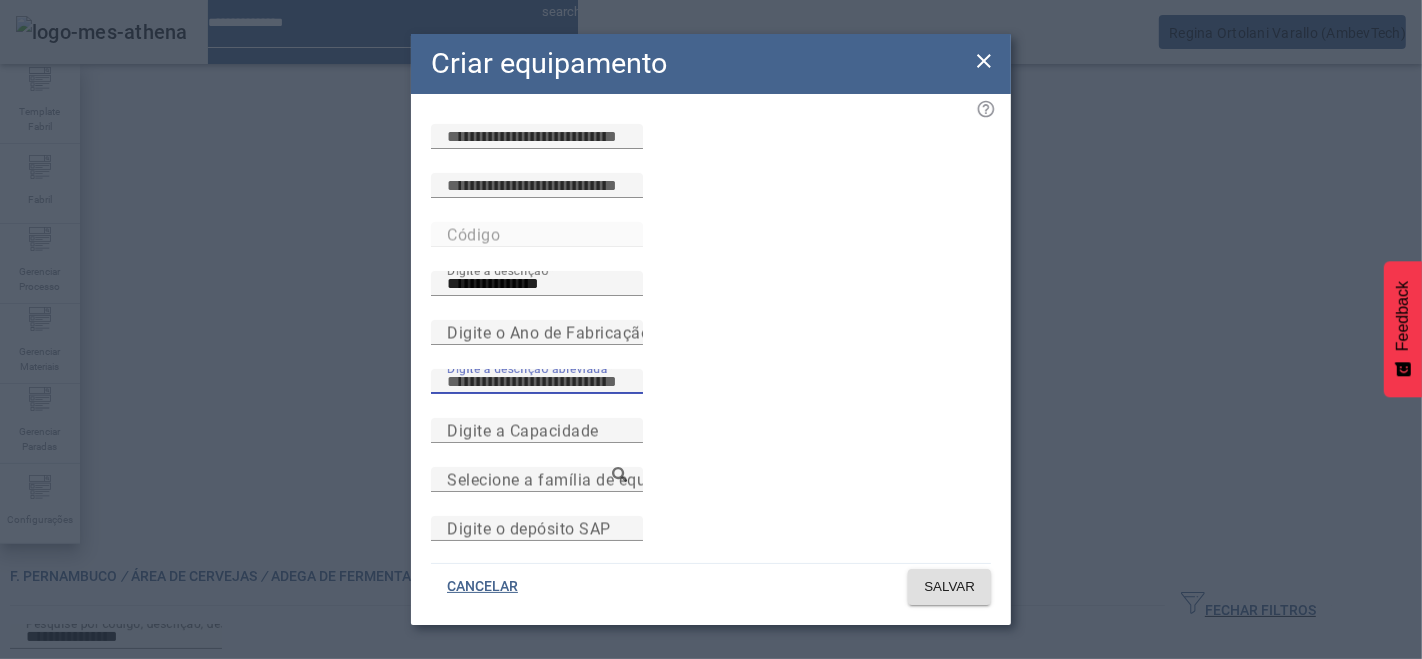 paste on "**********" 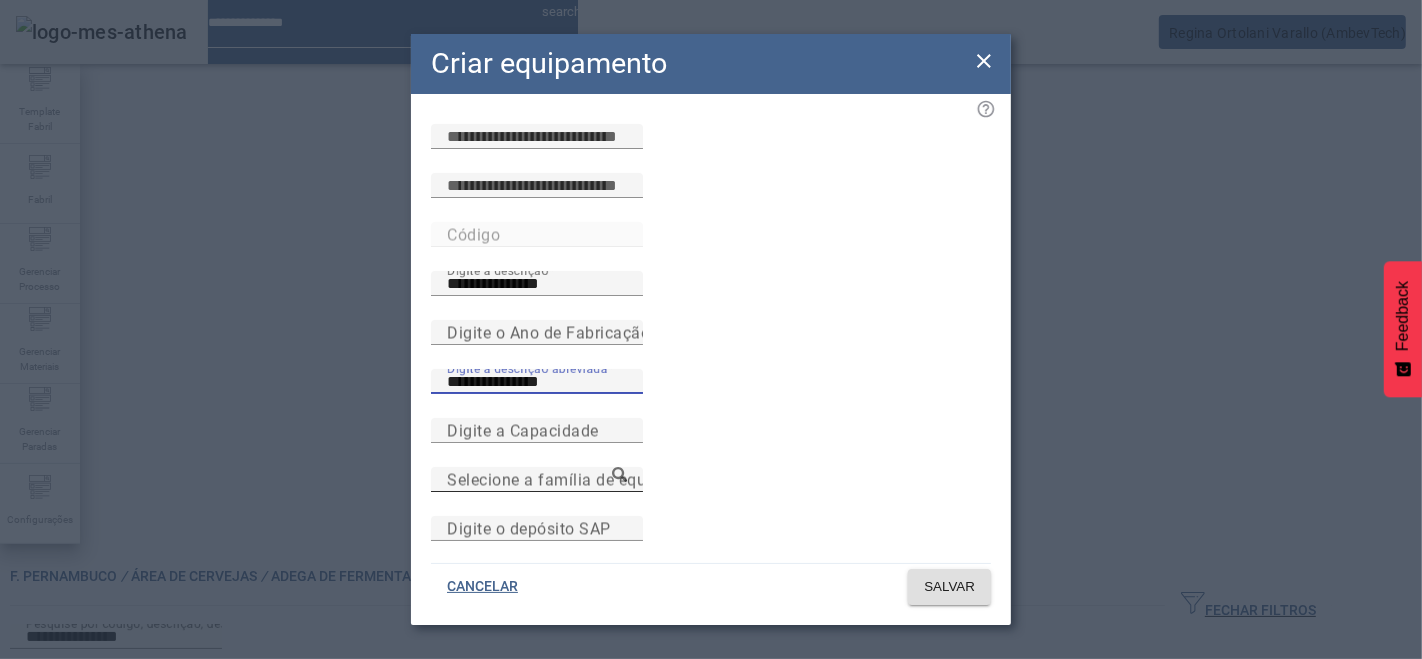 type on "**********" 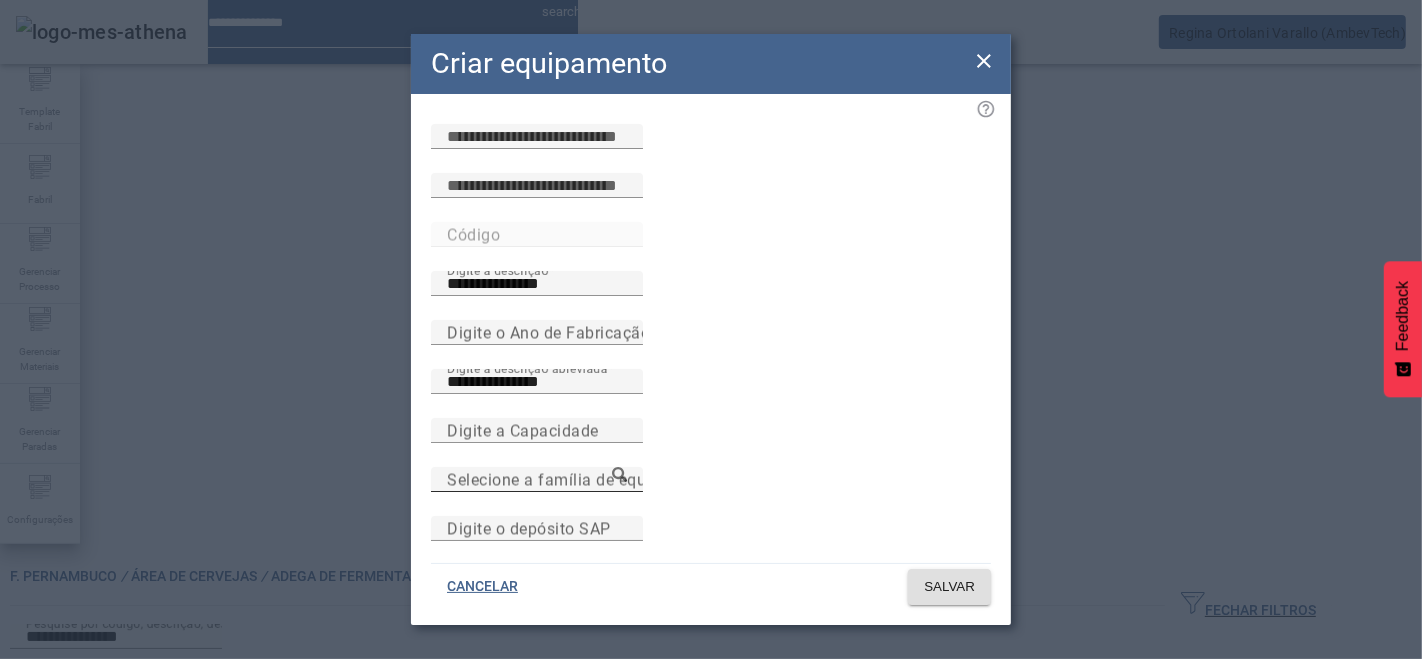 click on "Selecione a família de equipamento" at bounding box center [582, 479] 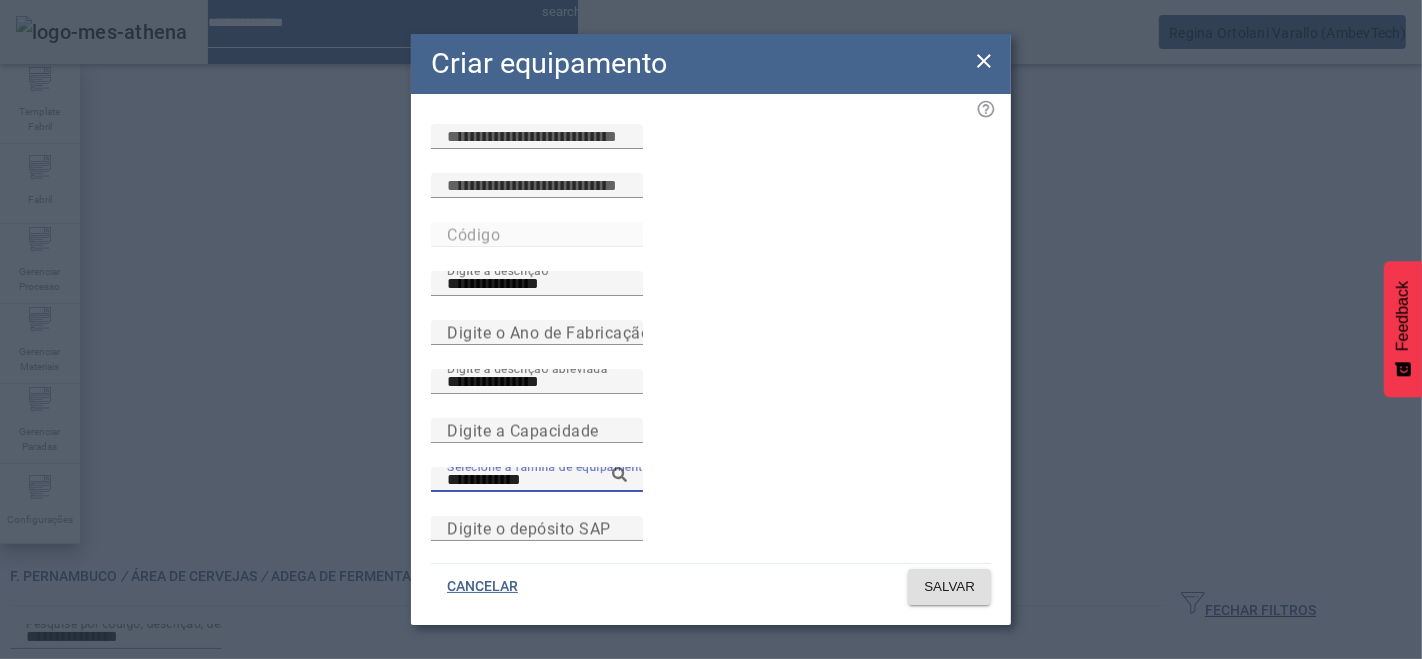 type on "**********" 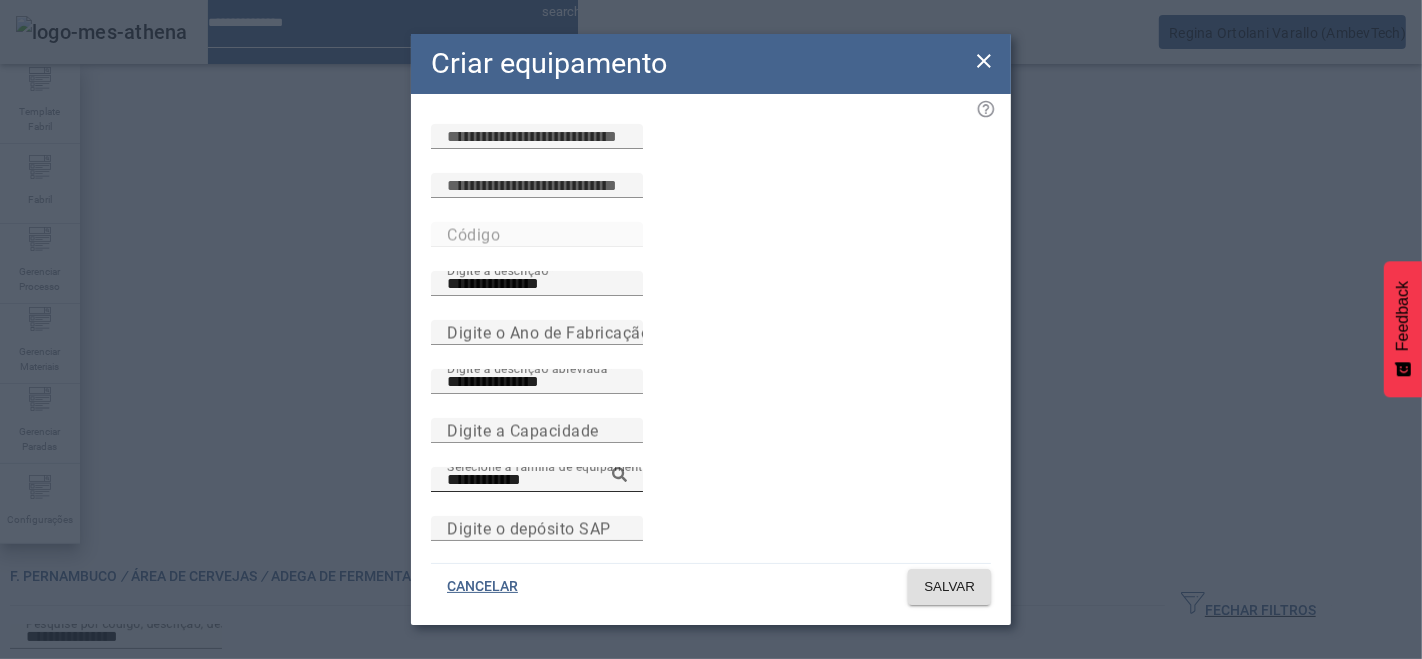 click 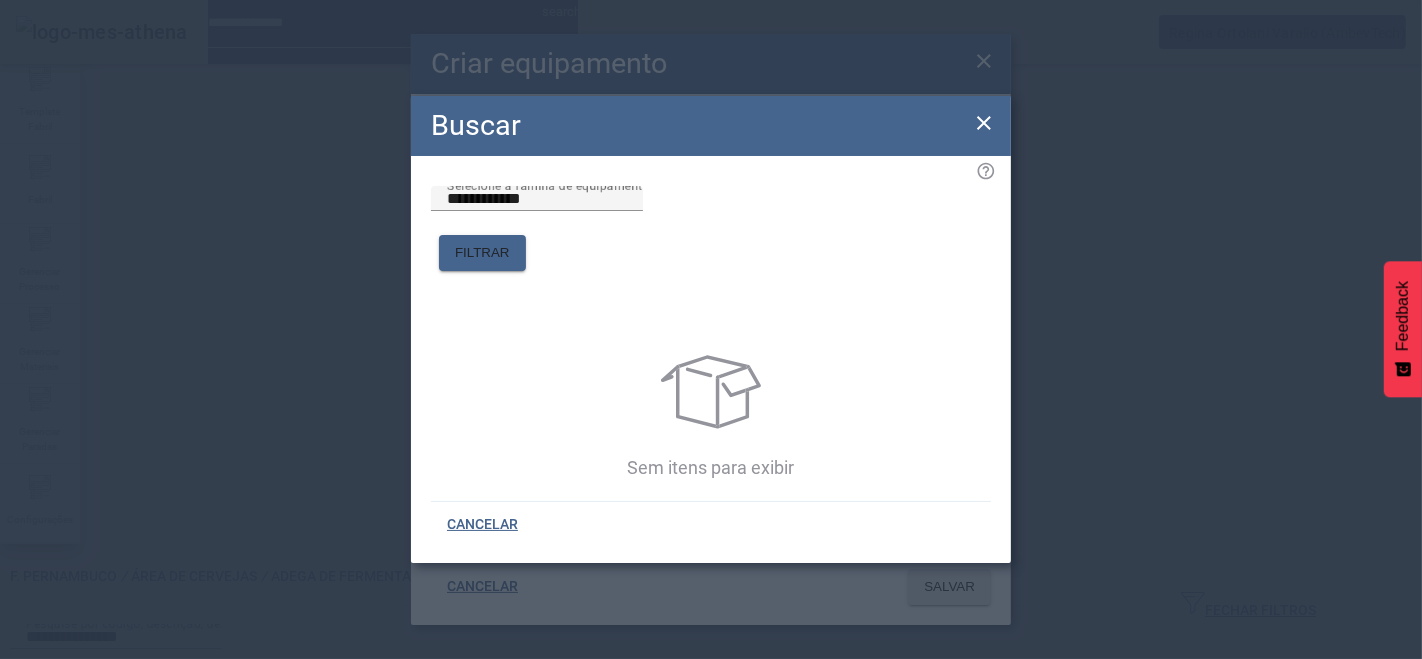 drag, startPoint x: 649, startPoint y: 235, endPoint x: 823, endPoint y: 254, distance: 175.03429 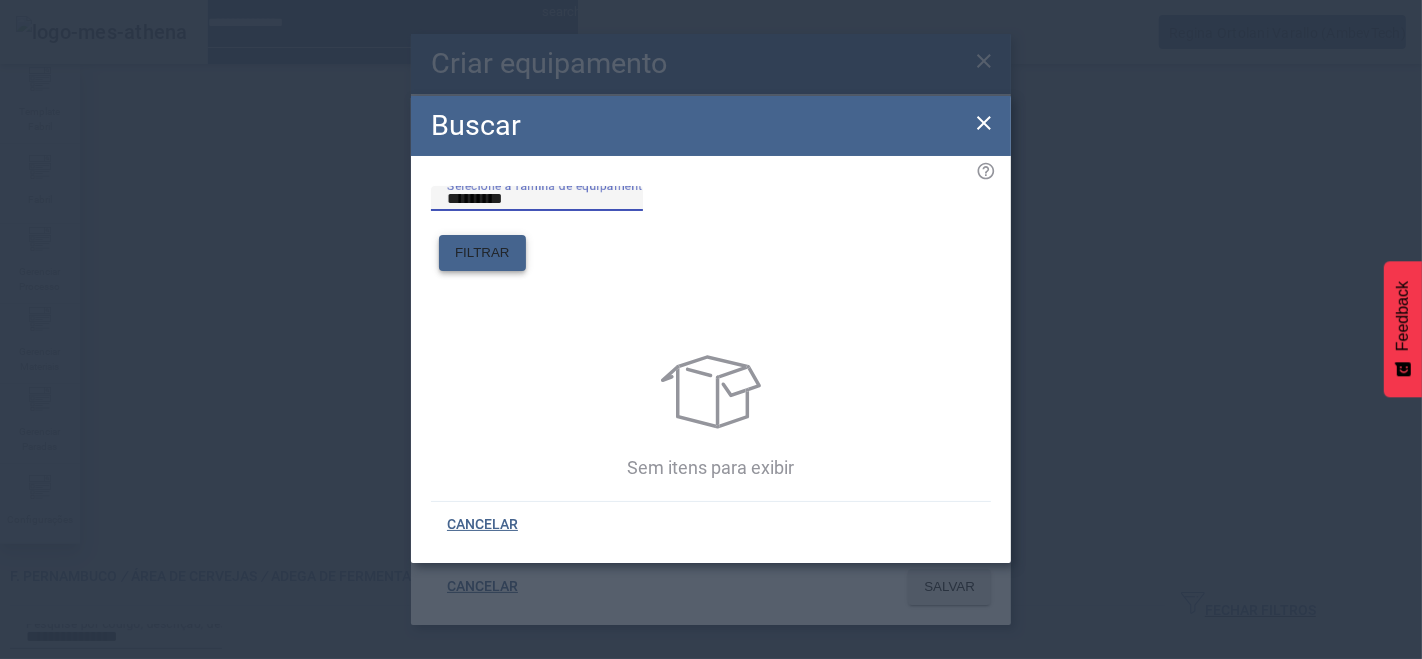 type on "*********" 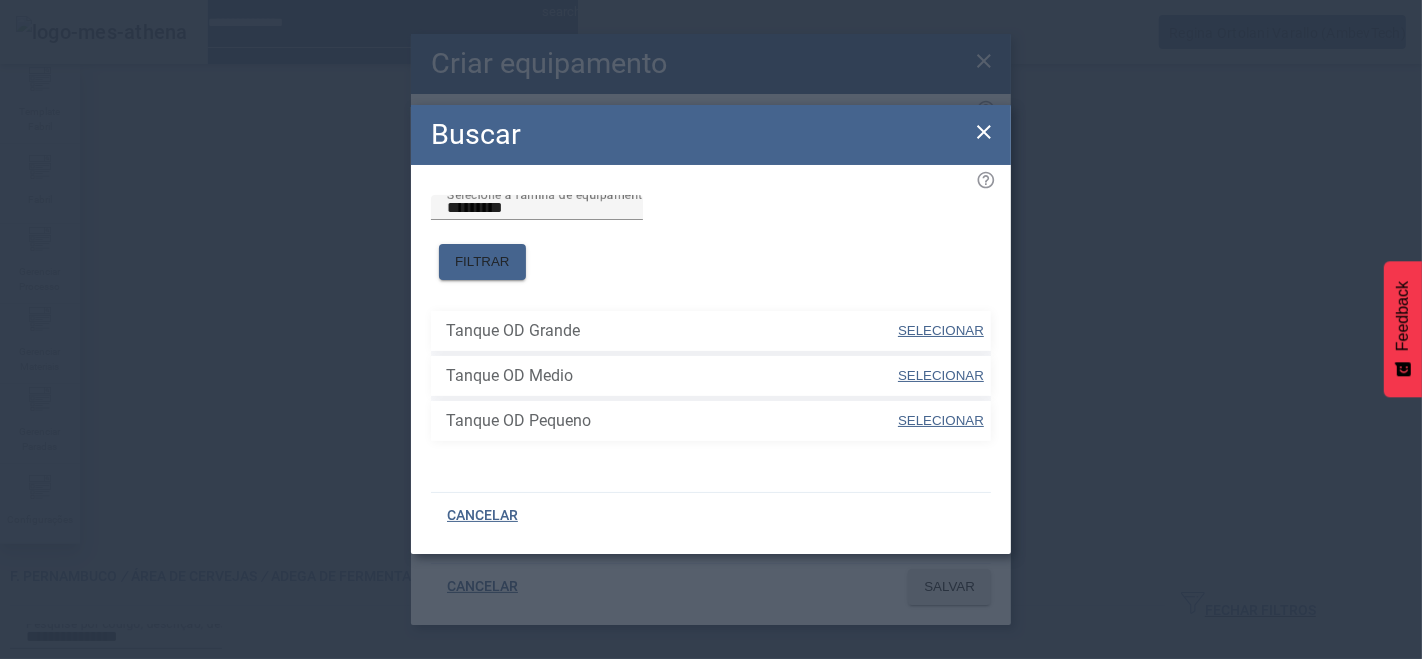 click on "SELECIONAR" at bounding box center (941, 330) 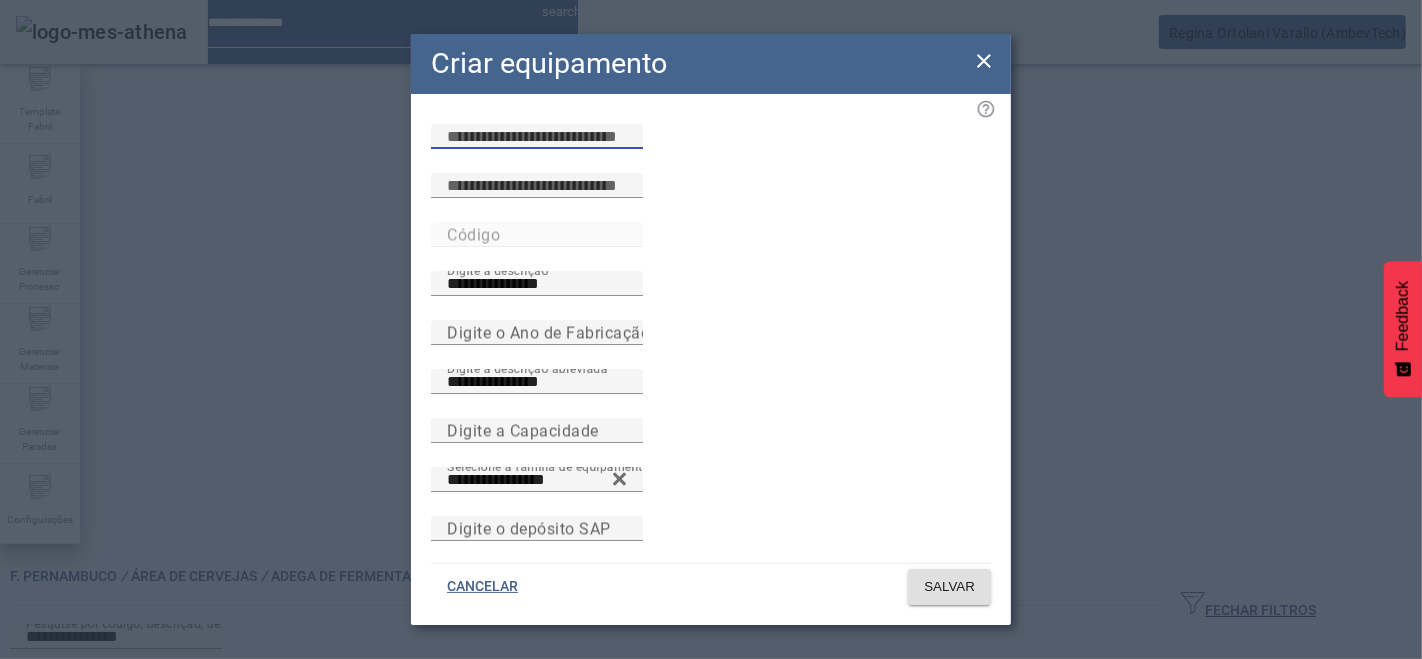 click at bounding box center (537, 137) 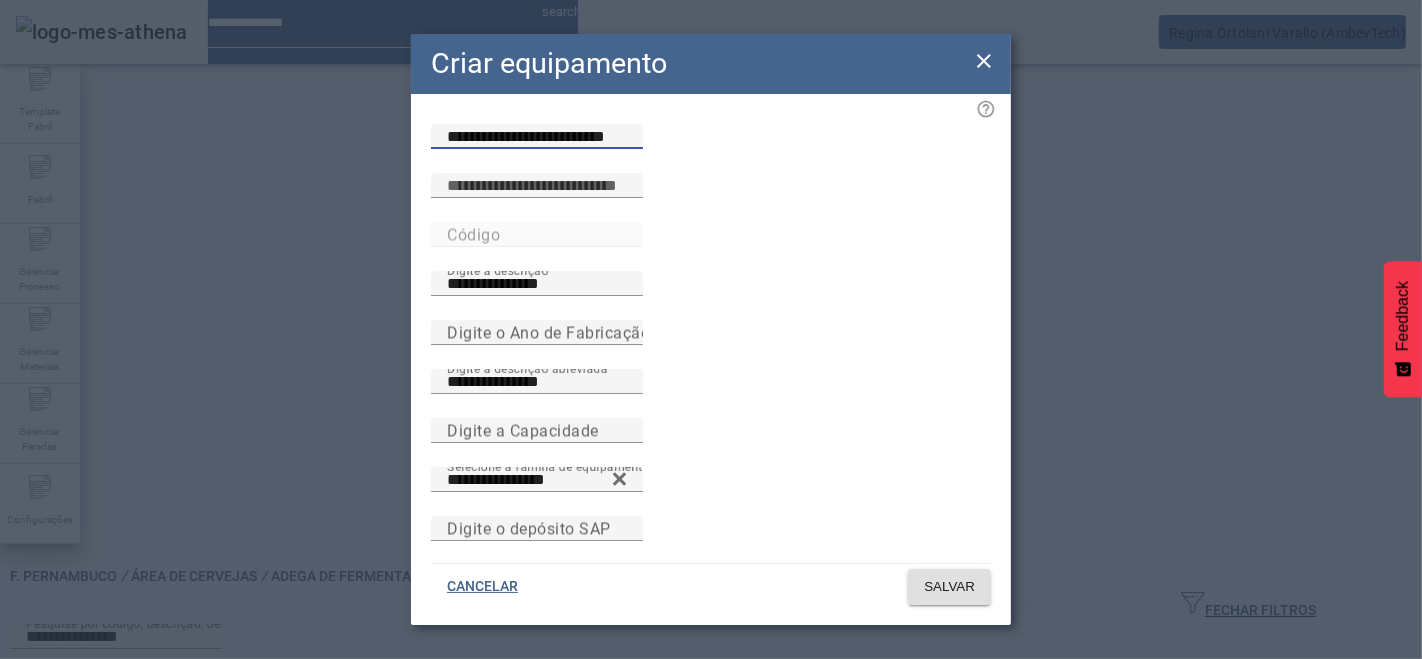 type on "**********" 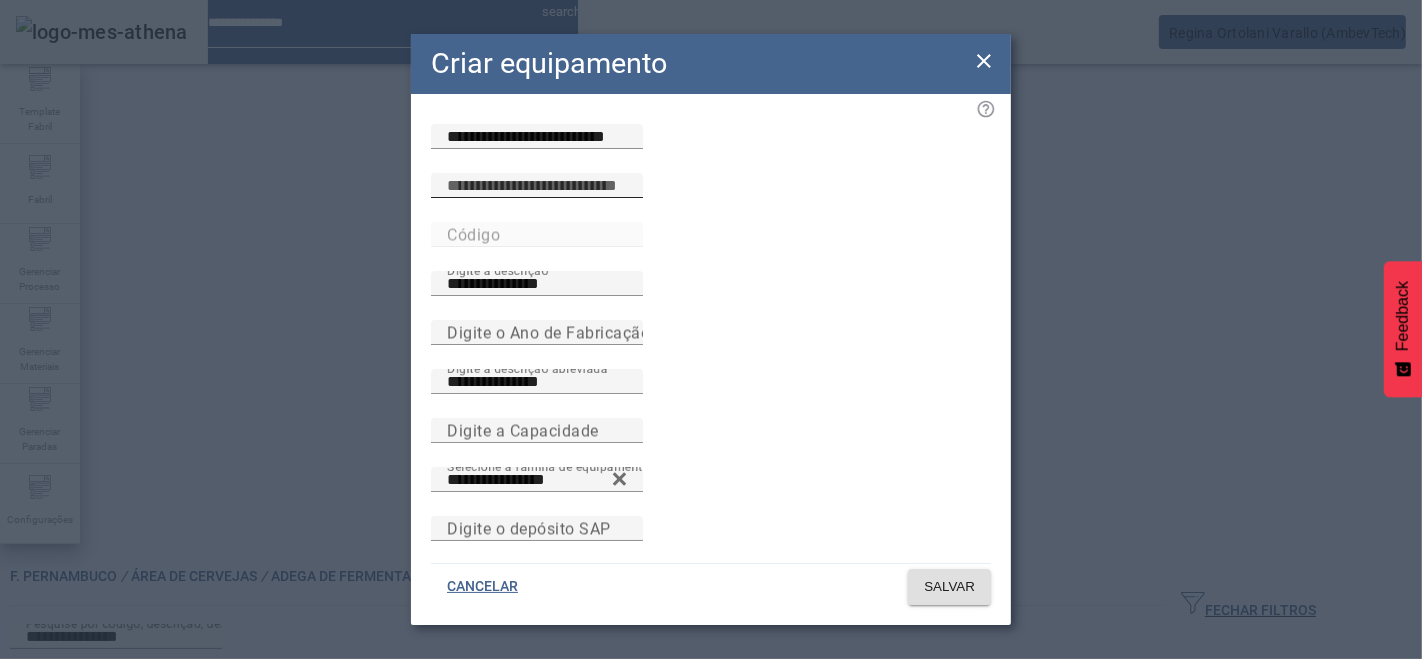 click at bounding box center (537, 186) 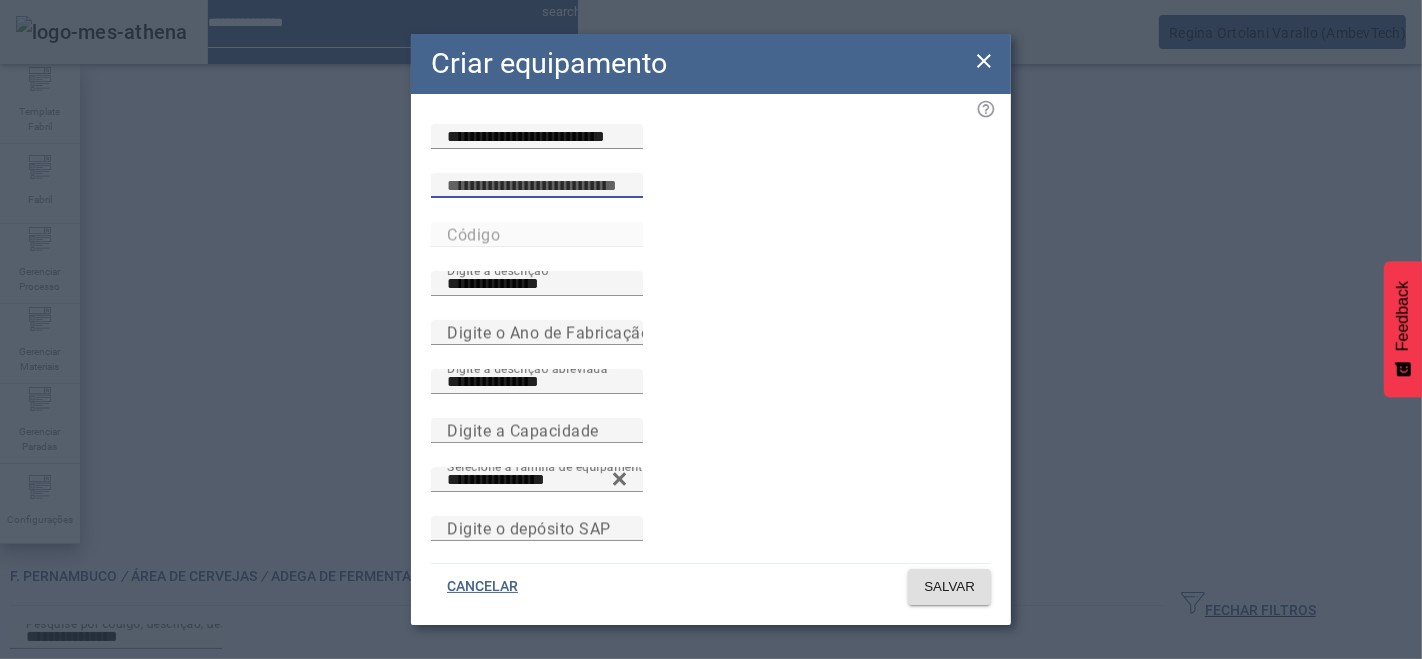 paste on "**********" 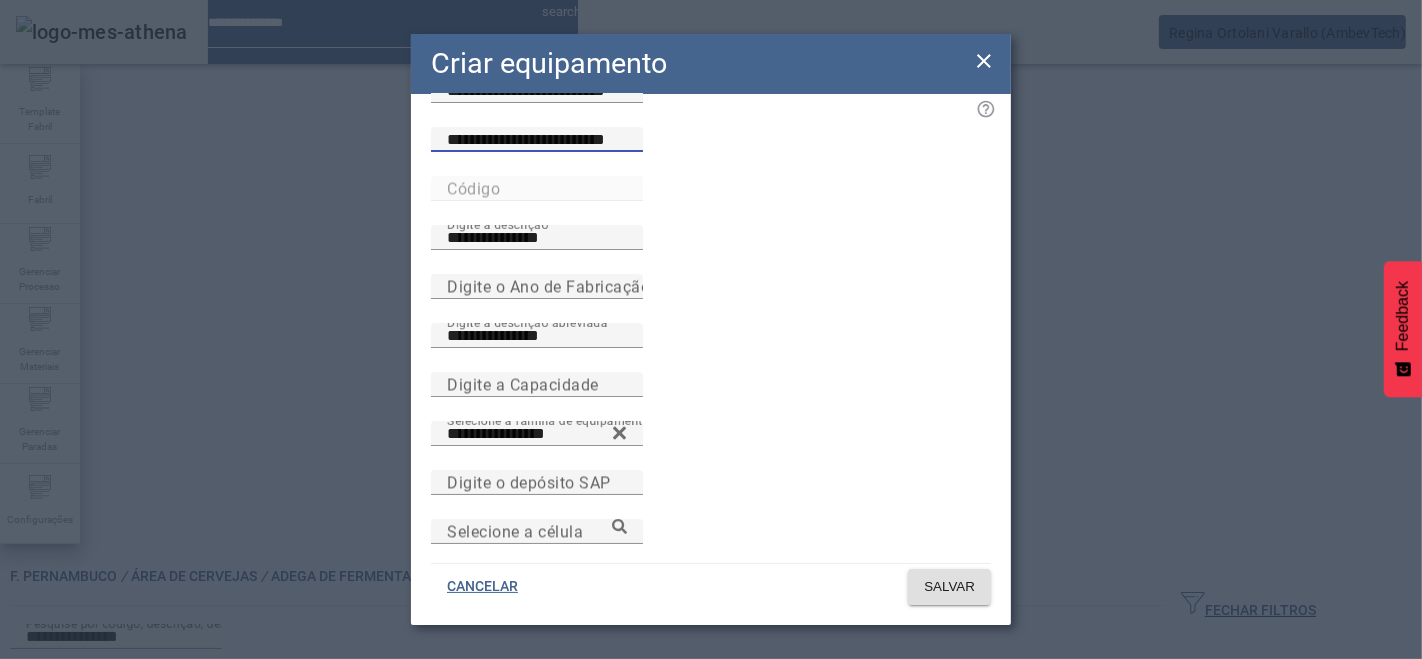 scroll, scrollTop: 72, scrollLeft: 0, axis: vertical 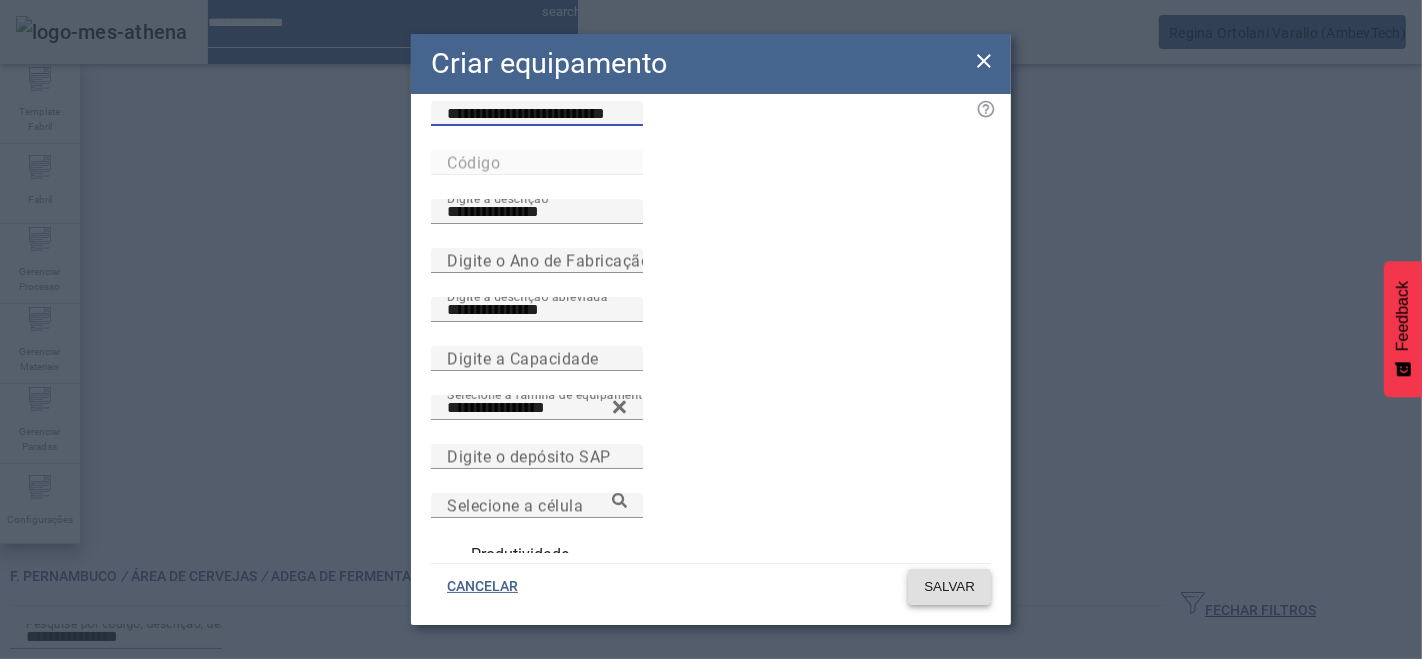 type on "**********" 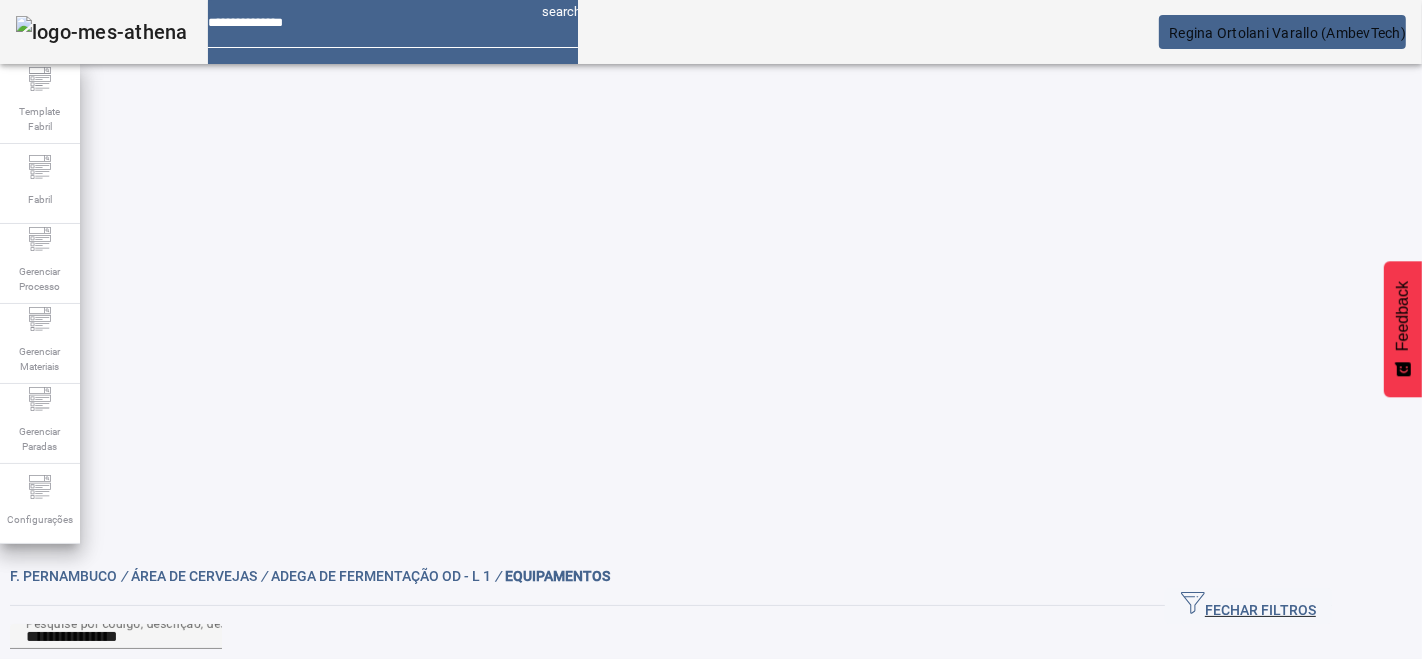 click at bounding box center [388, 828] 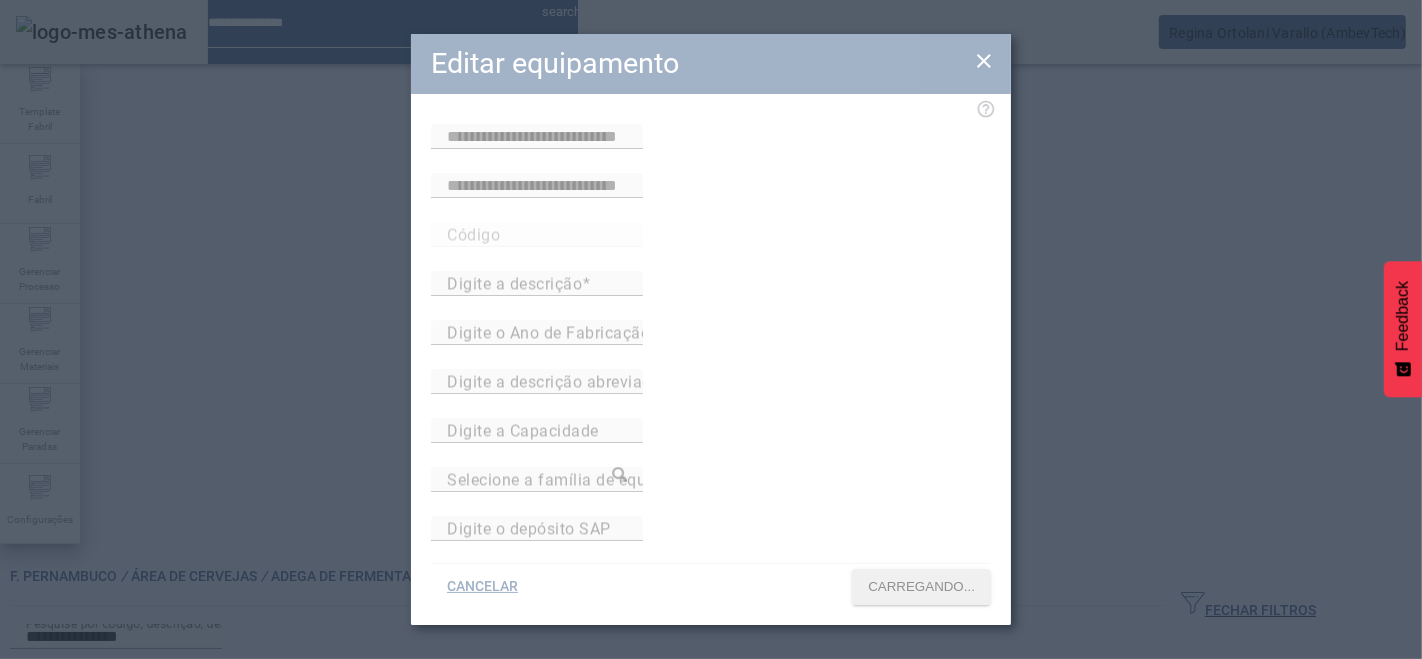 type on "**********" 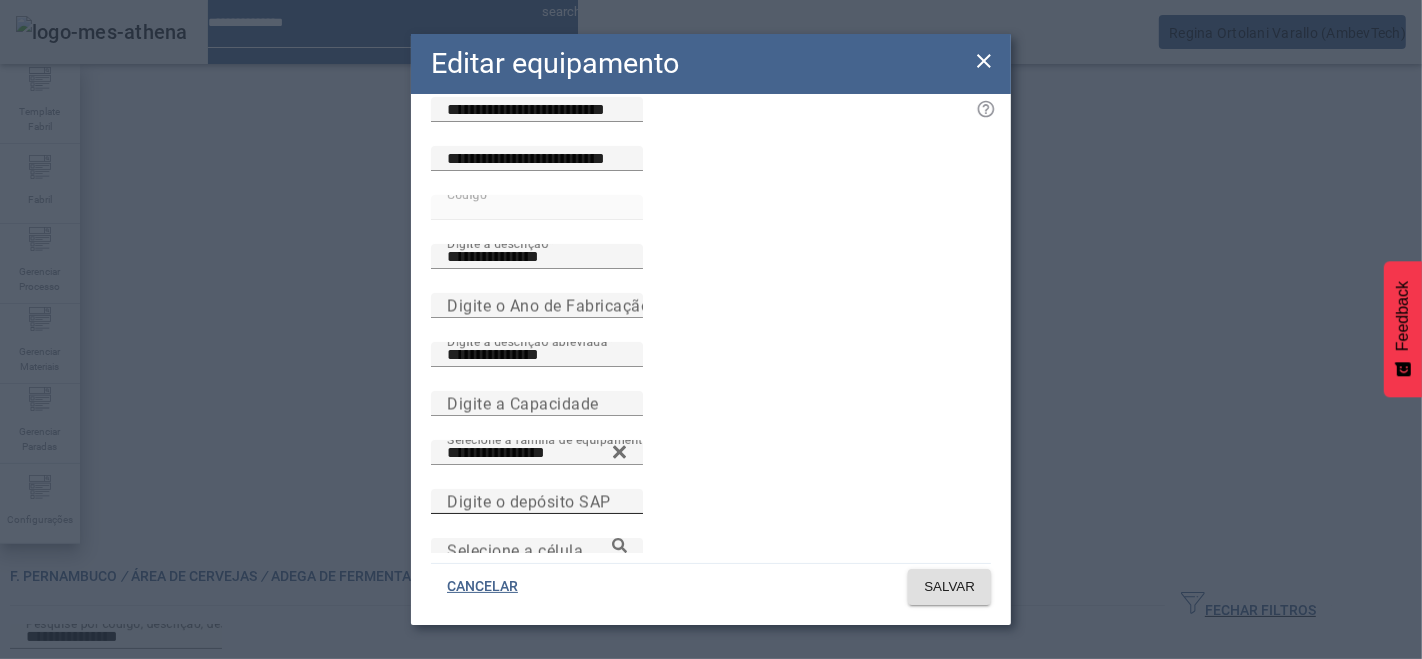 scroll, scrollTop: 72, scrollLeft: 0, axis: vertical 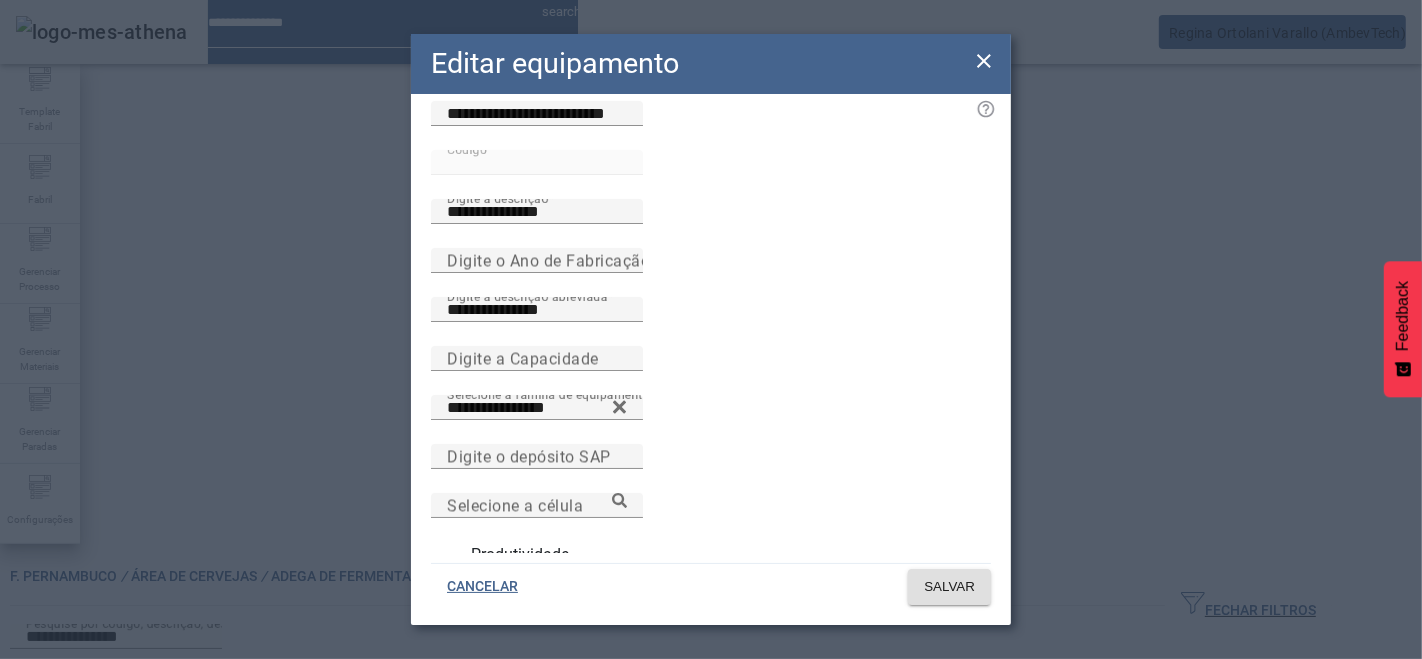 click at bounding box center [449, 555] 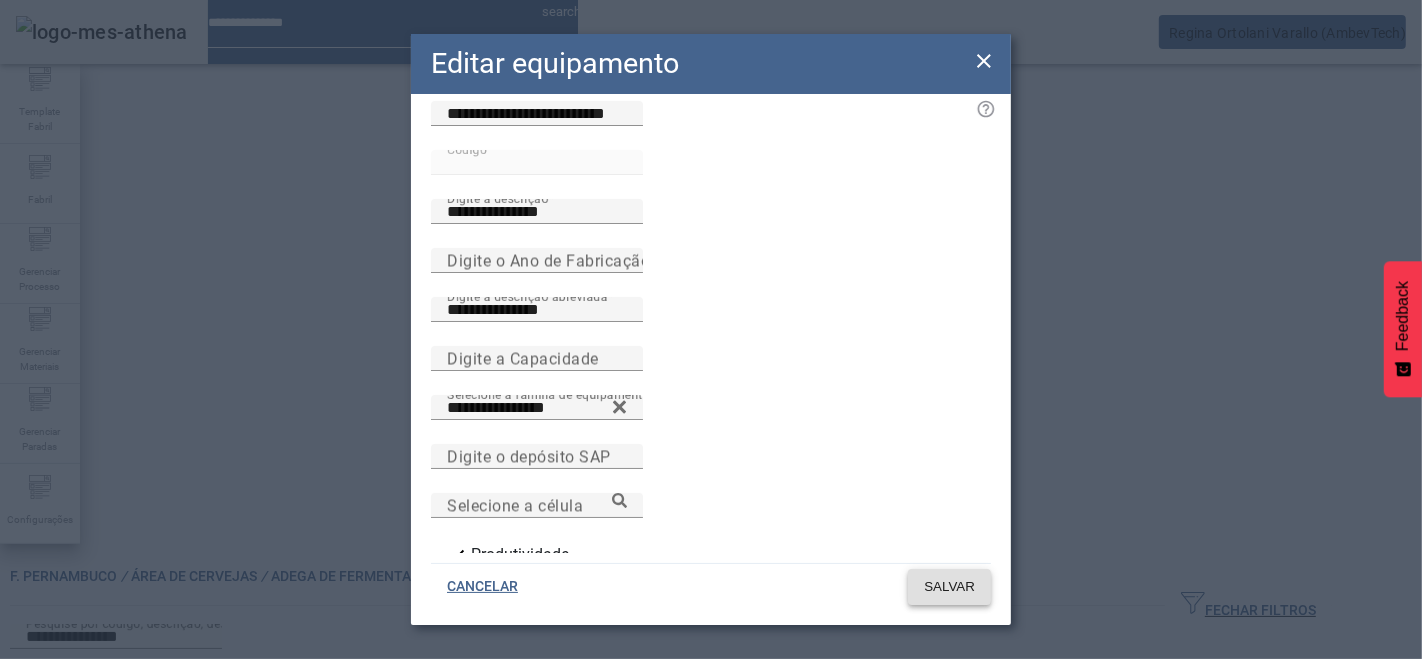 click on "SALVAR" 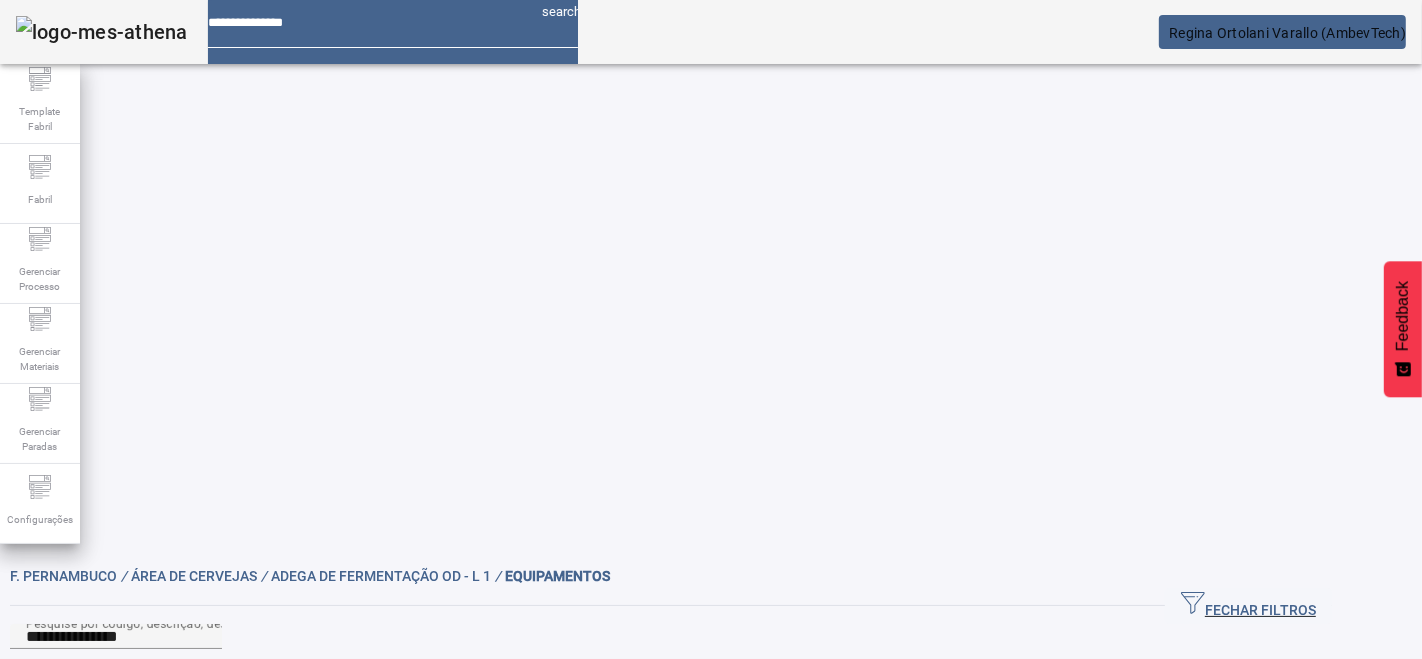 click on "EDITAR" at bounding box center [388, 828] 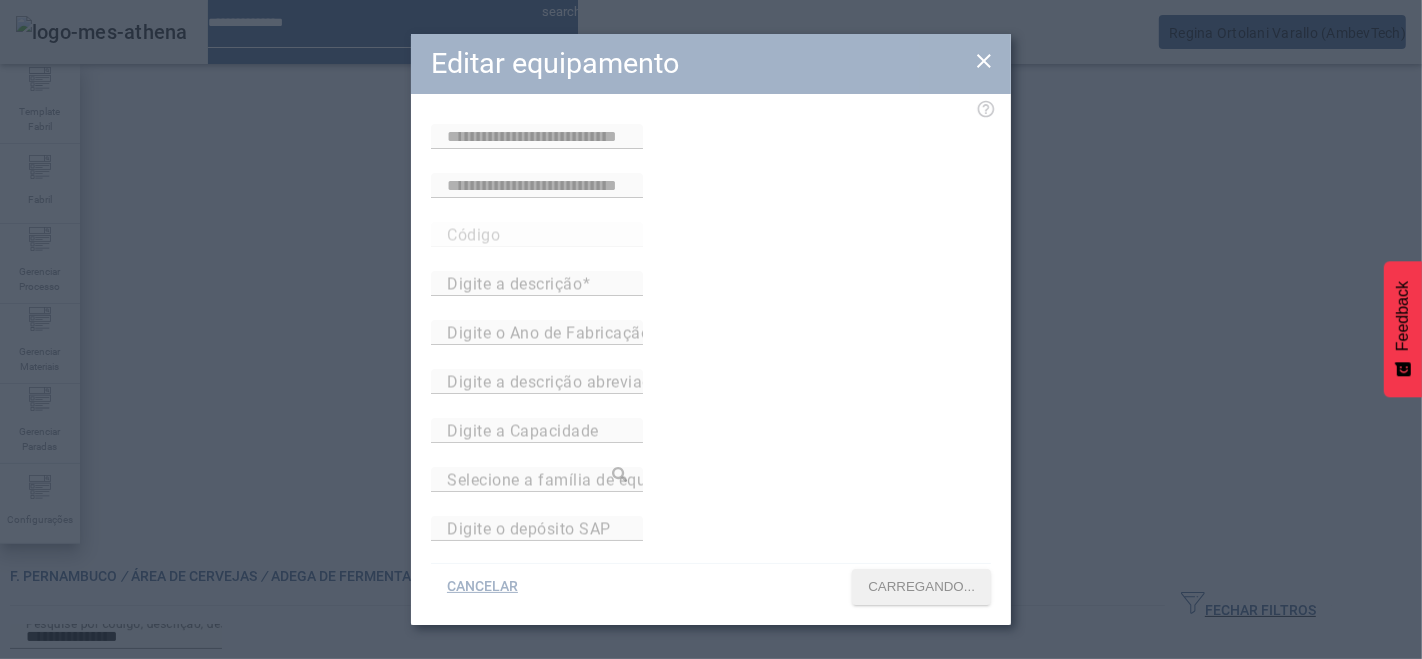 type on "**********" 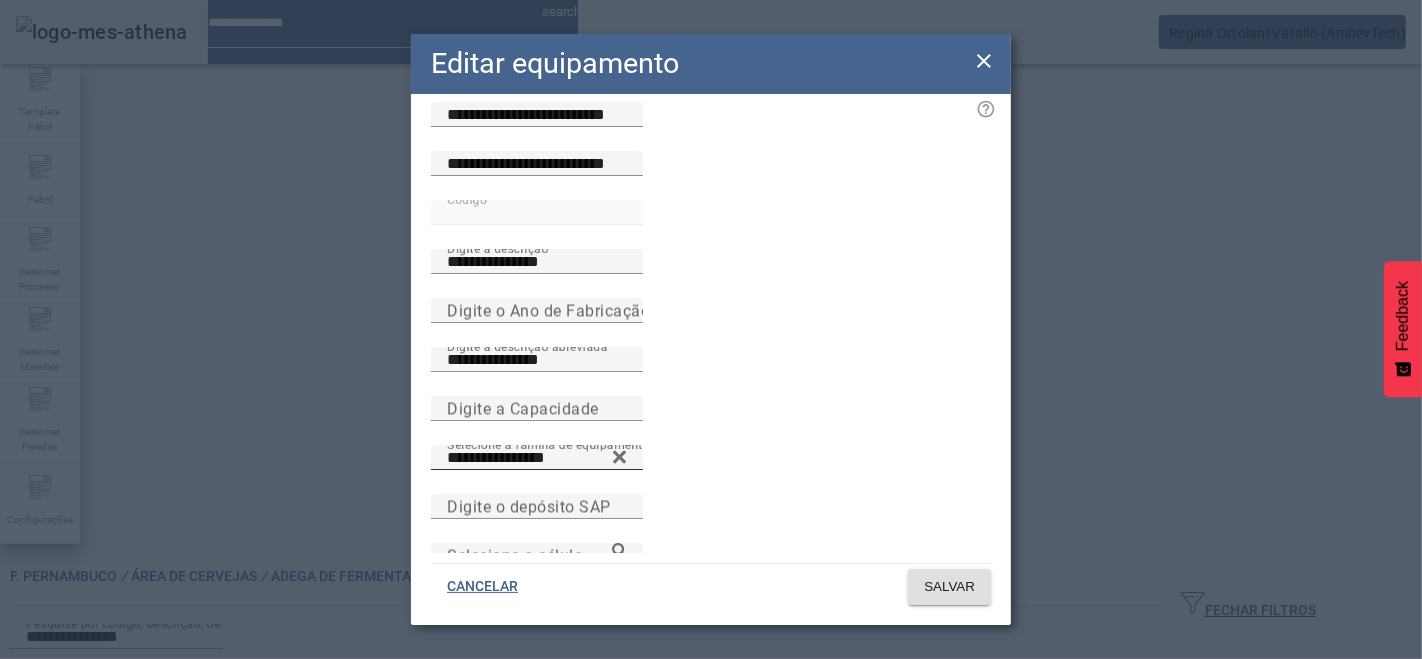 scroll, scrollTop: 0, scrollLeft: 0, axis: both 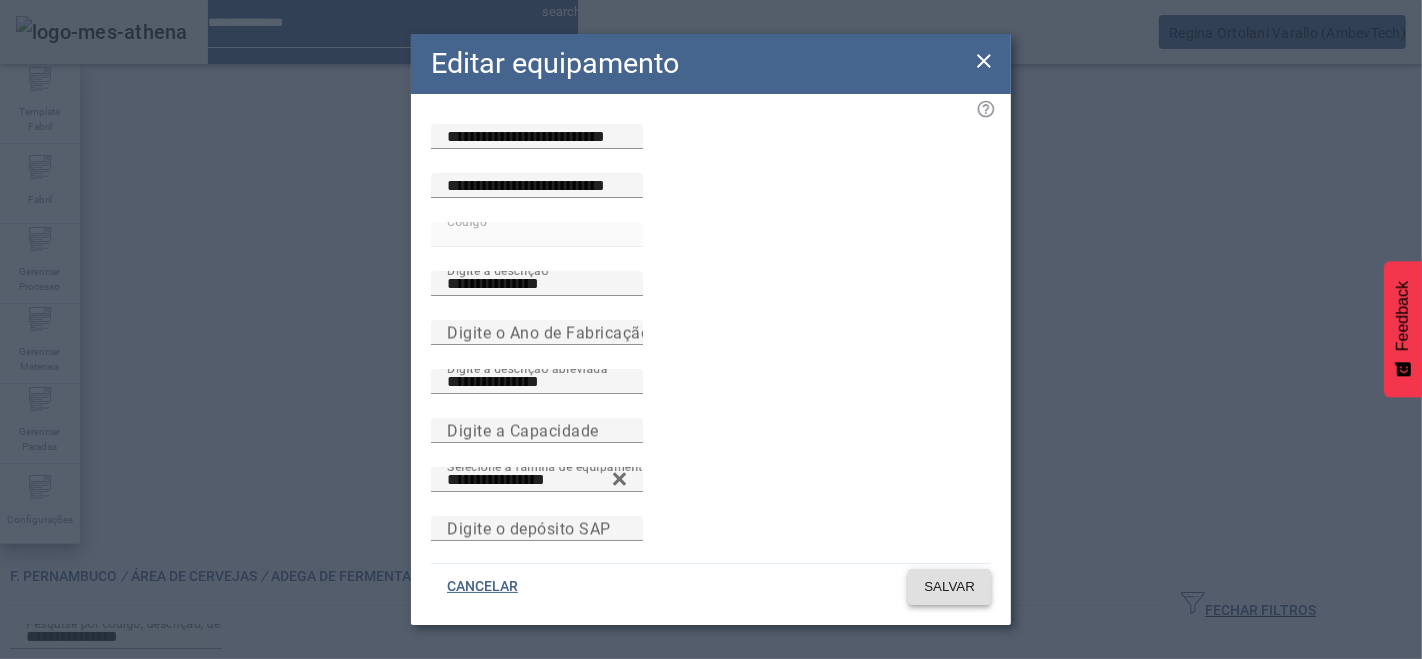click on "SALVAR" 